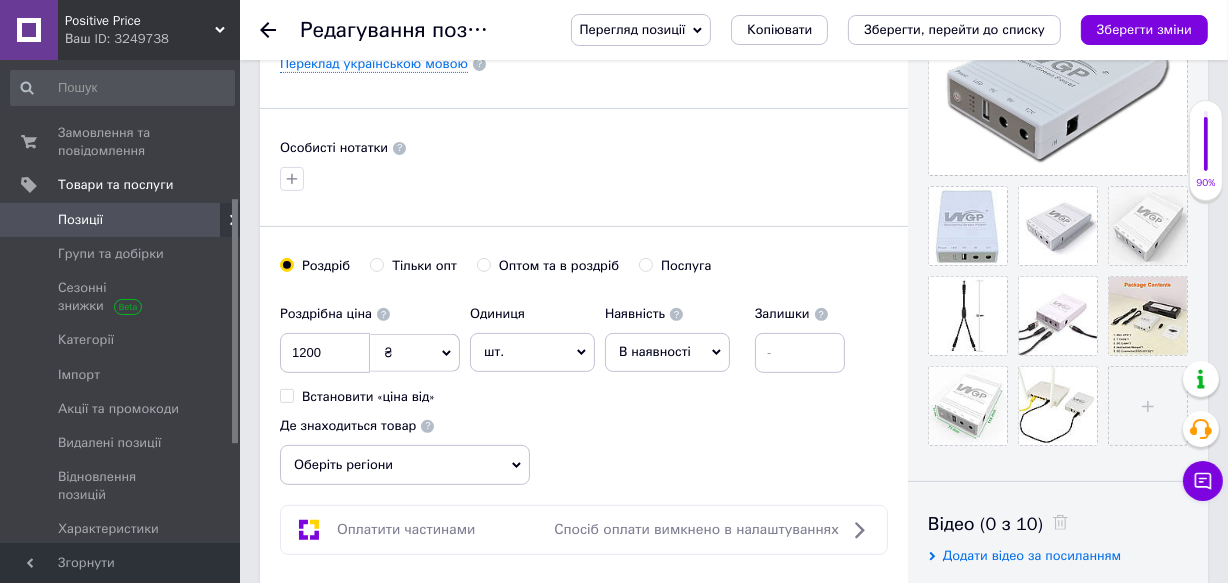 scroll, scrollTop: 80, scrollLeft: 0, axis: vertical 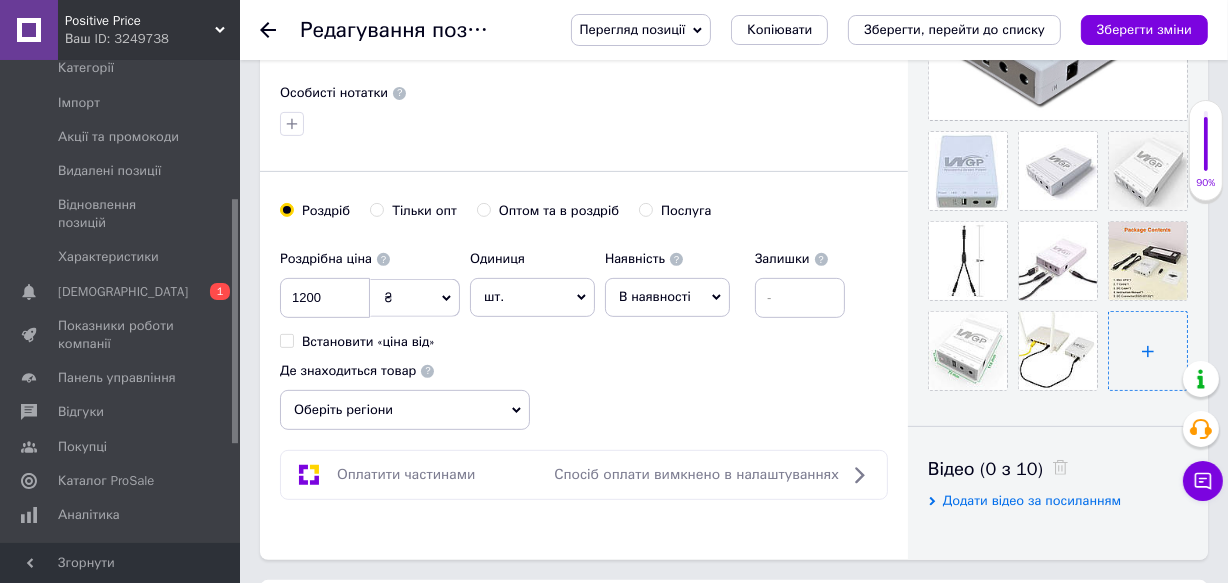 click at bounding box center [1148, 351] 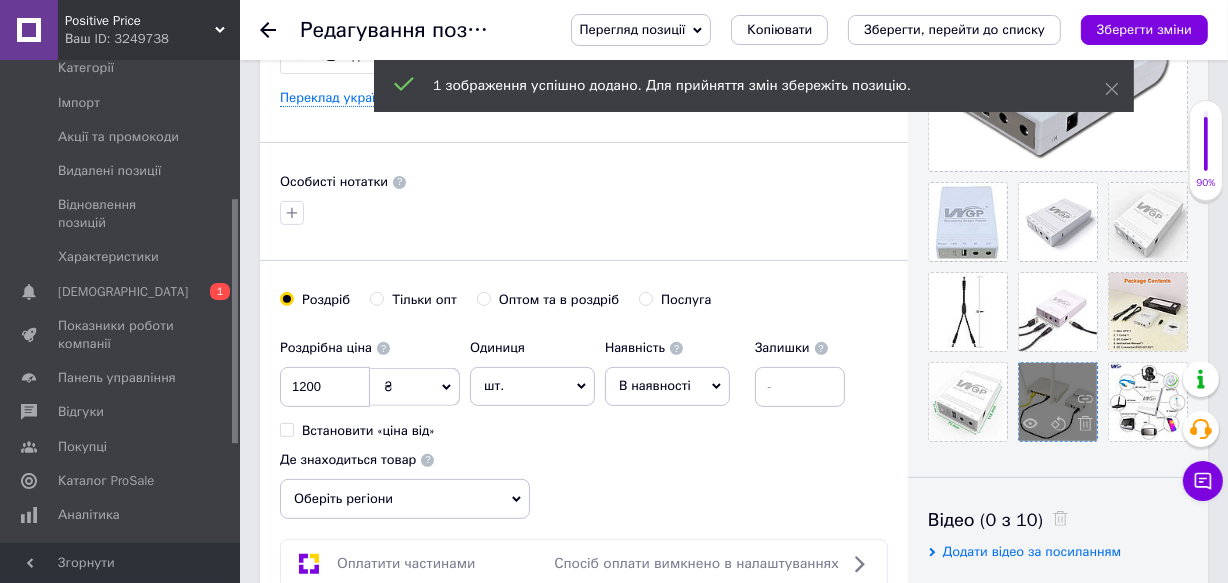 scroll, scrollTop: 545, scrollLeft: 0, axis: vertical 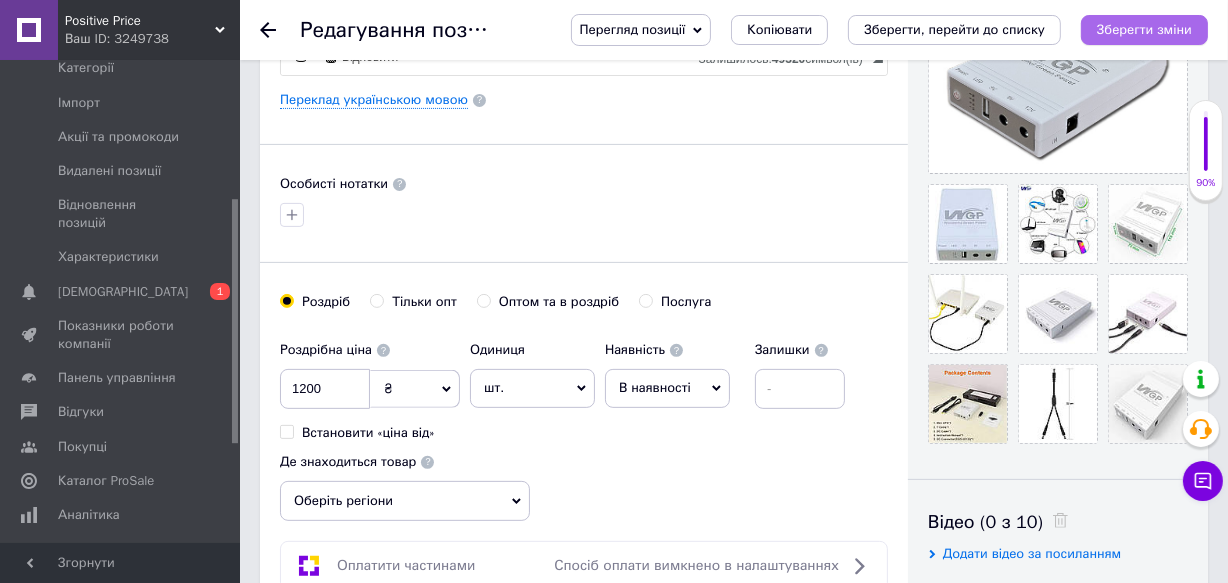 click on "Зберегти зміни" at bounding box center [1144, 29] 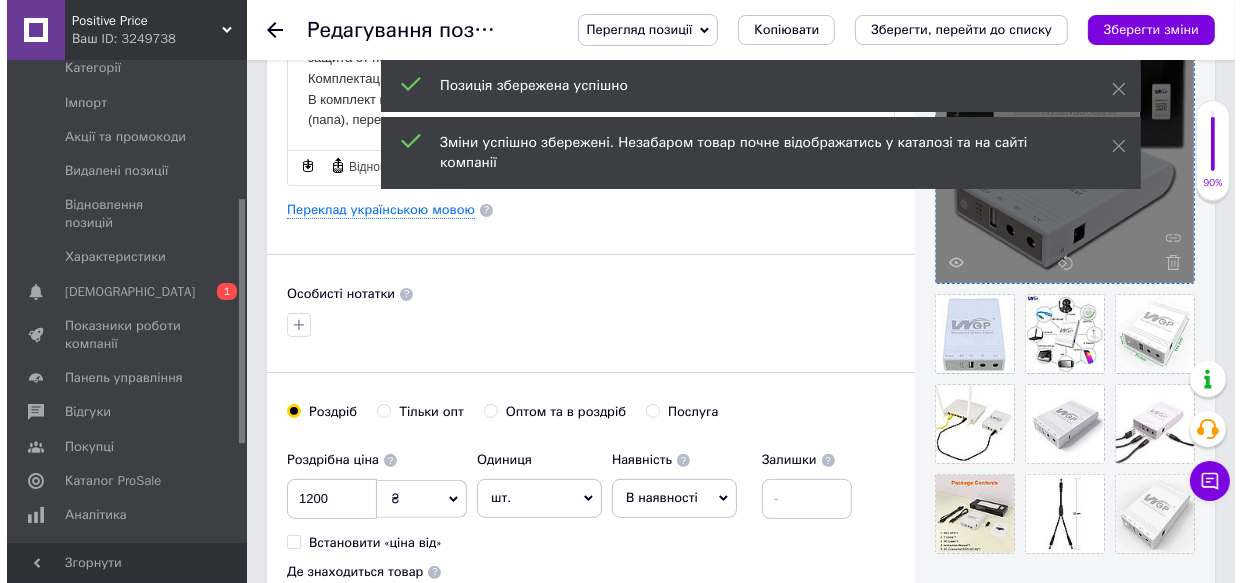 scroll, scrollTop: 272, scrollLeft: 0, axis: vertical 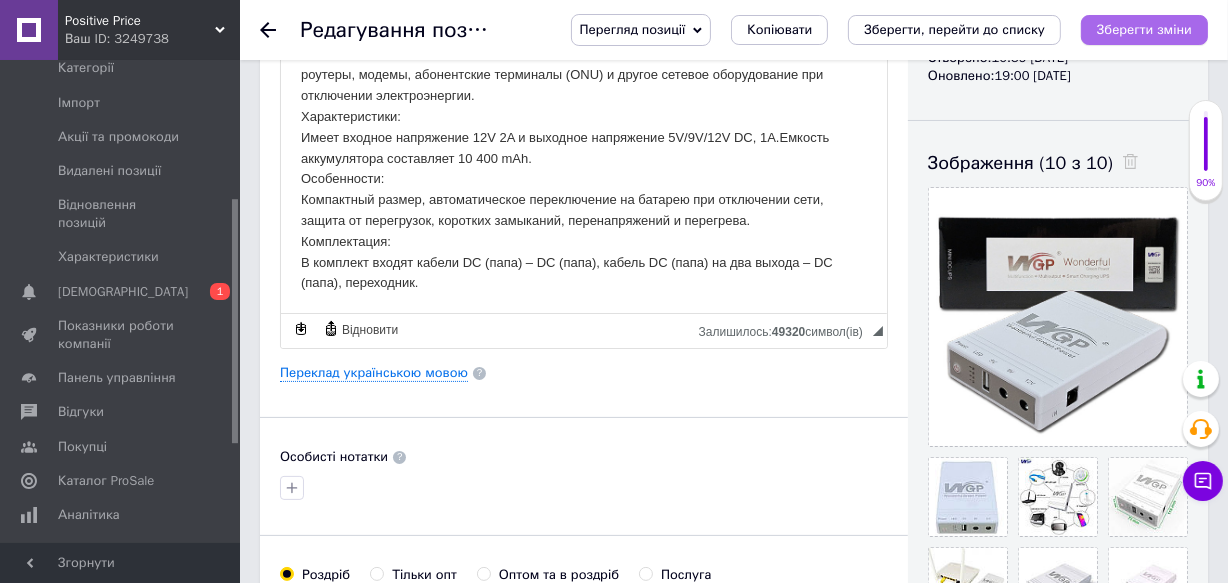 click on "Зберегти зміни" at bounding box center (1144, 29) 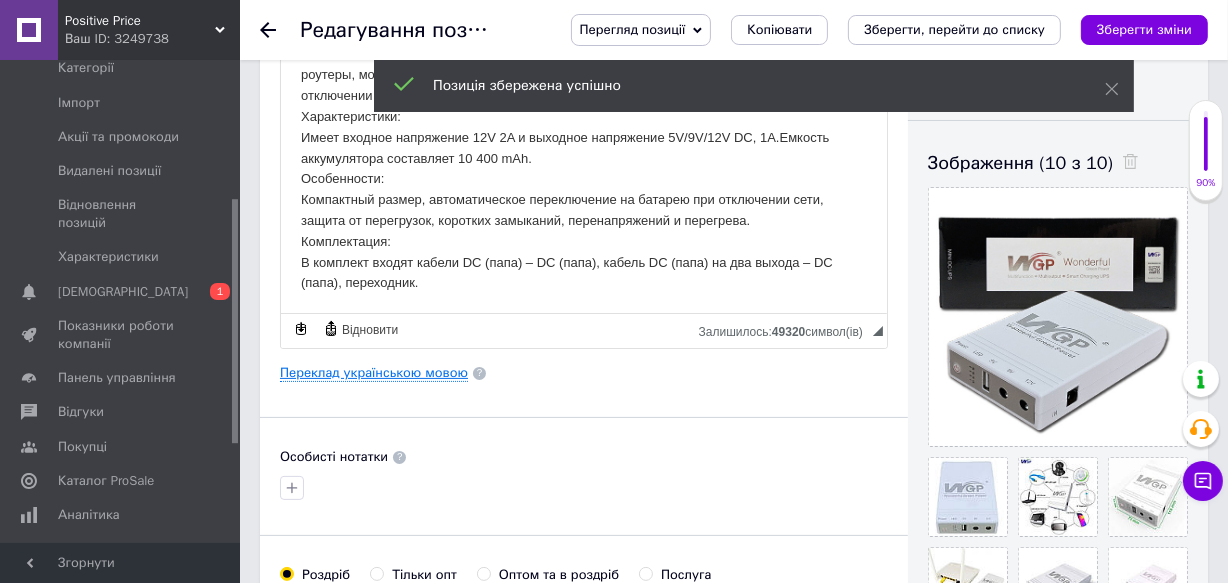 click on "Переклад українською мовою" at bounding box center [374, 373] 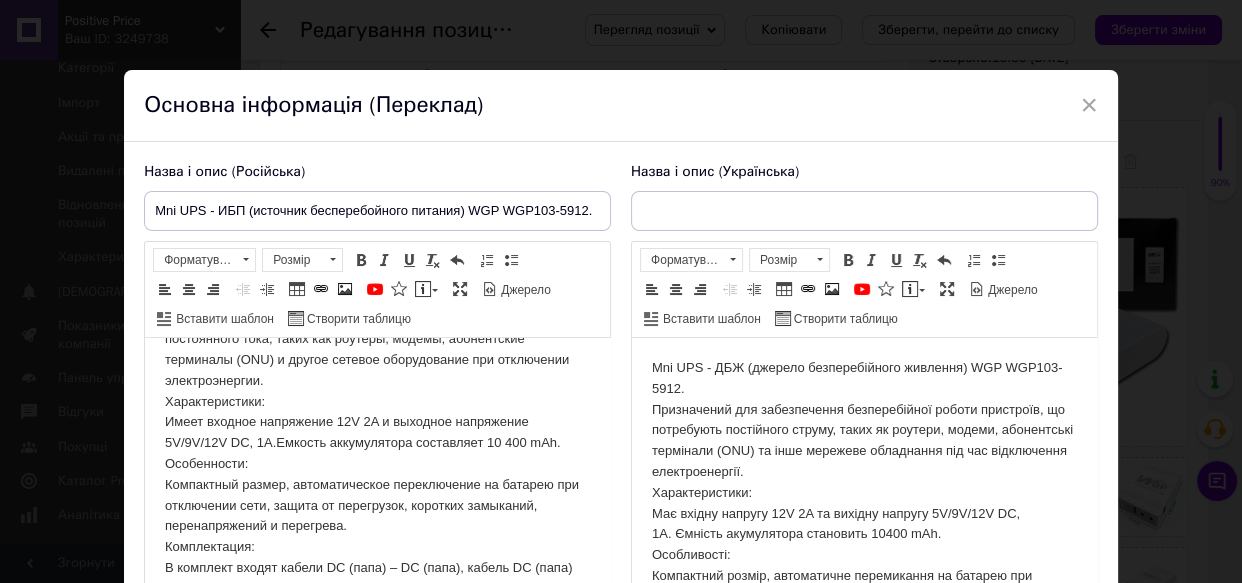 scroll, scrollTop: 143, scrollLeft: 0, axis: vertical 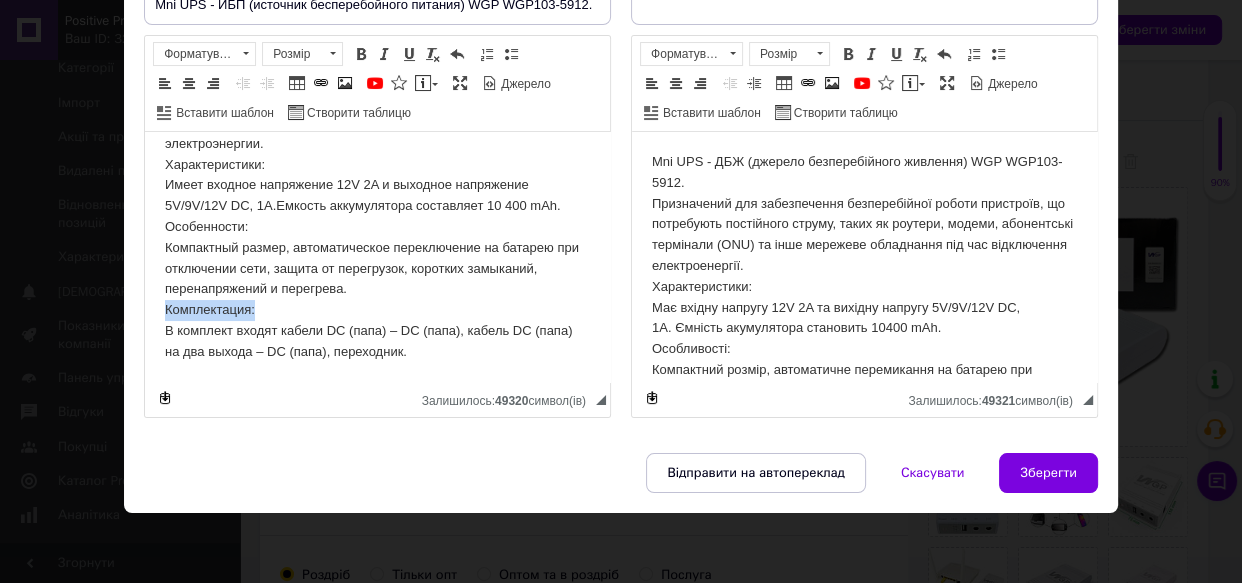 drag, startPoint x: 264, startPoint y: 310, endPoint x: 99, endPoint y: 301, distance: 165.24527 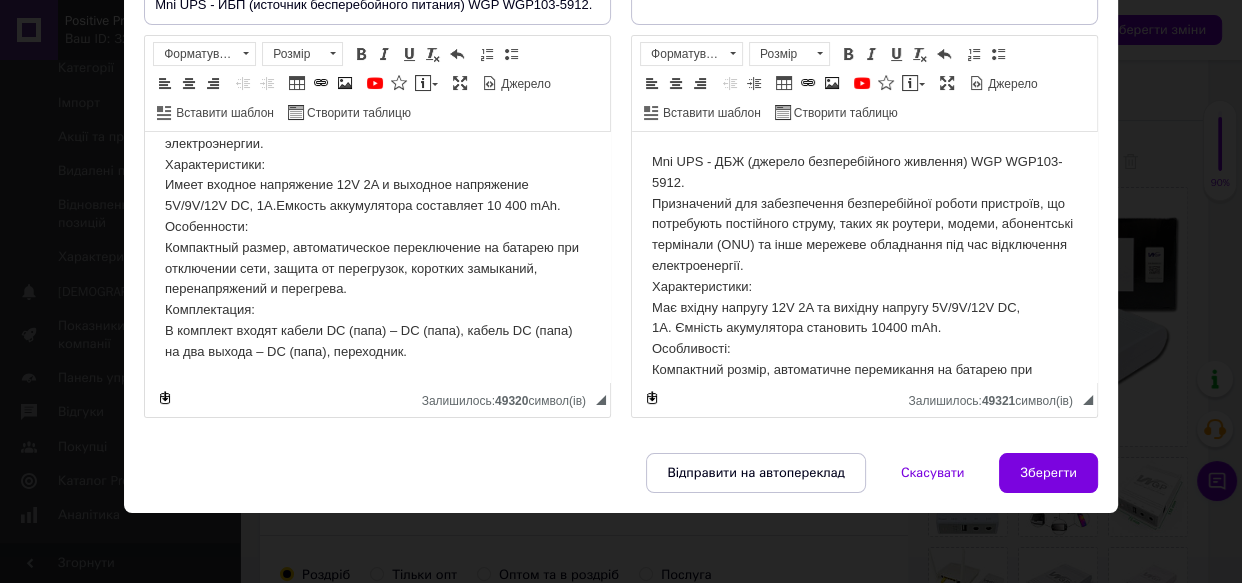 click on "Mni UPS - ИБП (источник бесперебойного питания) WGP WGP103-5912. Назначение: Предназначен для бесперебойной работы устройств, требующих постоянного тока, таких как роутеры, модемы, абонентские терминалы (ONU) и другое сетевое оборудование при отключении электроэнергии. Характеристики: Имеет входное напряжение 12V 2A и выходное напряжение 5V/9V/12V DC, 1A.Емкость аккумулятора составляет 10 400 mAh. Особенности: Компактный размер, автоматическое переключение на батарею при отключении сети, защита от перегрузок, коротких замыканий, перенапряжений и перегрева. Комплектация:" at bounding box center [377, 186] 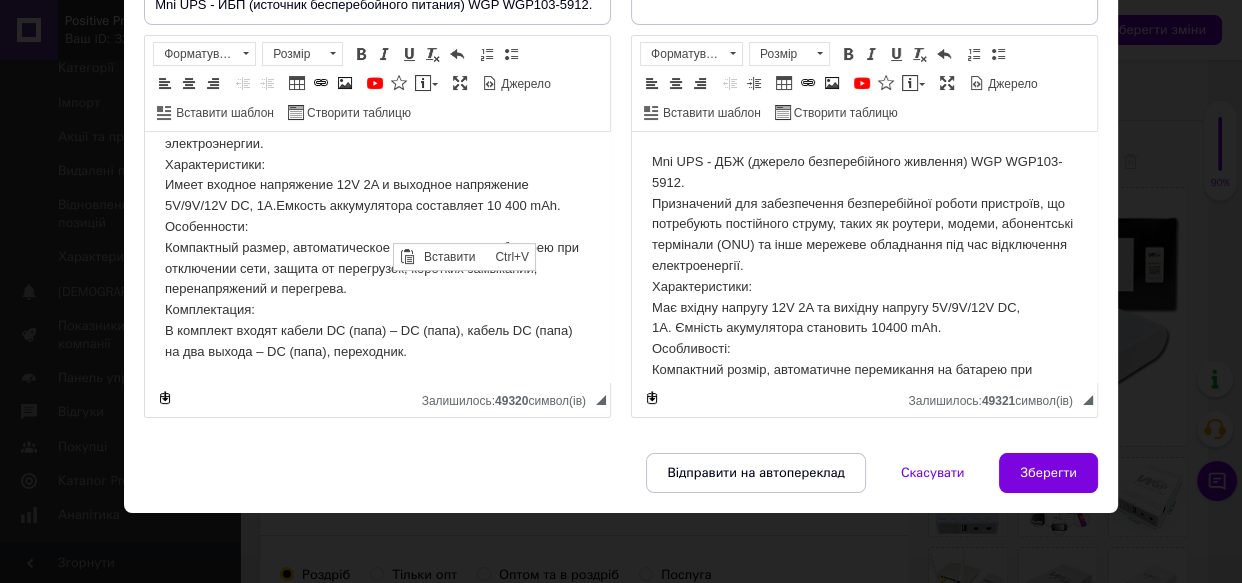 scroll, scrollTop: 0, scrollLeft: 0, axis: both 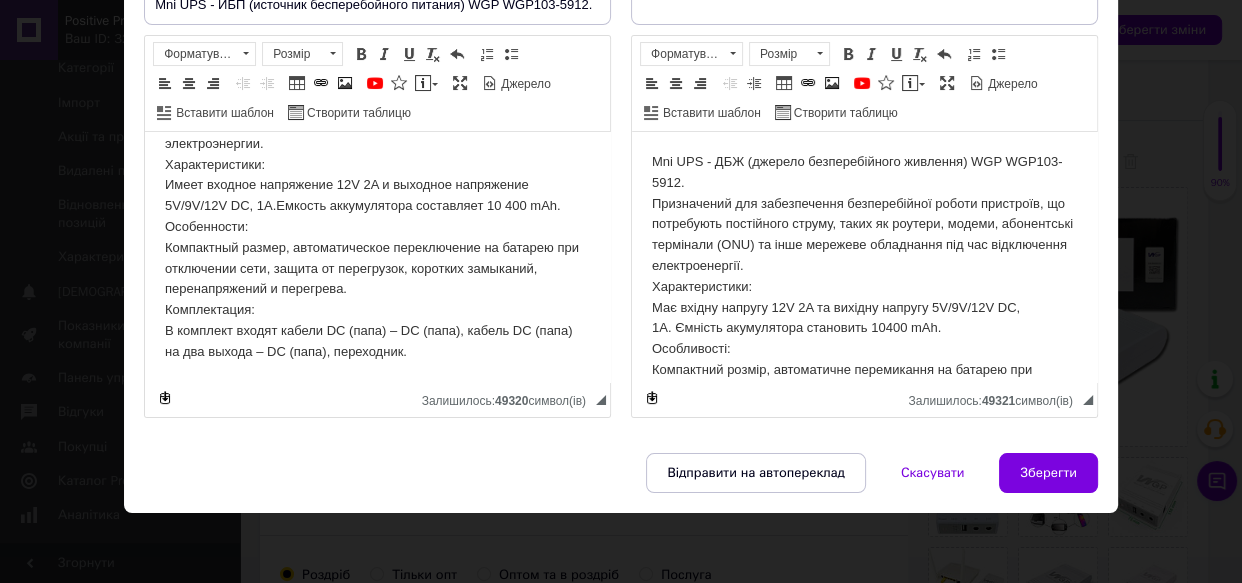 click on "Mni UPS - ИБП (источник бесперебойного питания) WGP WGP103-5912. Назначение: Предназначен для бесперебойной работы устройств, требующих постоянного тока, таких как роутеры, модемы, абонентские терминалы (ONU) и другое сетевое оборудование при отключении электроэнергии. Характеристики: Имеет входное напряжение 12V 2A и выходное напряжение 5V/9V/12V DC, 1A.Емкость аккумулятора составляет 10 400 mAh. Особенности: Компактный размер, автоматическое переключение на батарею при отключении сети, защита от перегрузок, коротких замыканий, перенапряжений и перегрева. Комплектация:" at bounding box center (377, 186) 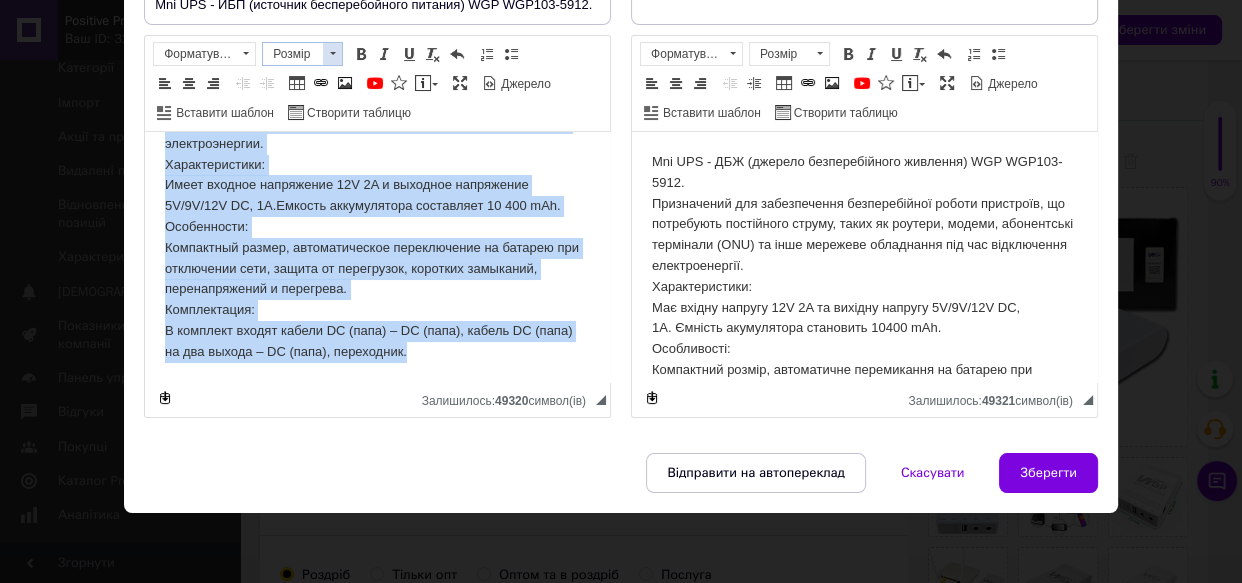 click at bounding box center [332, 54] 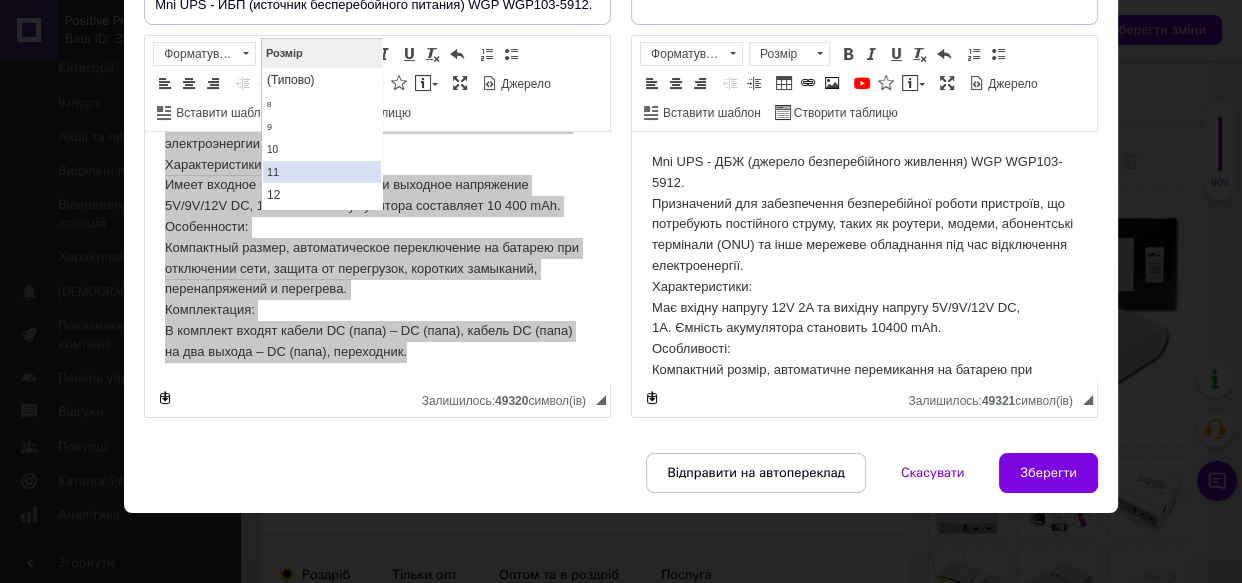 scroll, scrollTop: 90, scrollLeft: 0, axis: vertical 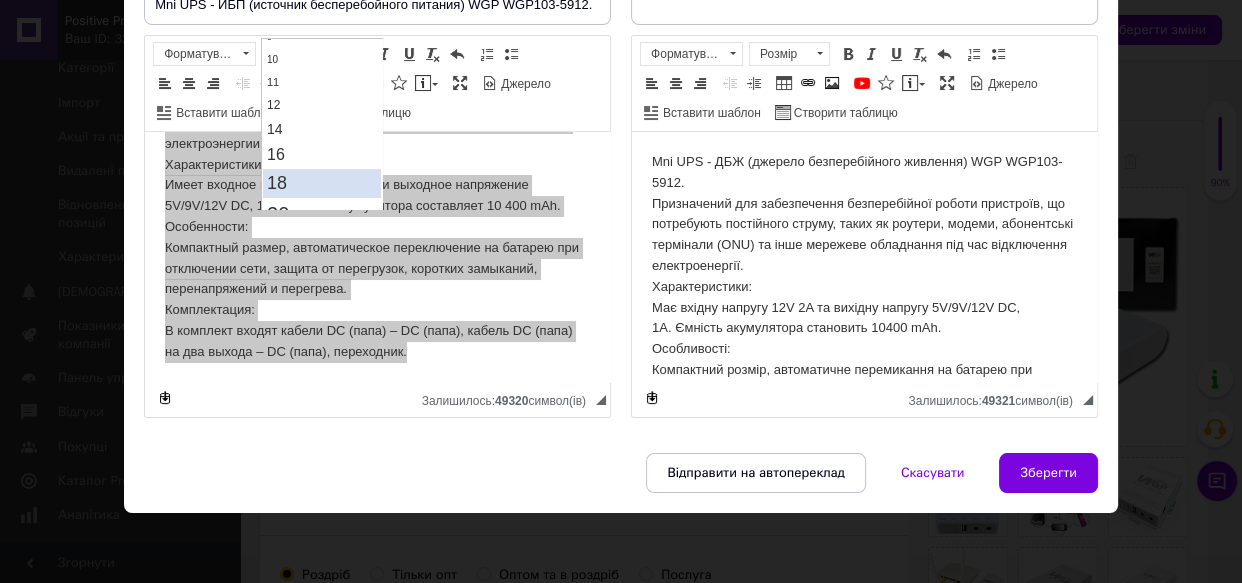 click on "18" at bounding box center [322, 183] 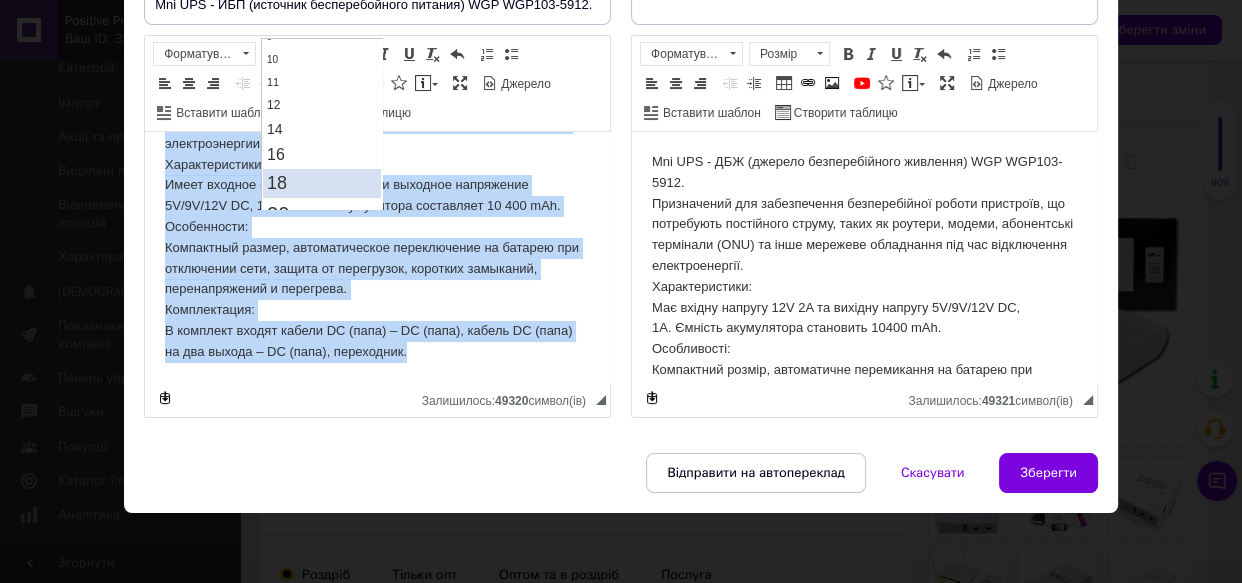 scroll, scrollTop: 0, scrollLeft: 0, axis: both 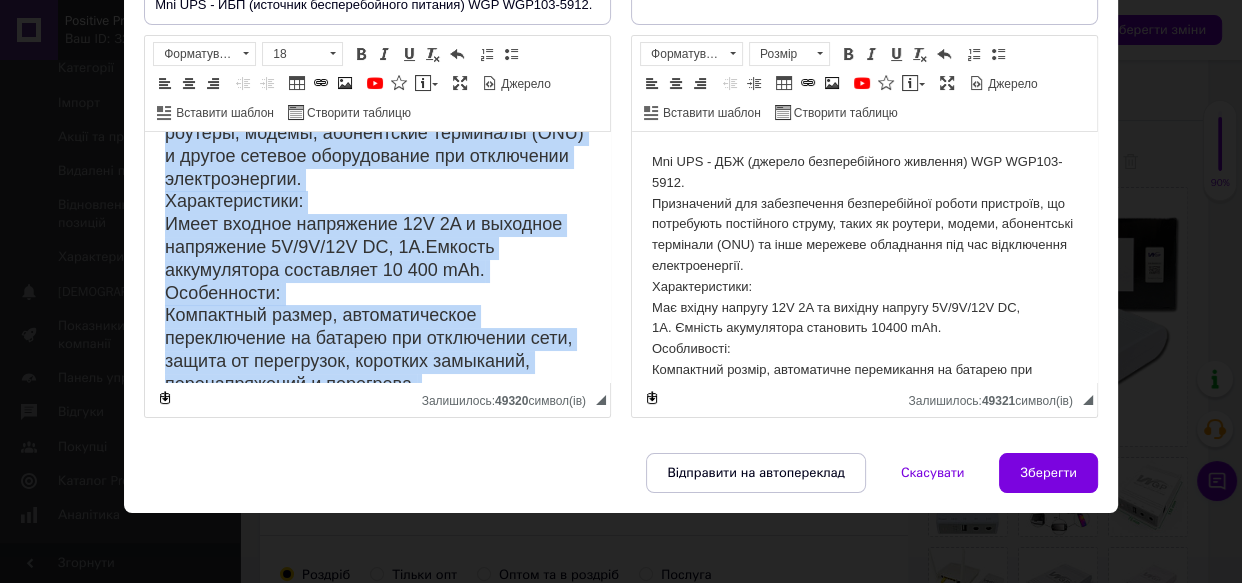 click on "Mni UPS - ИБП (источник бесперебойного питания) WGP WGP103-5912. Назначение: Предназначен для бесперебойной работы устройств, требующих постоянного тока, таких как роутеры, модемы, абонентские терминалы (ONU) и другое сетевое оборудование при отключении электроэнергии. Характеристики: Имеет входное напряжение 12V 2A и выходное напряжение 5V/9V/12V DC, 1A.Емкость аккумулятора составляет 10 400 mAh. Особенности: Компактный размер, автоматическое переключение на батарею при отключении сети, защита от перегрузок, коротких замыканий, перенапряжений и перегрева. Комплектация:" at bounding box center [377, 248] 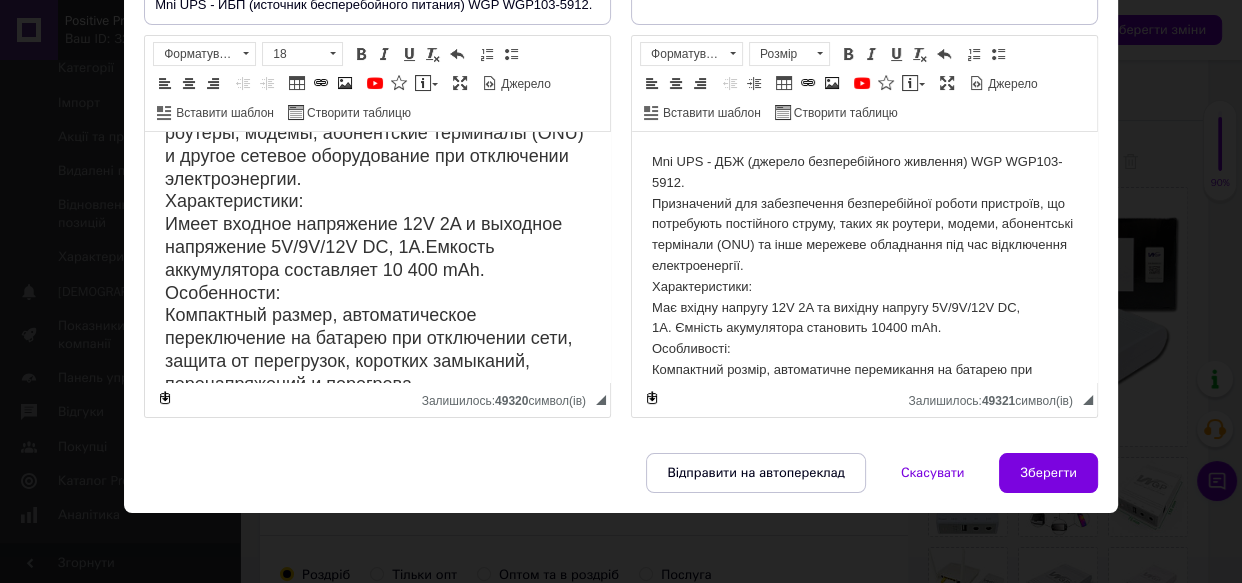 click on "Mni UPS - ДБЖ (джерело безперебійного живлення) WGP WGP103-5912.   Призначений для забезпечення безперебійної роботи пристроїв, що потребують постійного струму, таких як роутери, модеми, абонентські термінали (ONU) та інше мережеве обладнання під час відключення електроенергії. Характеристики: Має вхідну напругу 12V 2A та вихідну напругу 5V/9V/12V DC, 1A. Ємність акумулятора становить 10400 mAh. Особливості: Компактний розмір, автоматичне перемикання на батарею при відключенні мережі, захист від перевантажень, коротких замикань, перенапруги та перегріву. Комплектація:" at bounding box center (864, 318) 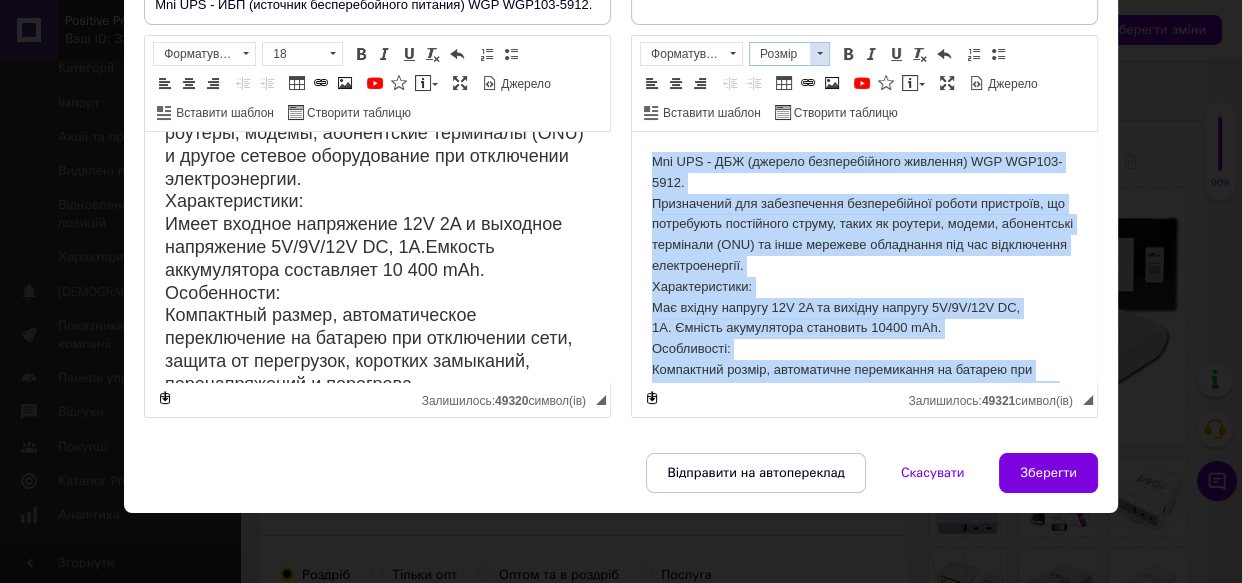 click at bounding box center [819, 54] 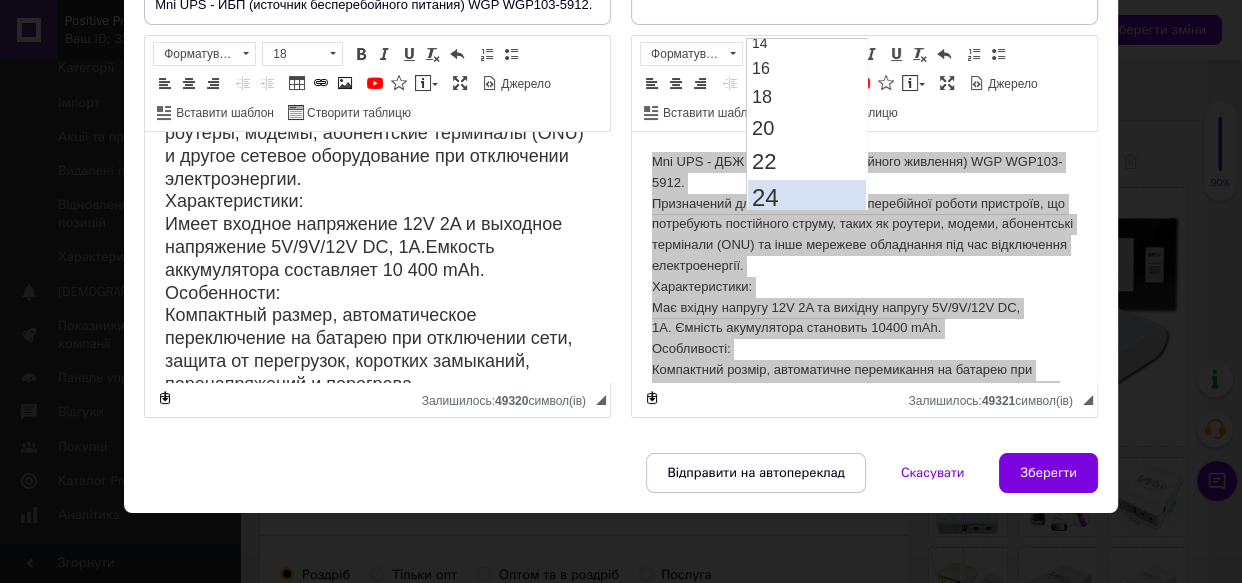 scroll, scrollTop: 181, scrollLeft: 0, axis: vertical 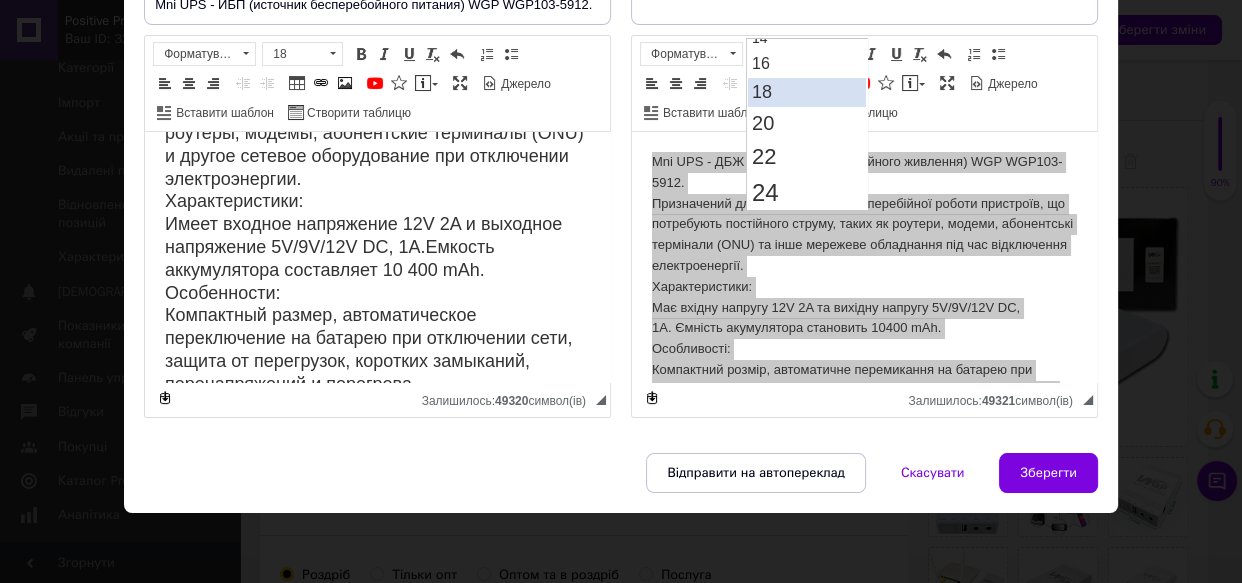 click on "18" at bounding box center [806, 92] 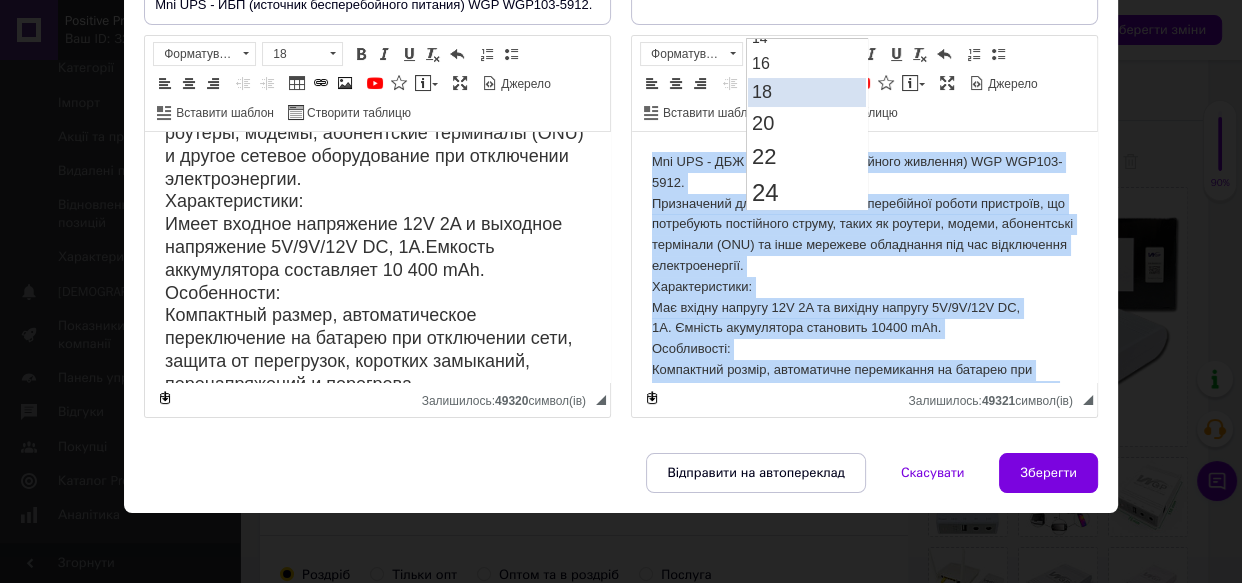 scroll, scrollTop: 0, scrollLeft: 0, axis: both 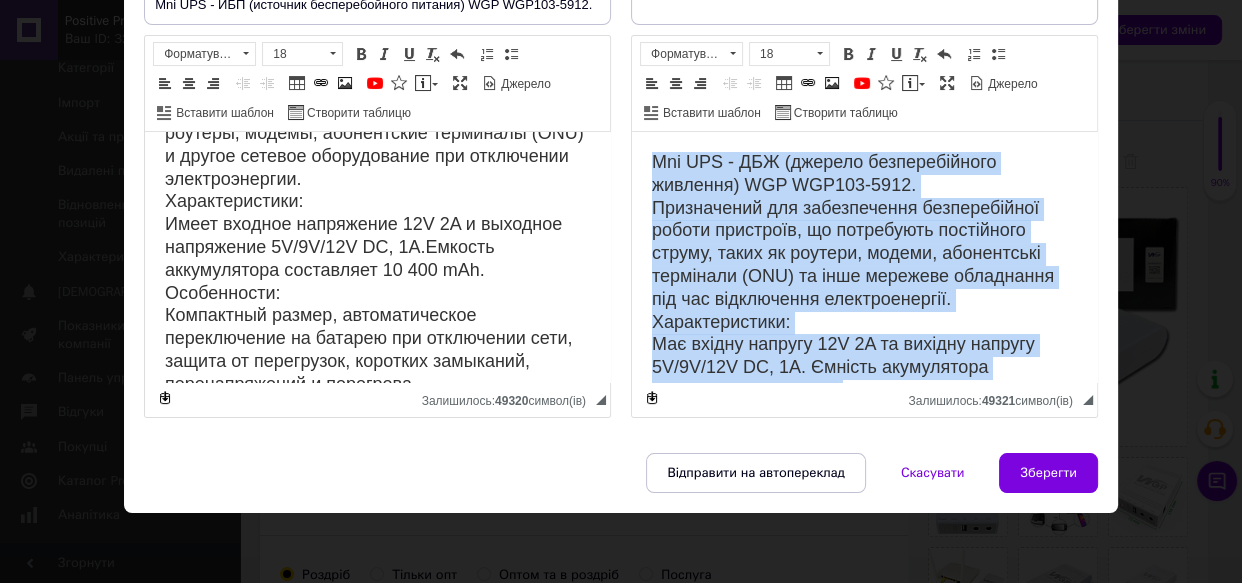 click on "Mni UPS - ДБЖ (джерело безперебійного живлення) WGP WGP103-5912.   Призначений для забезпечення безперебійної роботи пристроїв, що потребують постійного струму, таких як роутери, модеми, абонентські термінали (ONU) та інше мережеве обладнання під час відключення електроенергії. Характеристики: Має вхідну напругу 12V 2A та вихідну напругу 5V/9V/12V DC, 1A. Ємність акумулятора становить 10400 mAh. Особливості: Компактний розмір, автоматичне перемикання на батарею при відключенні мережі, захист від перевантажень, коротких замикань, перенапруги та перегріву. Комплектація:" at bounding box center [864, 380] 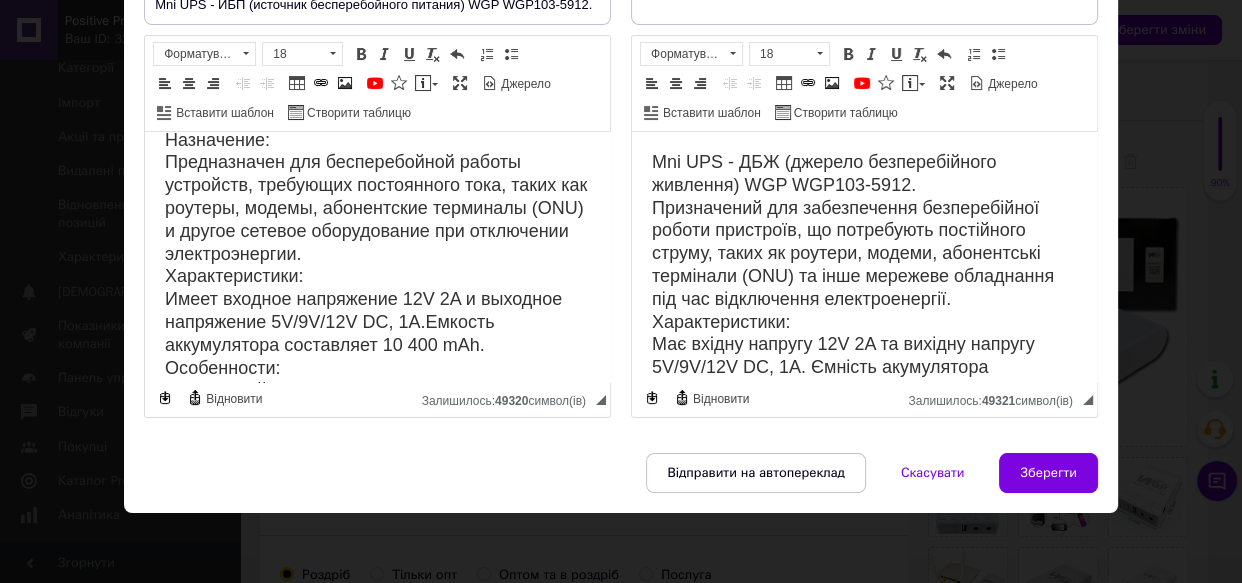 scroll, scrollTop: 0, scrollLeft: 0, axis: both 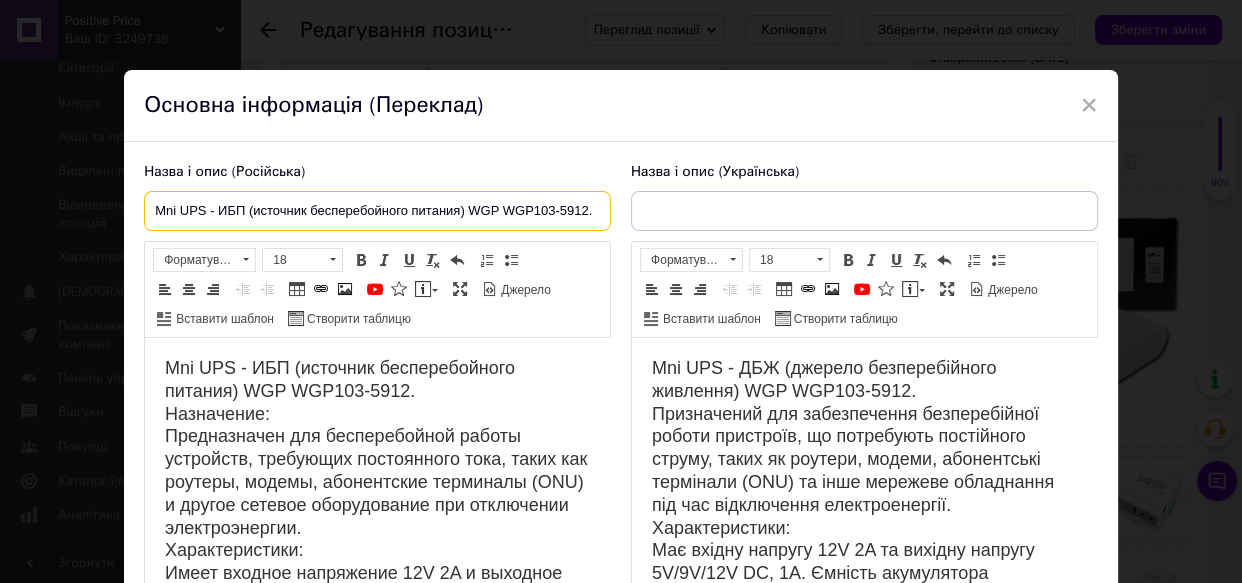 drag, startPoint x: 151, startPoint y: 210, endPoint x: 658, endPoint y: 224, distance: 507.19327 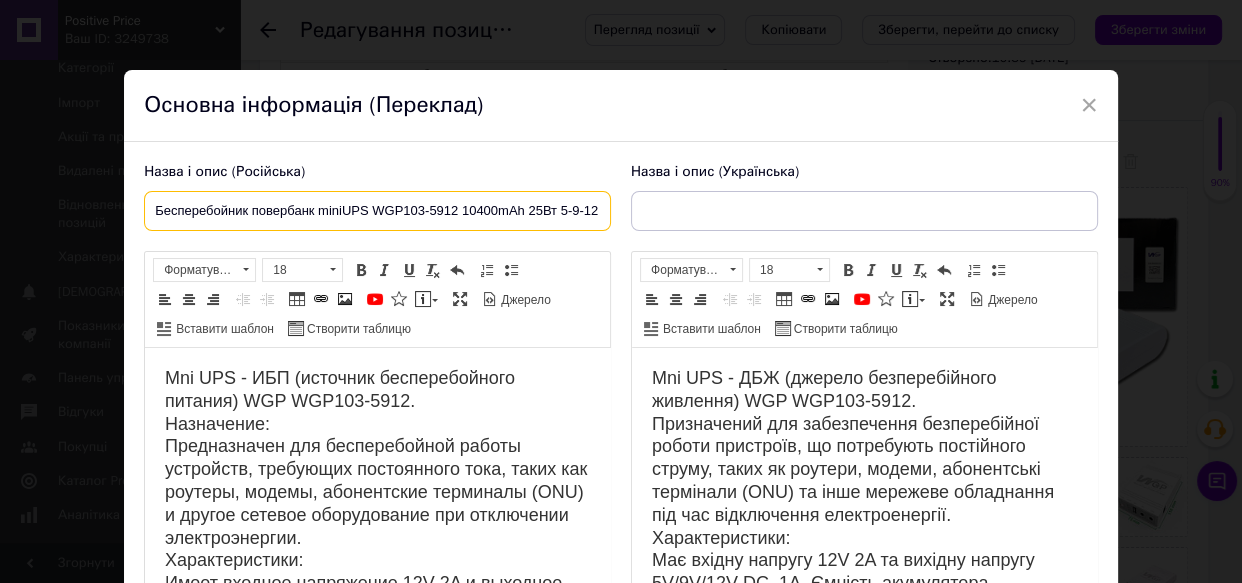 scroll, scrollTop: 0, scrollLeft: 86, axis: horizontal 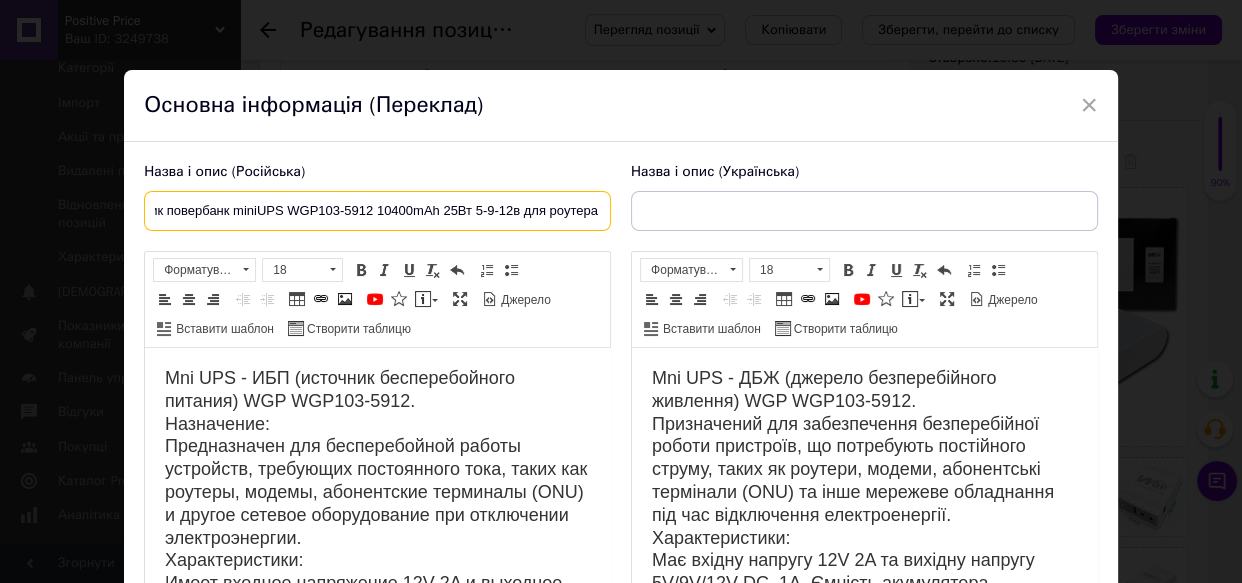 type on "Бесперебойник повербанк miniUPS WGP103-5912 10400mAh 25Вт 5-9-12в для роутера" 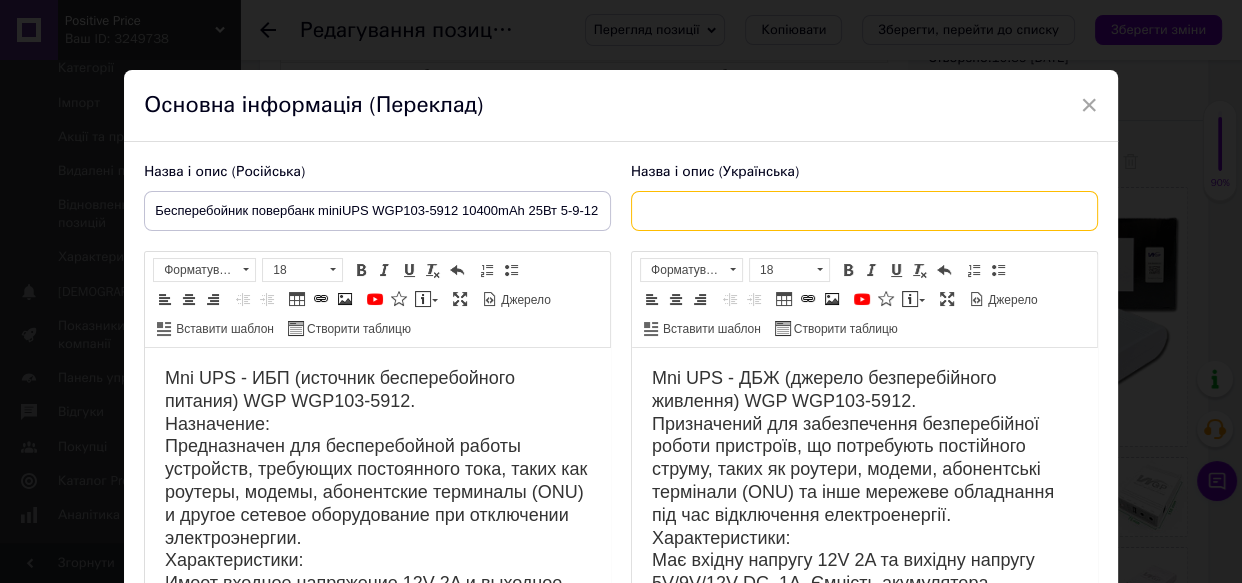 click at bounding box center (864, 211) 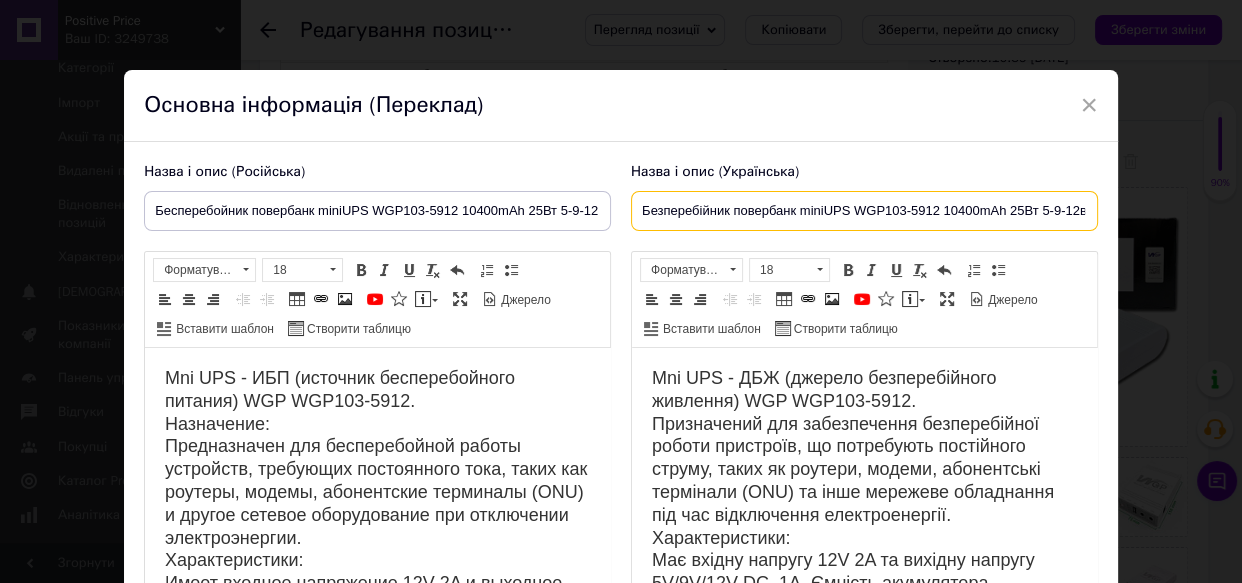 scroll, scrollTop: 0, scrollLeft: 84, axis: horizontal 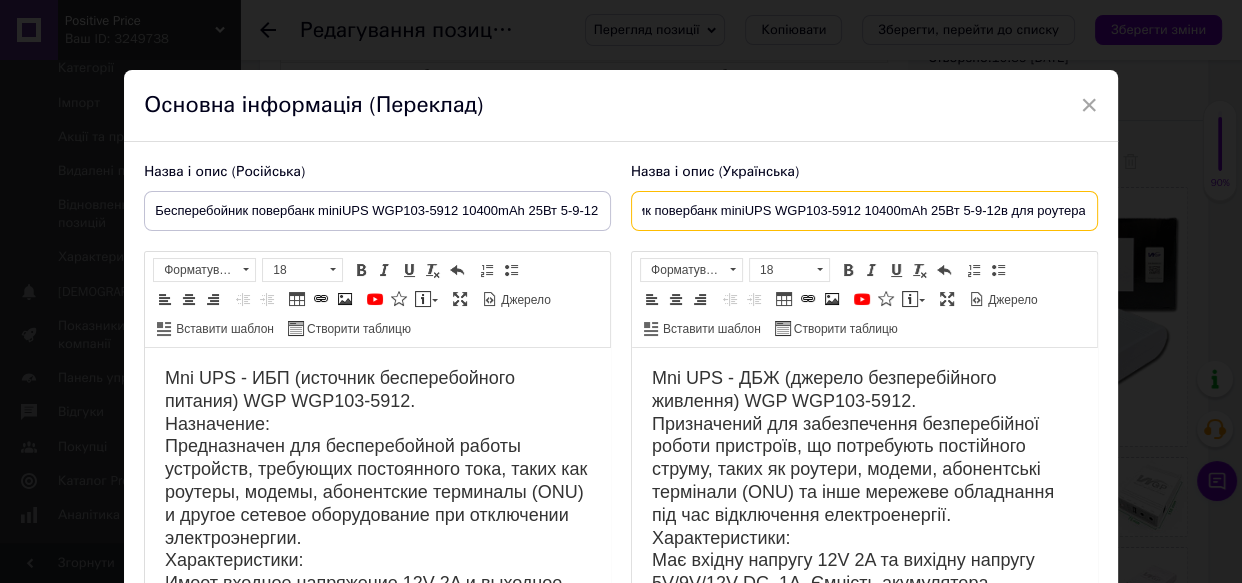 type on "Безперебійник повербанк miniUPS WGP103-5912 10400mAh 25Вт 5-9-12в для роутера" 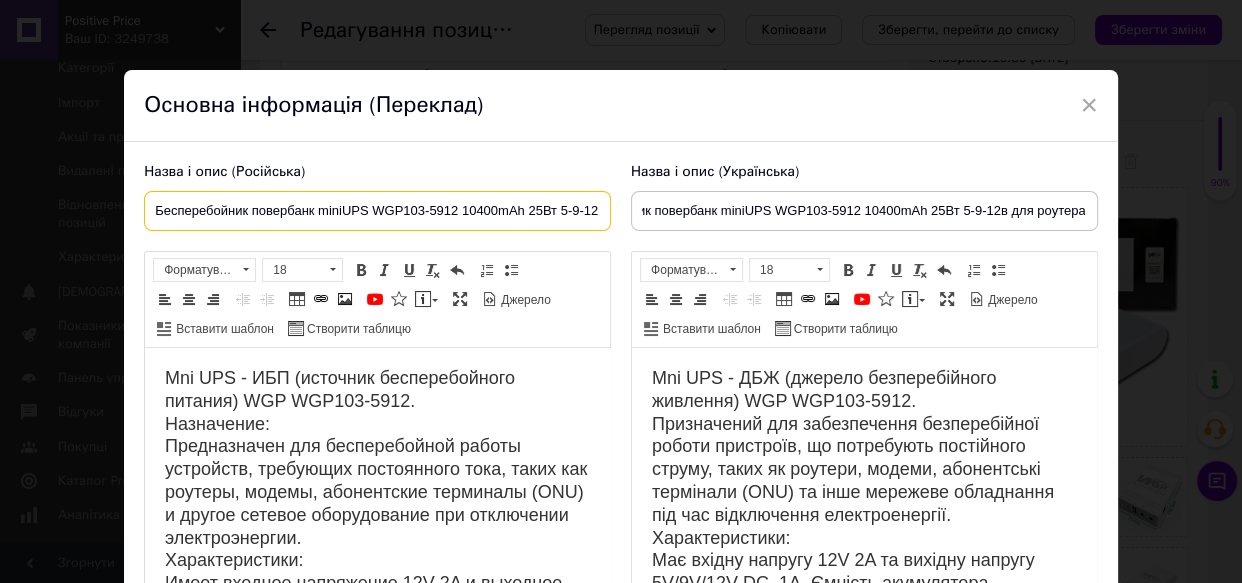 scroll, scrollTop: 0, scrollLeft: 0, axis: both 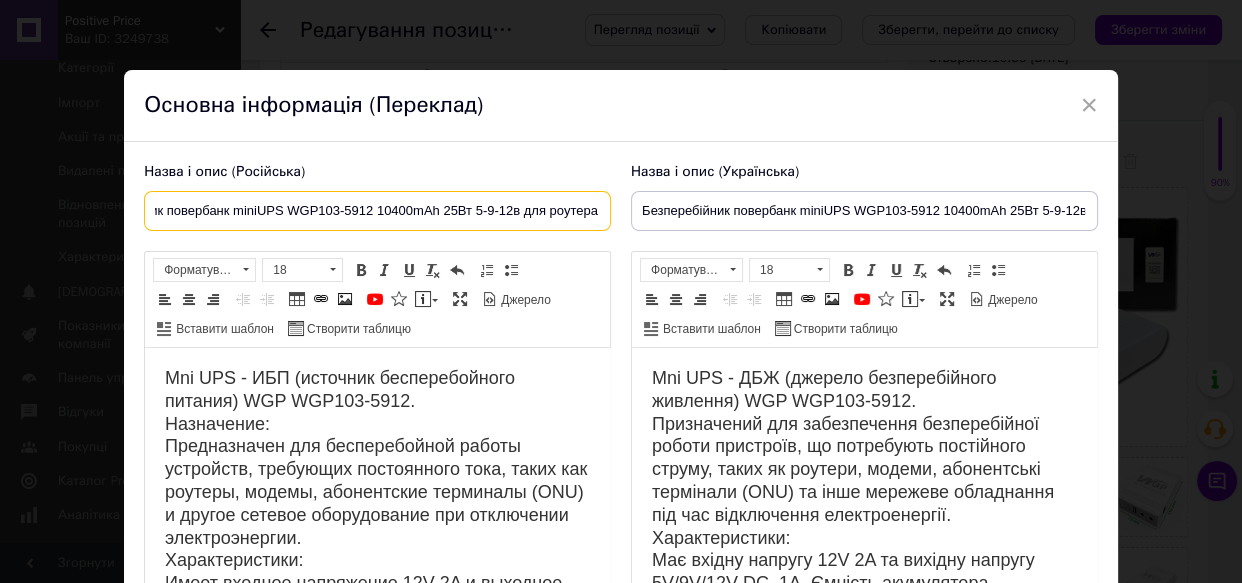 drag, startPoint x: 560, startPoint y: 209, endPoint x: 518, endPoint y: 211, distance: 42.047592 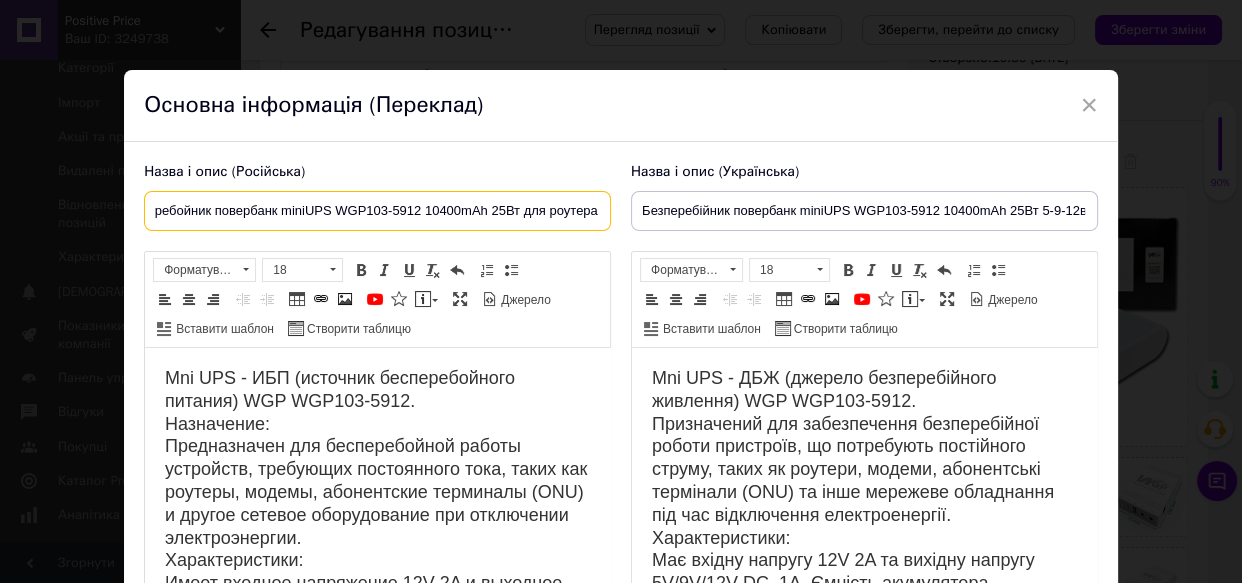 scroll, scrollTop: 0, scrollLeft: 39, axis: horizontal 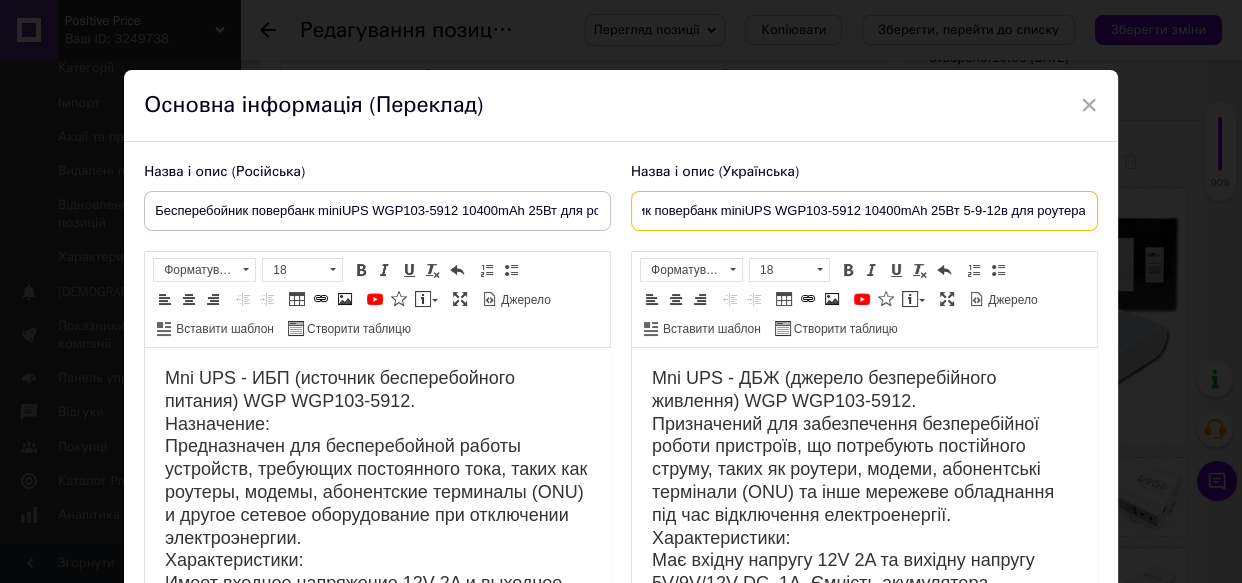 drag, startPoint x: 1037, startPoint y: 211, endPoint x: 1004, endPoint y: 210, distance: 33.01515 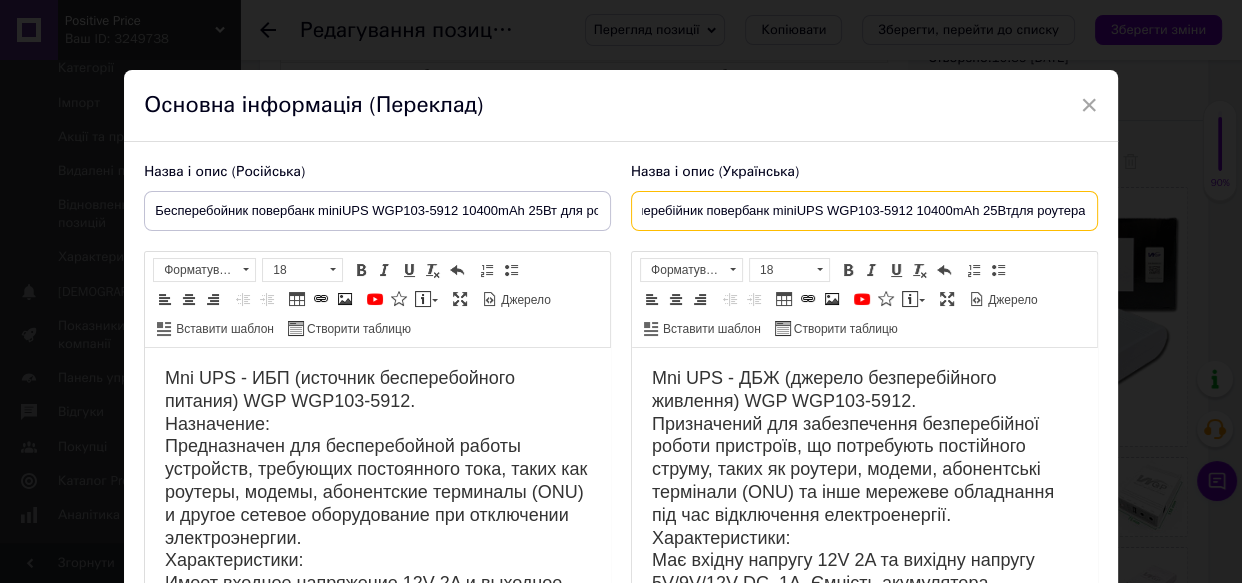 scroll, scrollTop: 0, scrollLeft: 32, axis: horizontal 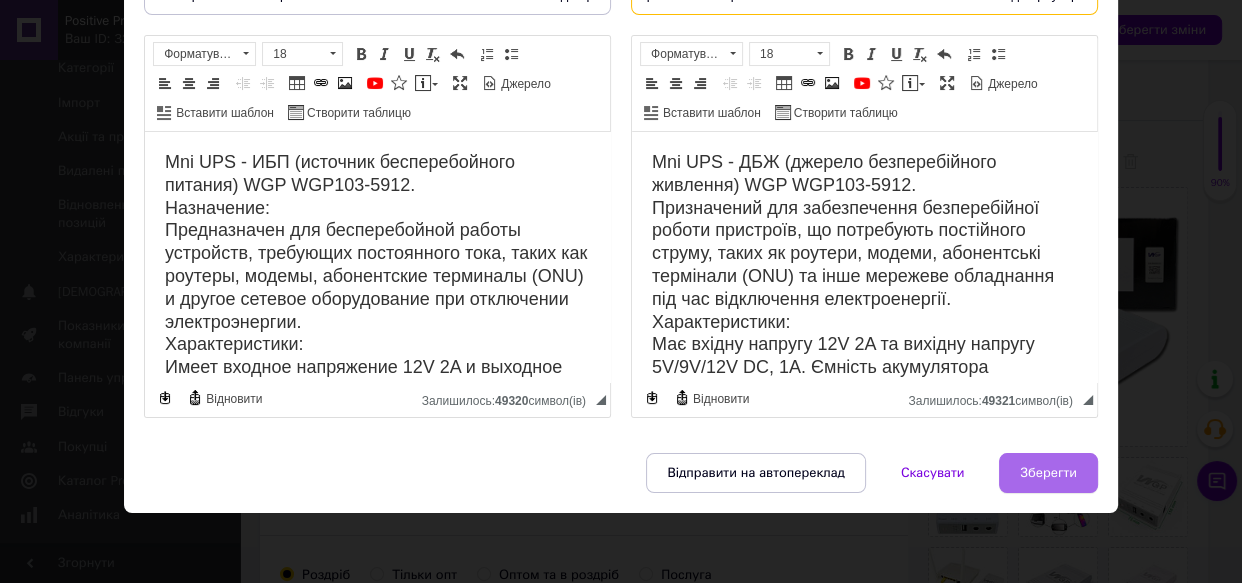 type on "Безперебійник повербанк miniUPS WGP103-5912 10400mAh 25Вт для роутера" 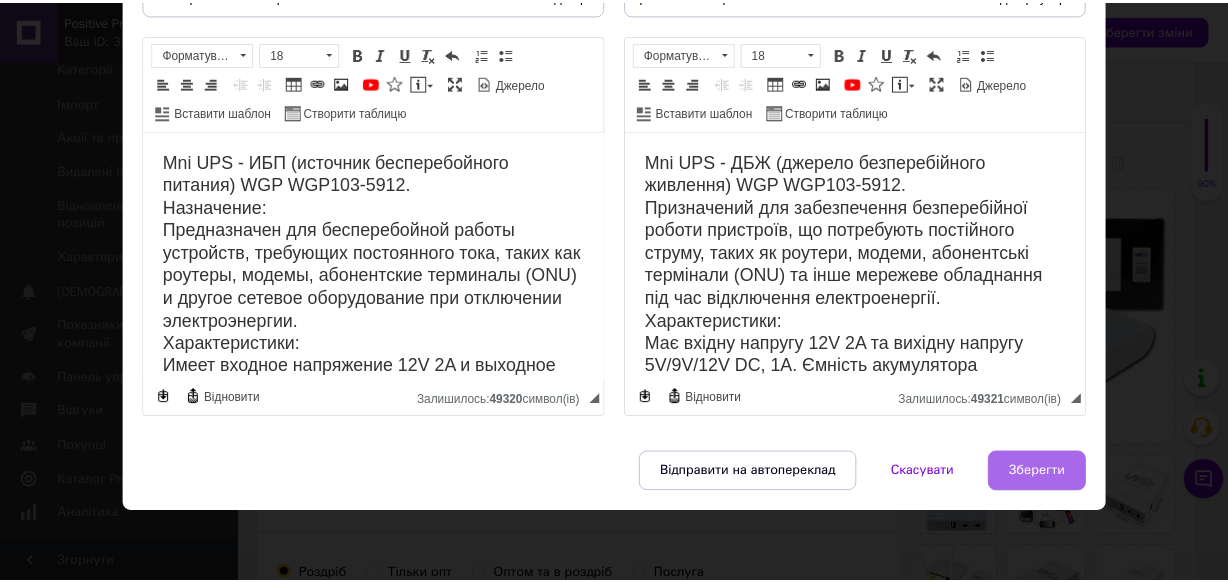 scroll, scrollTop: 0, scrollLeft: 0, axis: both 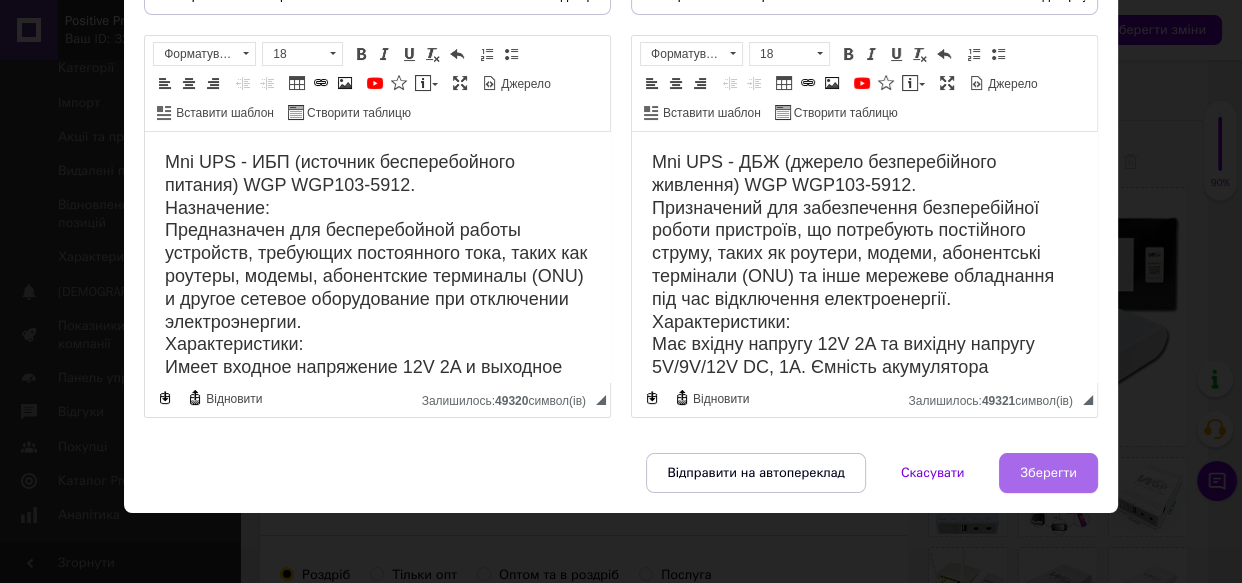 click on "Зберегти" at bounding box center (1048, 473) 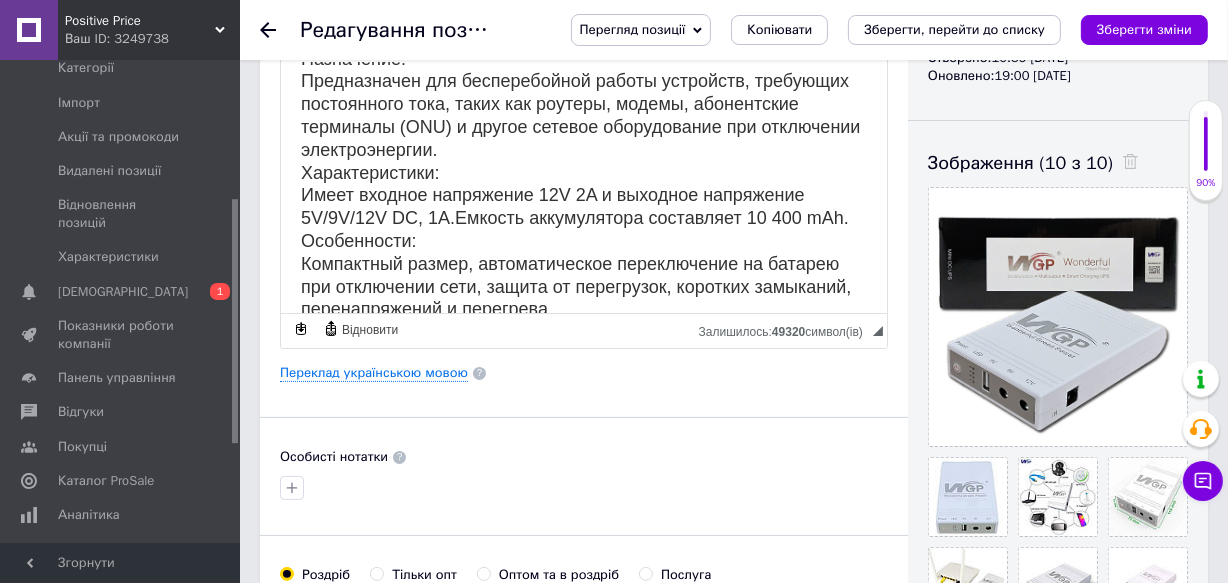 scroll, scrollTop: 84, scrollLeft: 0, axis: vertical 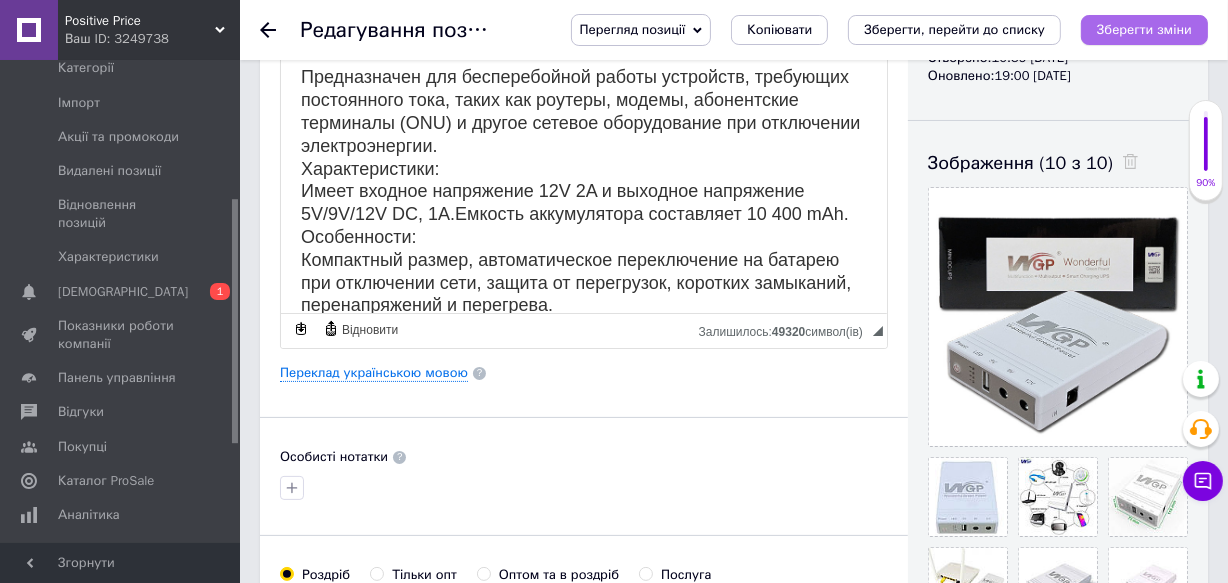 click on "Зберегти зміни" at bounding box center [1144, 30] 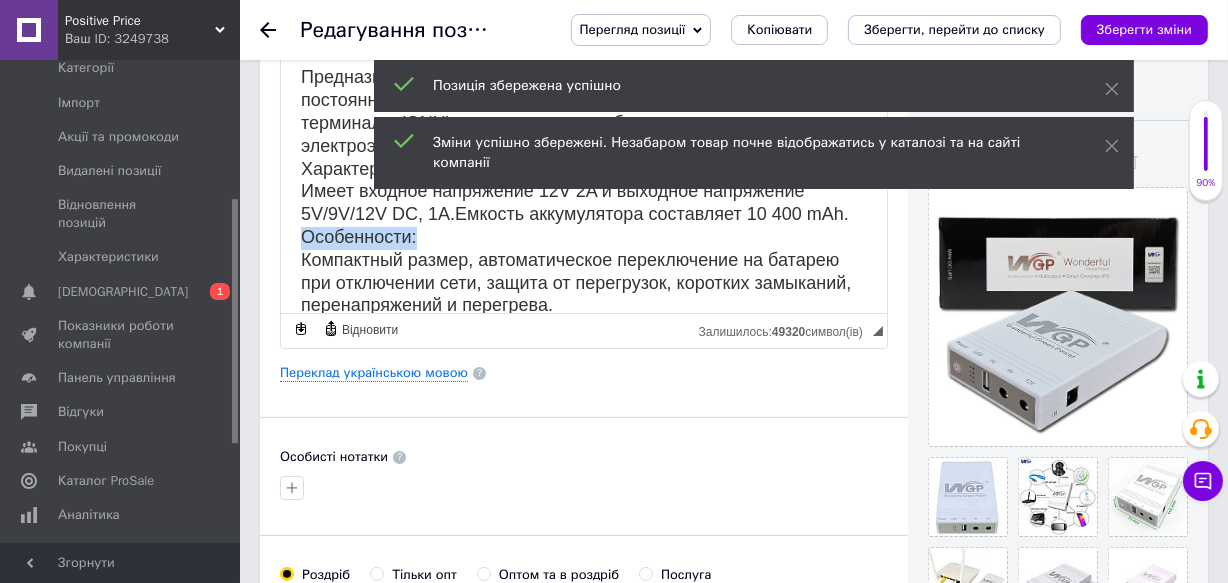drag, startPoint x: 429, startPoint y: 232, endPoint x: 300, endPoint y: 236, distance: 129.062 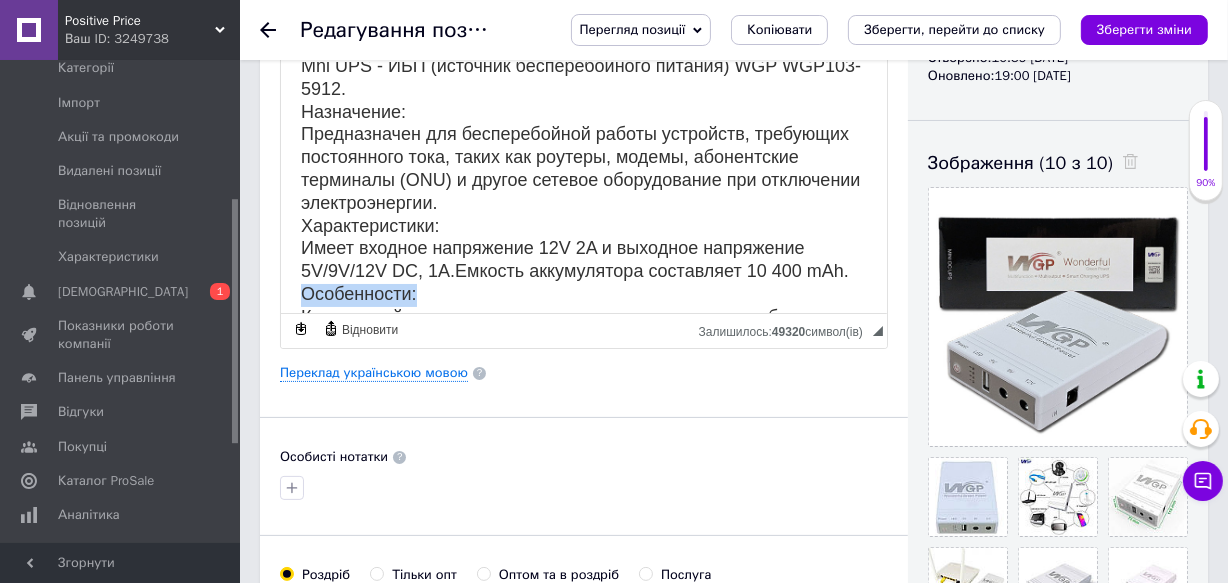 scroll, scrollTop: 0, scrollLeft: 0, axis: both 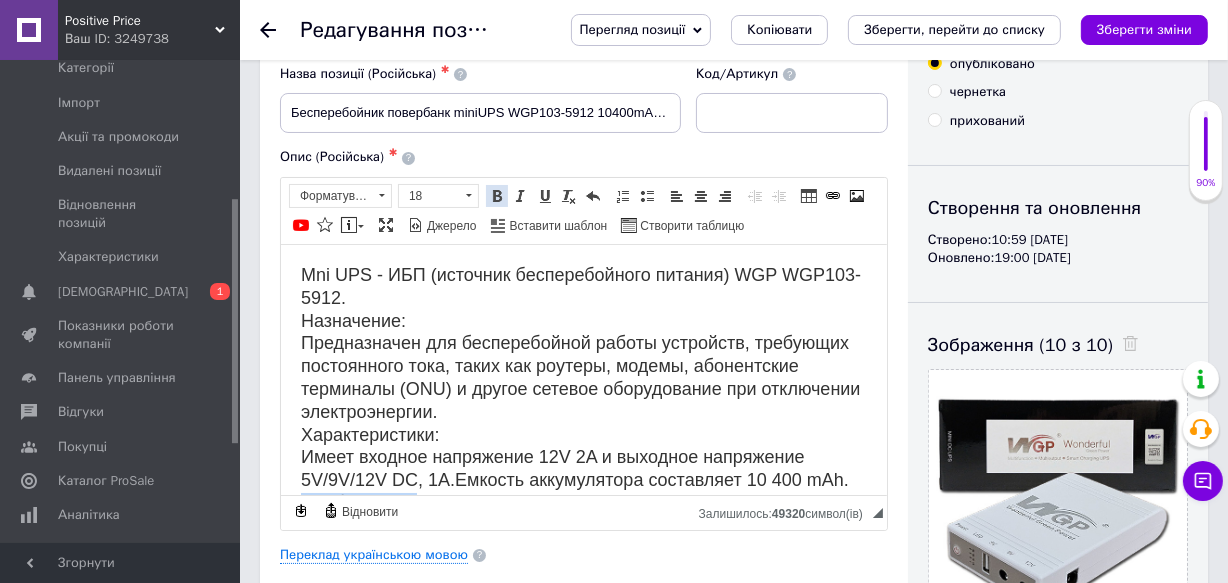 click at bounding box center (497, 196) 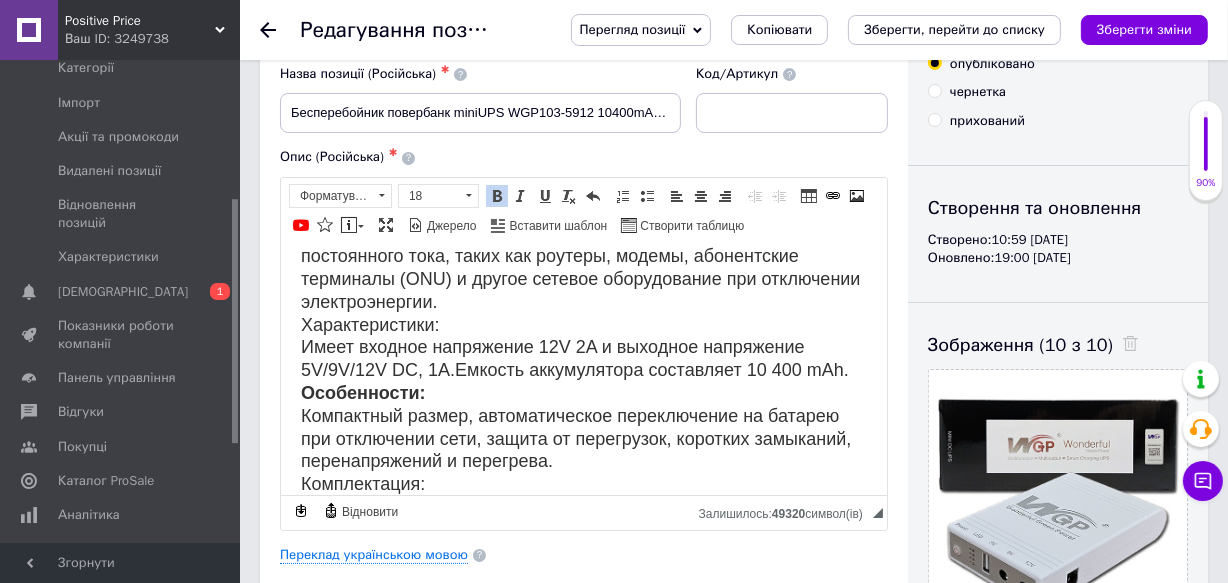 scroll, scrollTop: 174, scrollLeft: 0, axis: vertical 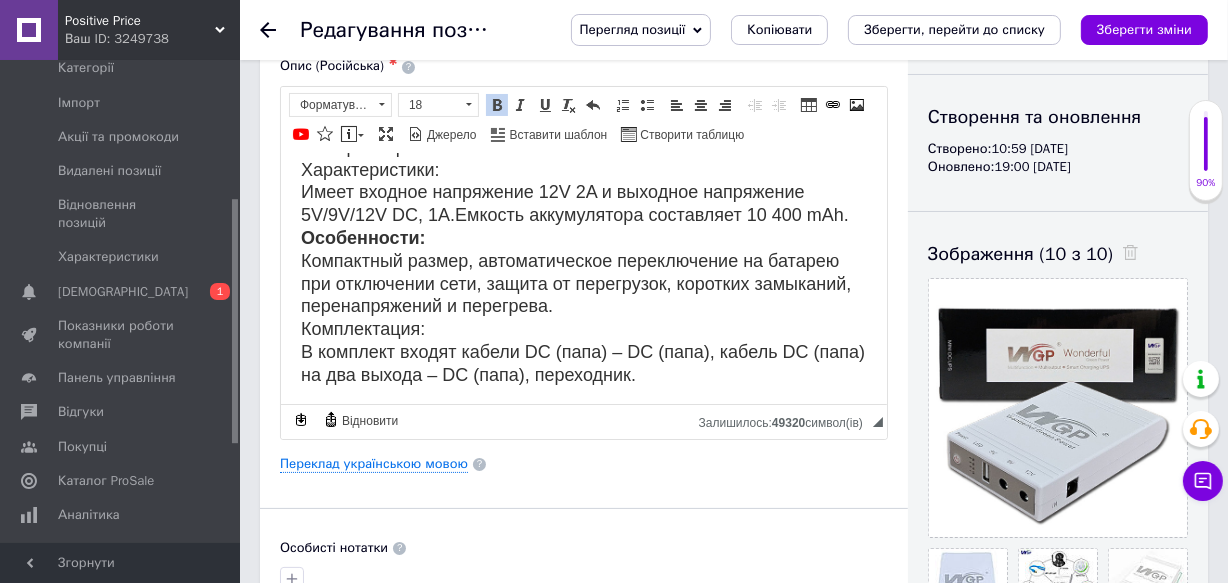 click on "Зберегти зміни" at bounding box center [1144, 29] 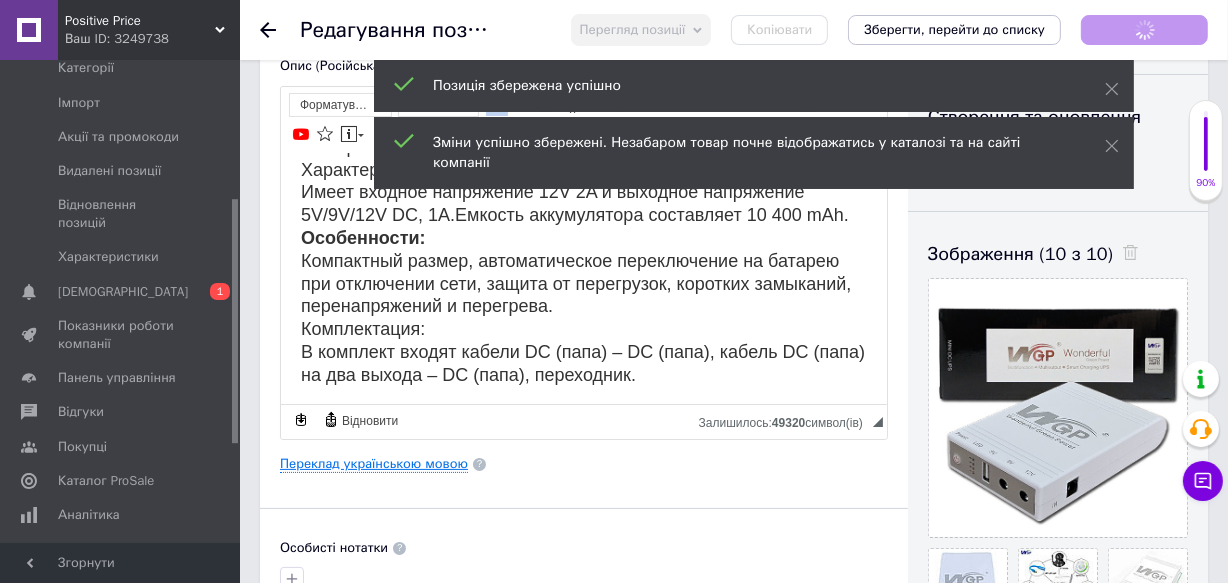 click on "Переклад українською мовою" at bounding box center (374, 464) 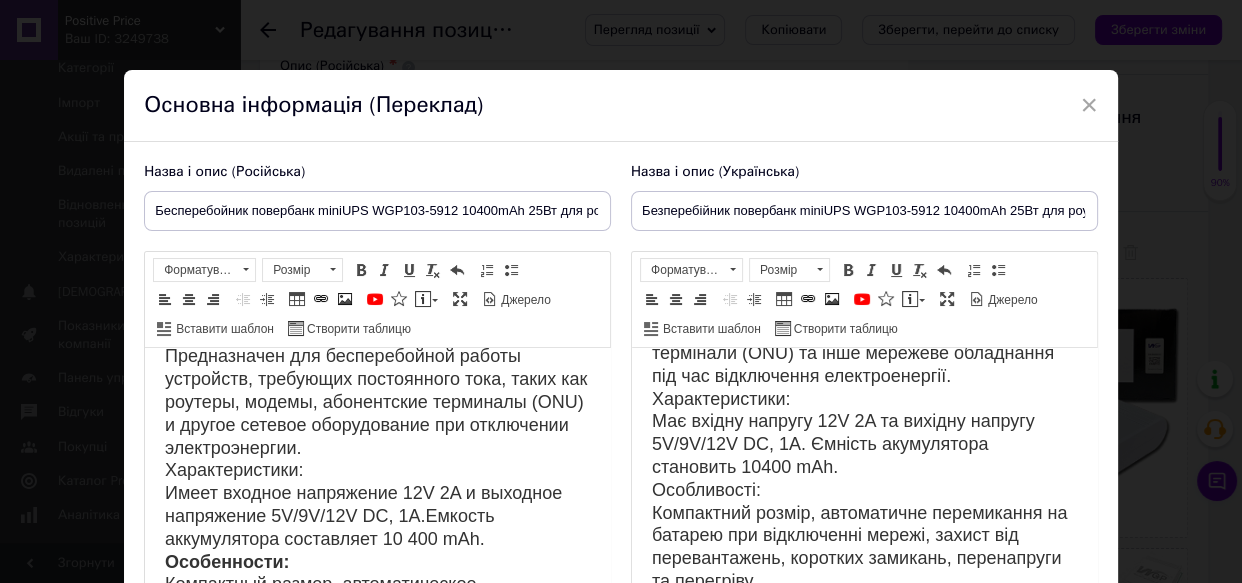 scroll, scrollTop: 181, scrollLeft: 0, axis: vertical 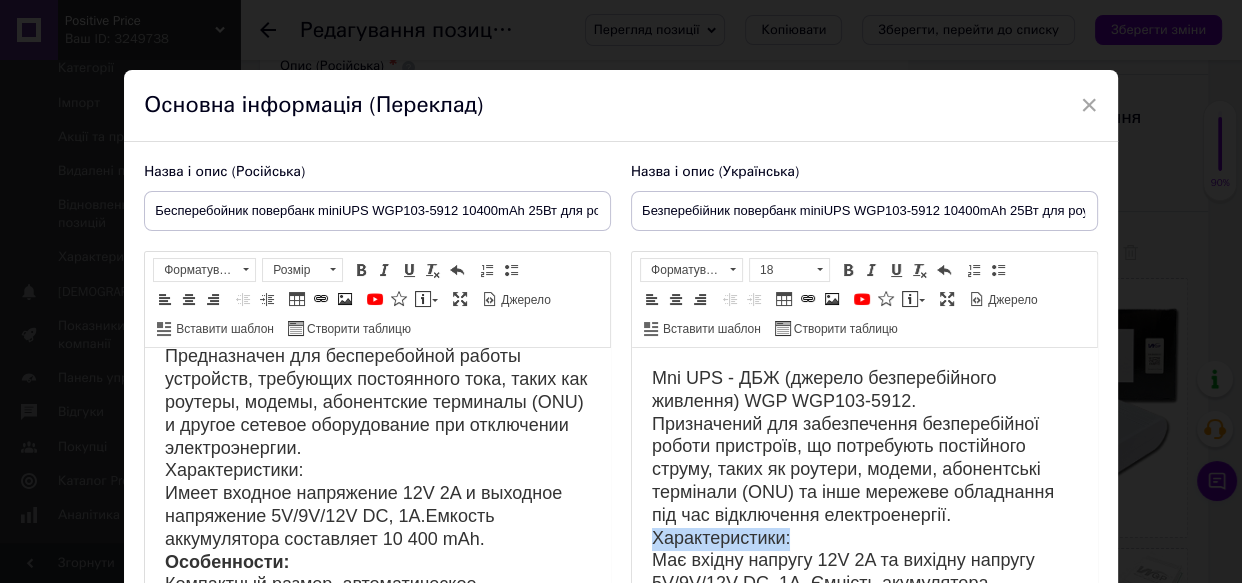 drag, startPoint x: 797, startPoint y: 351, endPoint x: 652, endPoint y: 539, distance: 237.42157 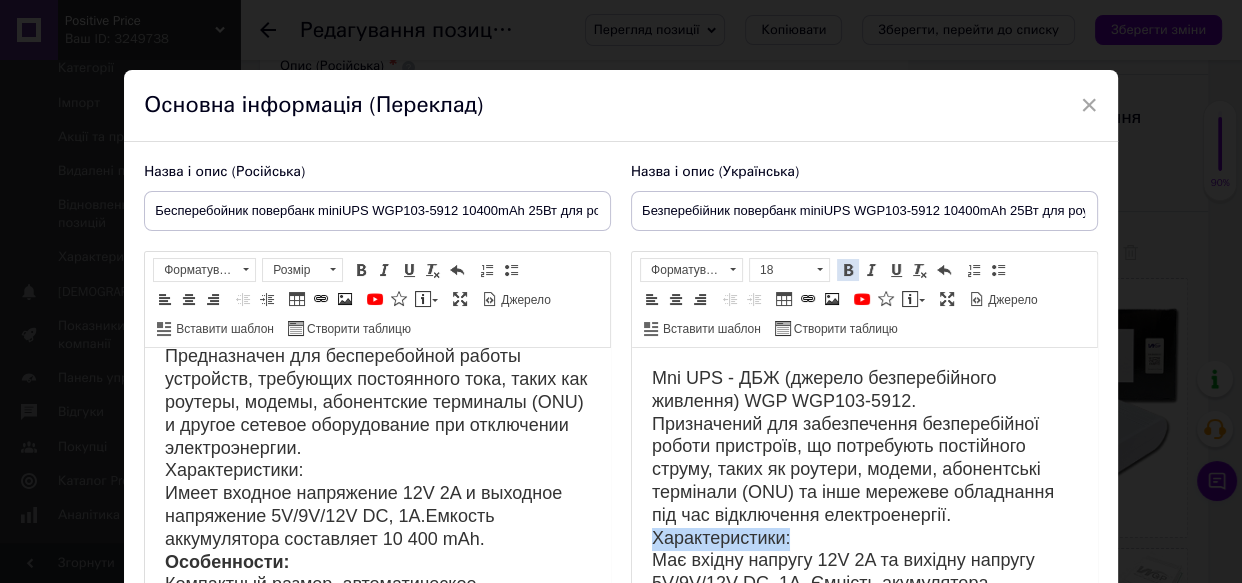 click at bounding box center (848, 270) 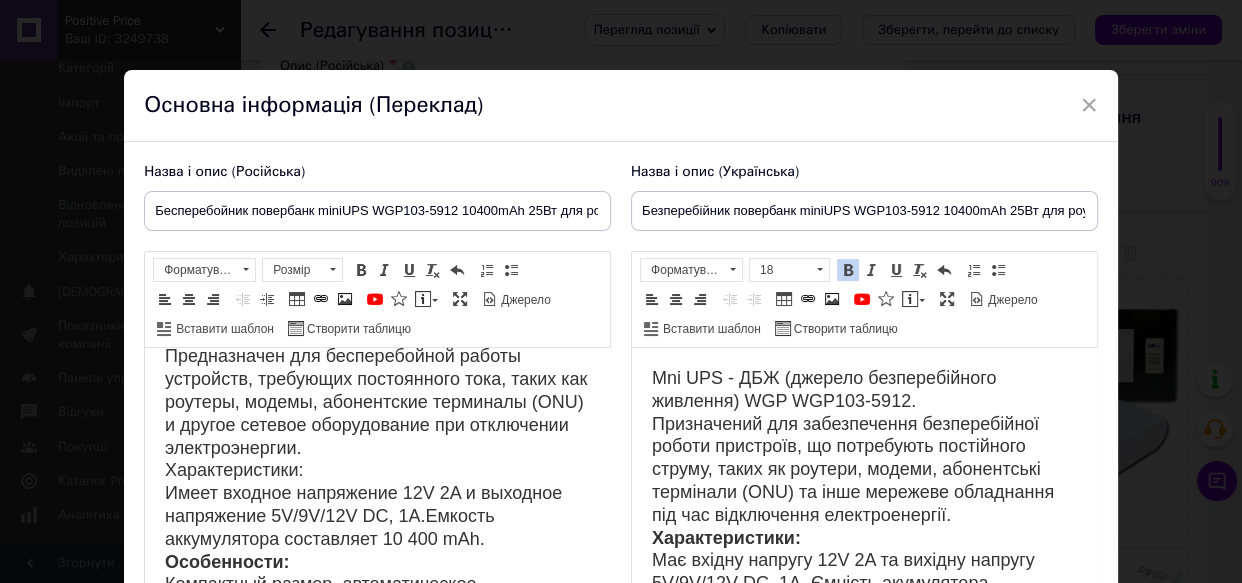 click on "Mni UPS - ДБЖ (джерело безперебійного живлення) WGP WGP103-5912.   Призначений для забезпечення безперебійної роботи пристроїв, що потребують постійного струму, таких як роутери, модеми, абонентські термінали (ONU) та інше мережеве обладнання під час відключення електроенергії. Характеристики: Має вхідну напругу 12V 2A та вихідну напругу 5V/9V/12V DC, 1A. Ємність акумулятора становить 10400 mAh. Особливості: Компактний розмір, автоматичне перемикання на батарею при відключенні мережі, захист від перевантажень, коротких замикань, перенапруги та перегріву. Комплектація:" at bounding box center [859, 594] 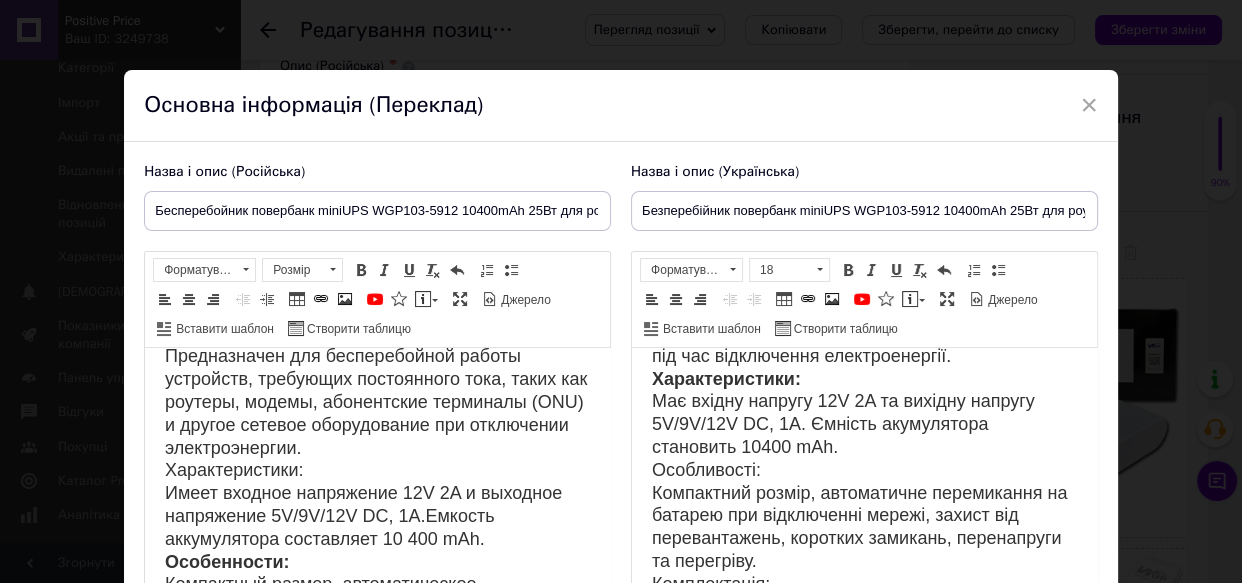 scroll, scrollTop: 181, scrollLeft: 0, axis: vertical 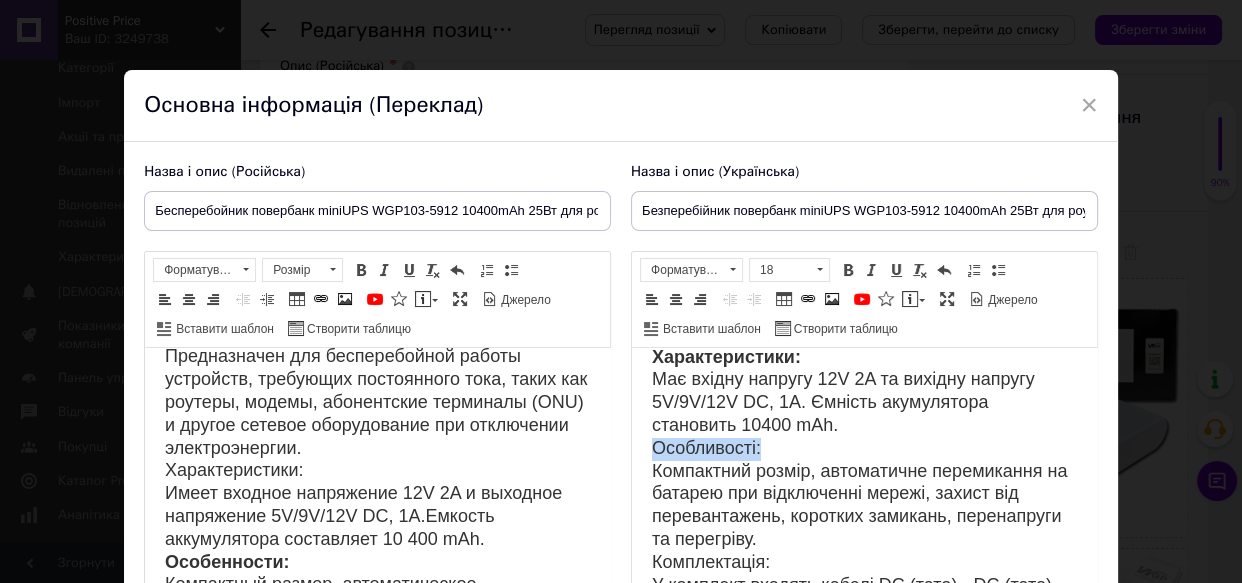 drag, startPoint x: 766, startPoint y: 450, endPoint x: 652, endPoint y: 446, distance: 114.07015 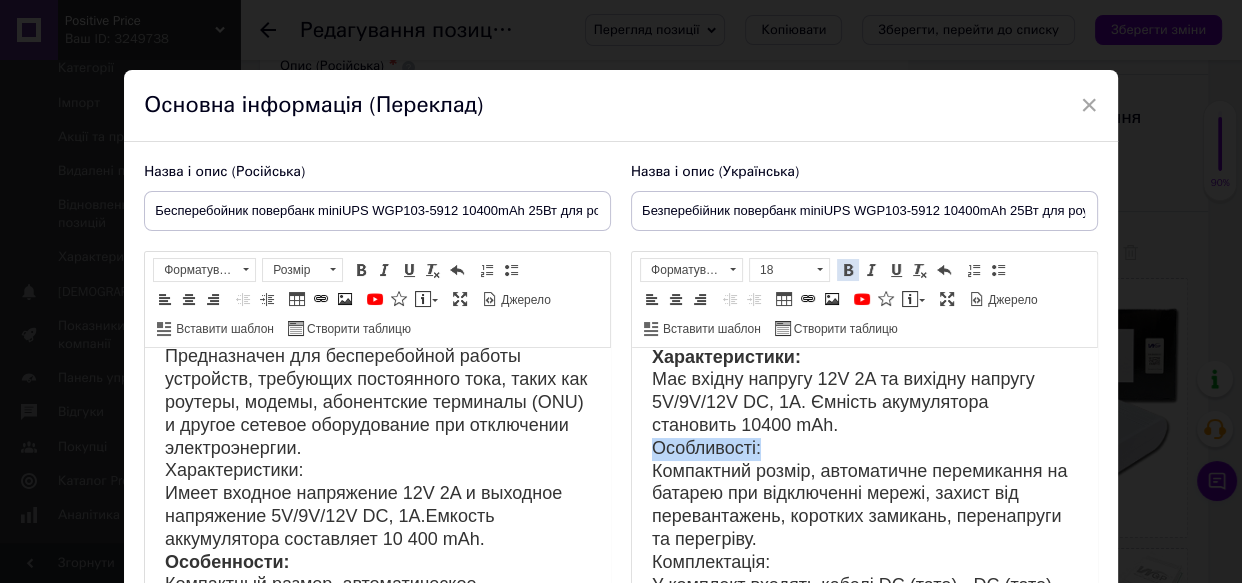 click at bounding box center [848, 270] 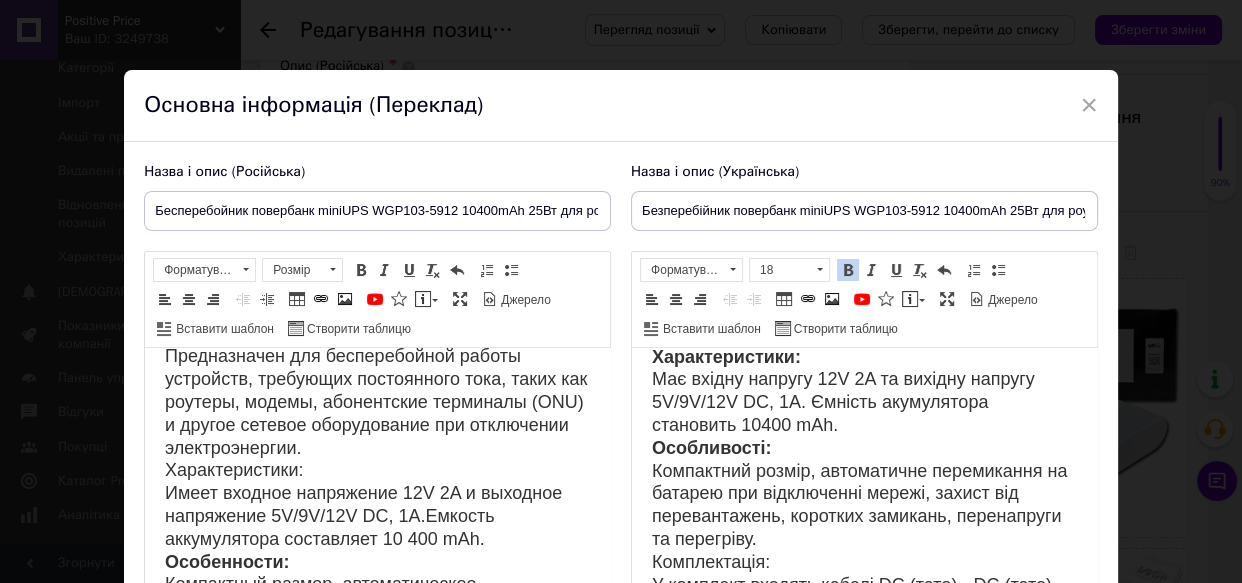 click on "Mni UPS - ДБЖ (джерело безперебійного живлення) WGP WGP103-5912.   Призначений для забезпечення безперебійної роботи пристроїв, що потребують постійного струму, таких як роутери, модеми, абонентські термінали (ONU) та інше мережеве обладнання під час відключення електроенергії. Характеристики: Має вхідну напругу 12V 2A та вихідну напругу 5V/9V/12V DC, 1A. Ємність акумулятора становить 10400 mAh. Особливості: Компактний розмір, автоматичне перемикання на батарею при відключенні мережі, захист від перевантажень, коротких замикань, перенапруги та перегріву. Комплектація:" at bounding box center (864, 415) 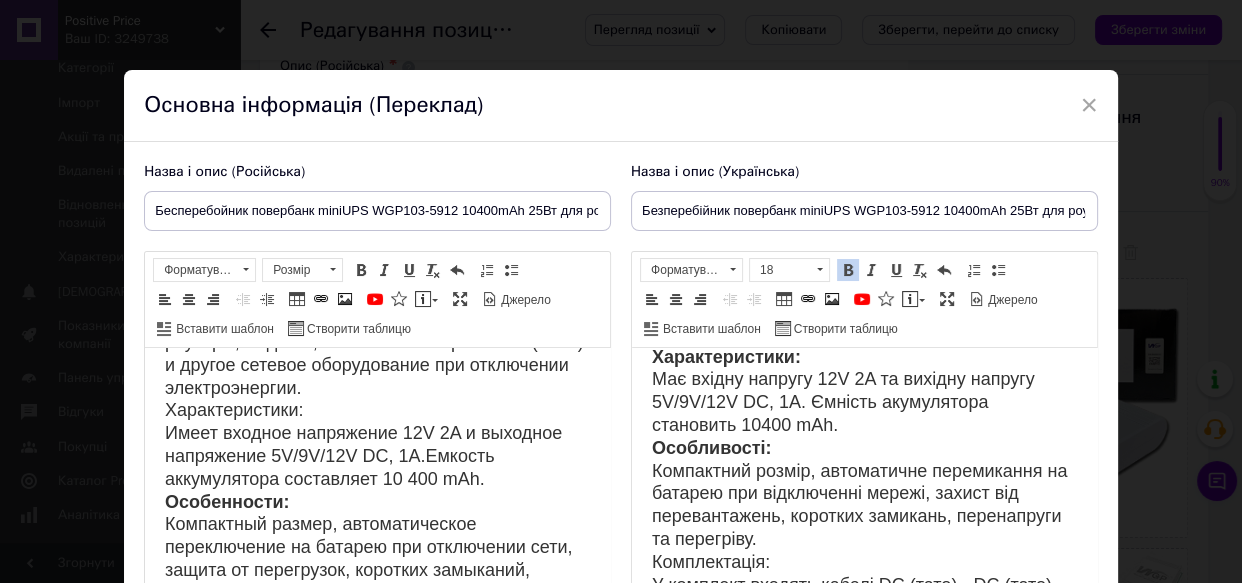 scroll, scrollTop: 181, scrollLeft: 0, axis: vertical 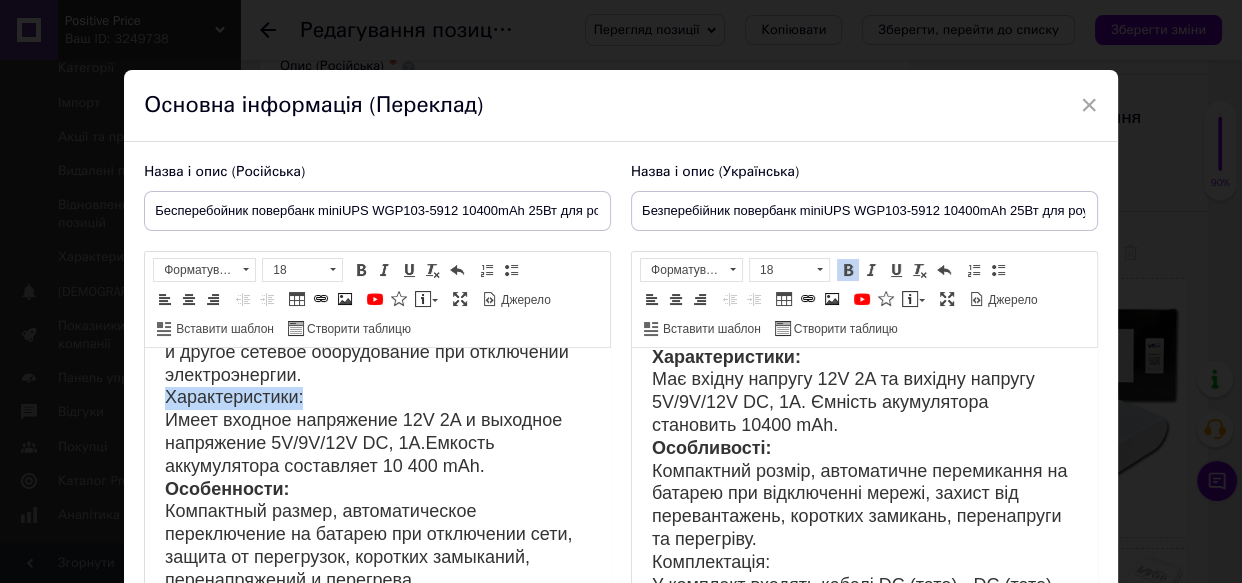 drag, startPoint x: 312, startPoint y: 377, endPoint x: 167, endPoint y: 398, distance: 146.5128 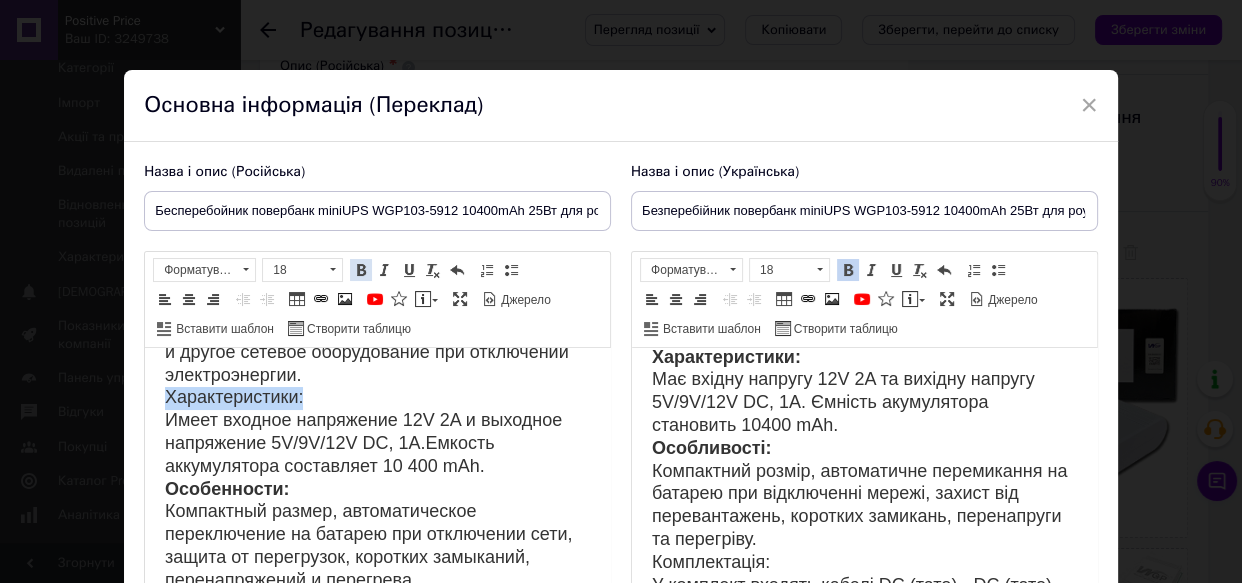 click at bounding box center (361, 270) 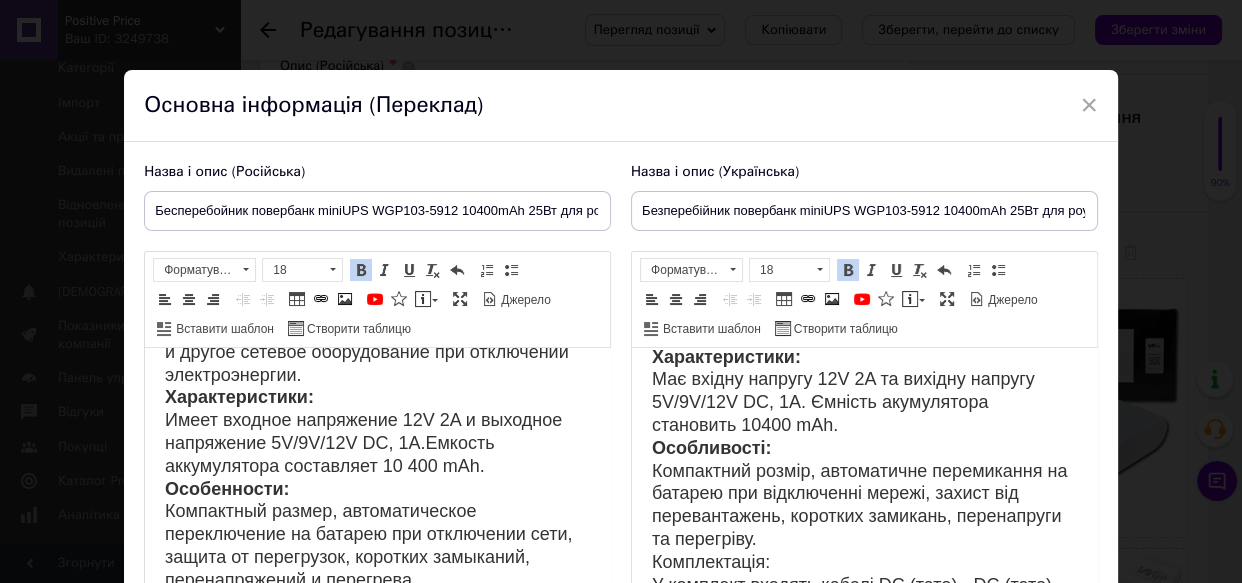 click on "Mni UPS - ИБП (источник бесперебойного питания) WGP WGP103-5912. Назначение: Предназначен для бесперебойной работы устройств, требующих постоянного тока, таких как роутеры, модемы, абонентские терминалы (ONU) и другое сетевое оборудование при отключении электроэнергии. Характеристики: Имеет входное напряжение 12V 2A и выходное напряжение 5V/9V/12V DC, 1A.Емкость аккумулятора составляет 10 400 mAh. Особенности: Компактный размер, автоматическое переключение на батарею при отключении сети, защита от перегрузок, коротких замыканий, перенапряжений и перегрева. Комплектация:" at bounding box center (377, 444) 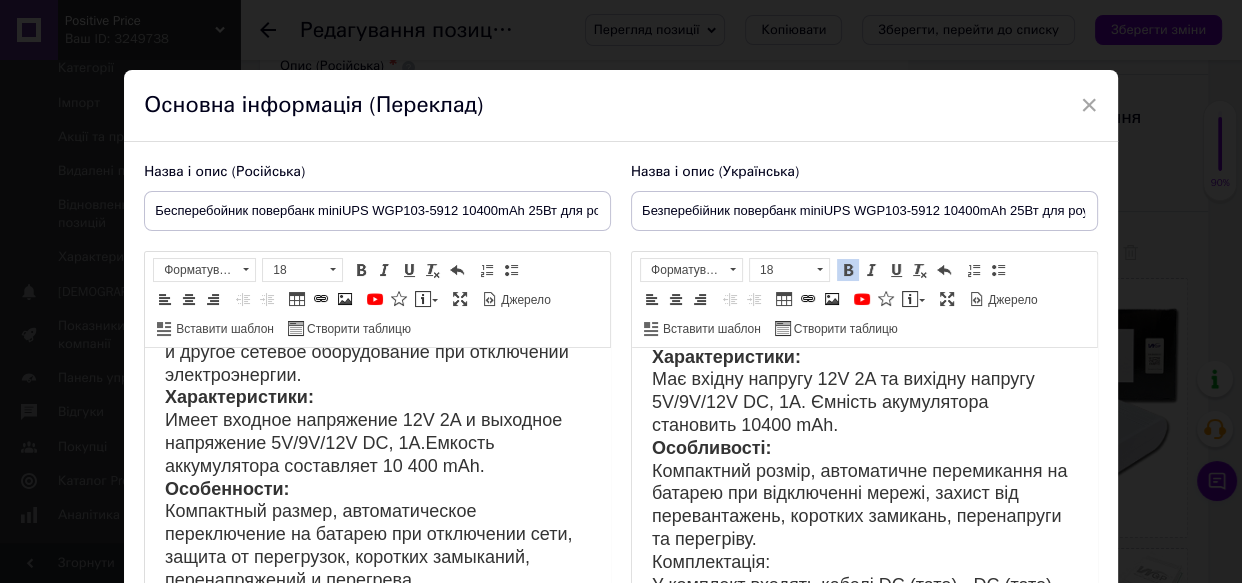 scroll, scrollTop: 254, scrollLeft: 0, axis: vertical 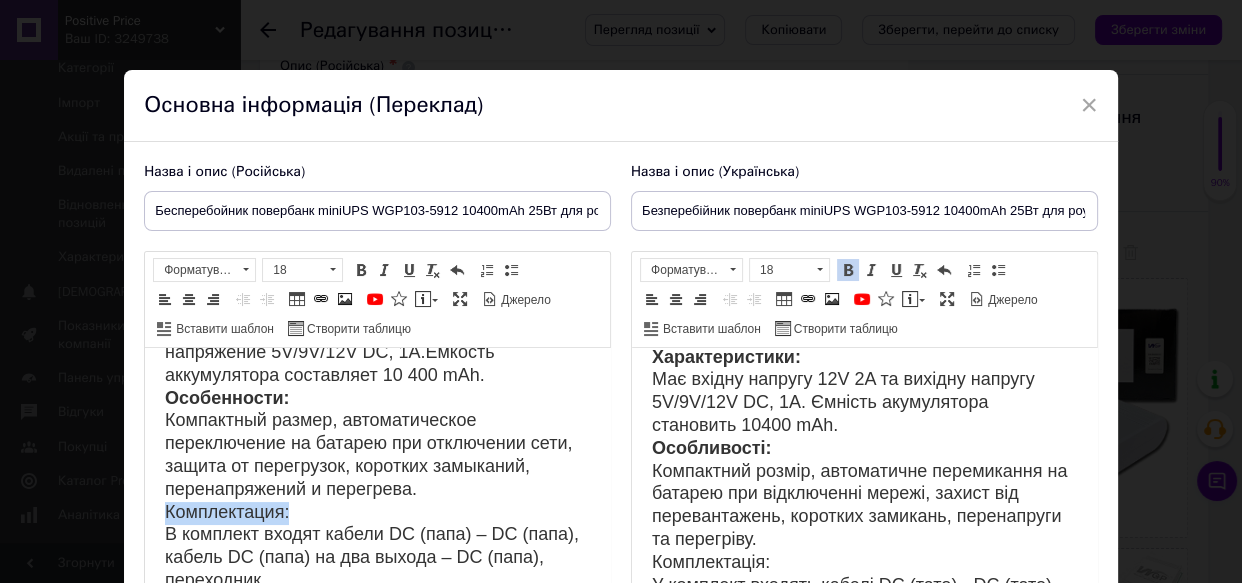 drag, startPoint x: 294, startPoint y: 505, endPoint x: 175, endPoint y: 476, distance: 122.48265 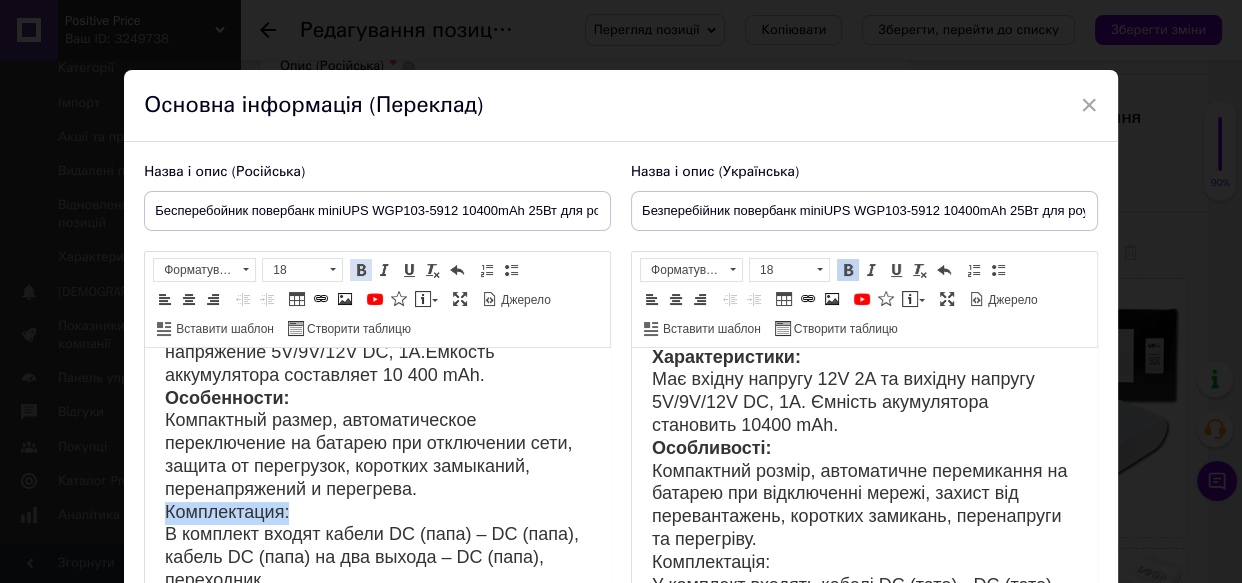 click at bounding box center [361, 270] 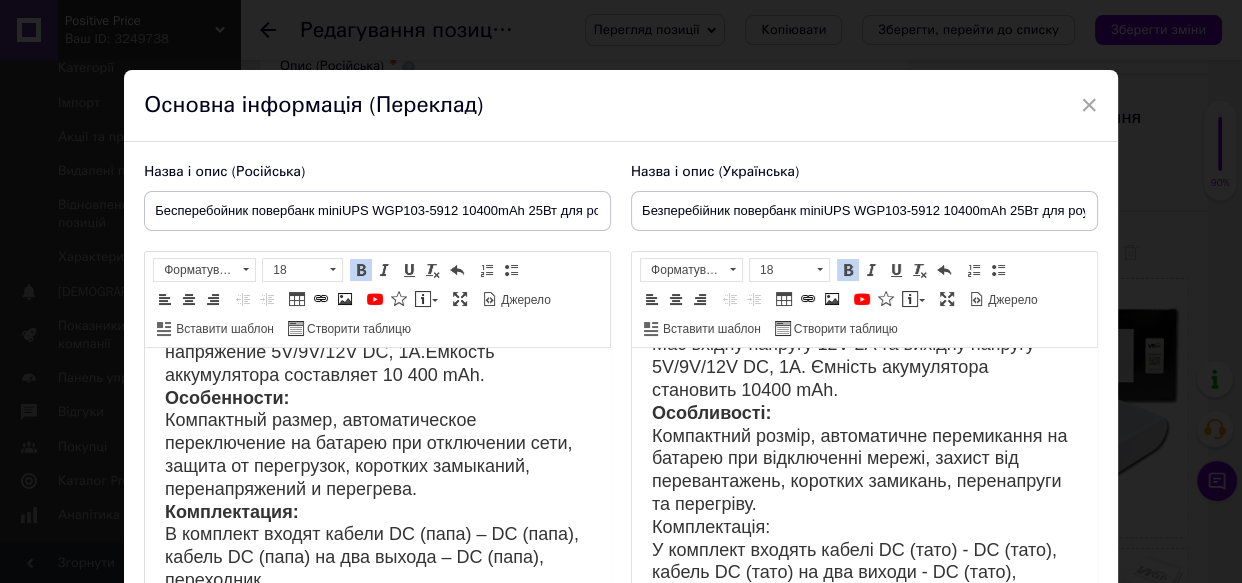 scroll, scrollTop: 242, scrollLeft: 0, axis: vertical 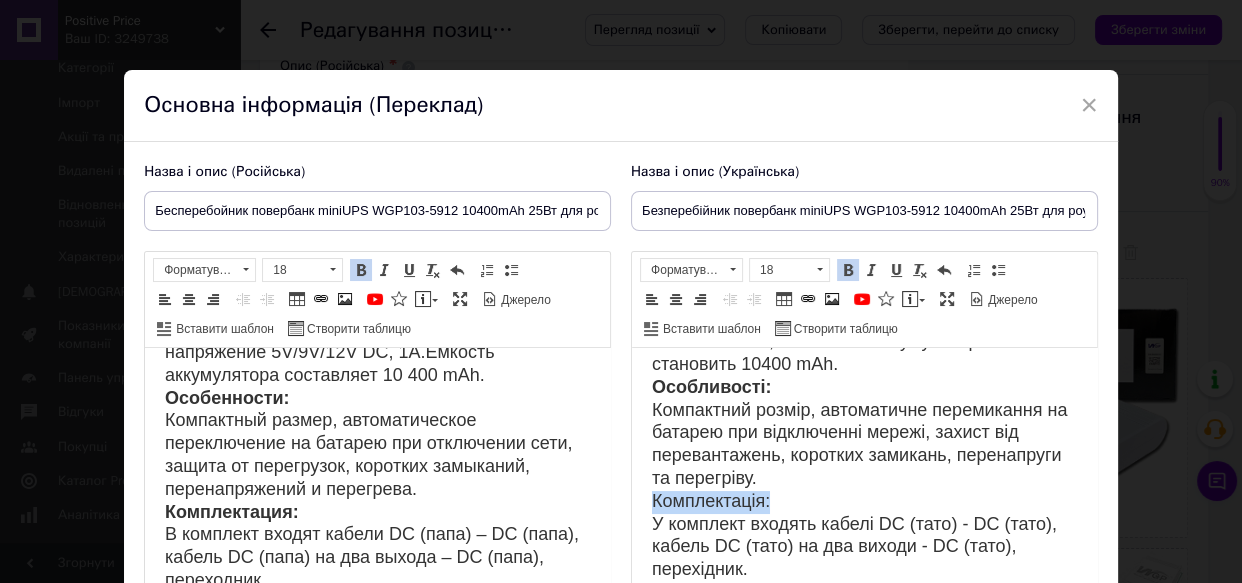 drag, startPoint x: 771, startPoint y: 497, endPoint x: 641, endPoint y: 490, distance: 130.18832 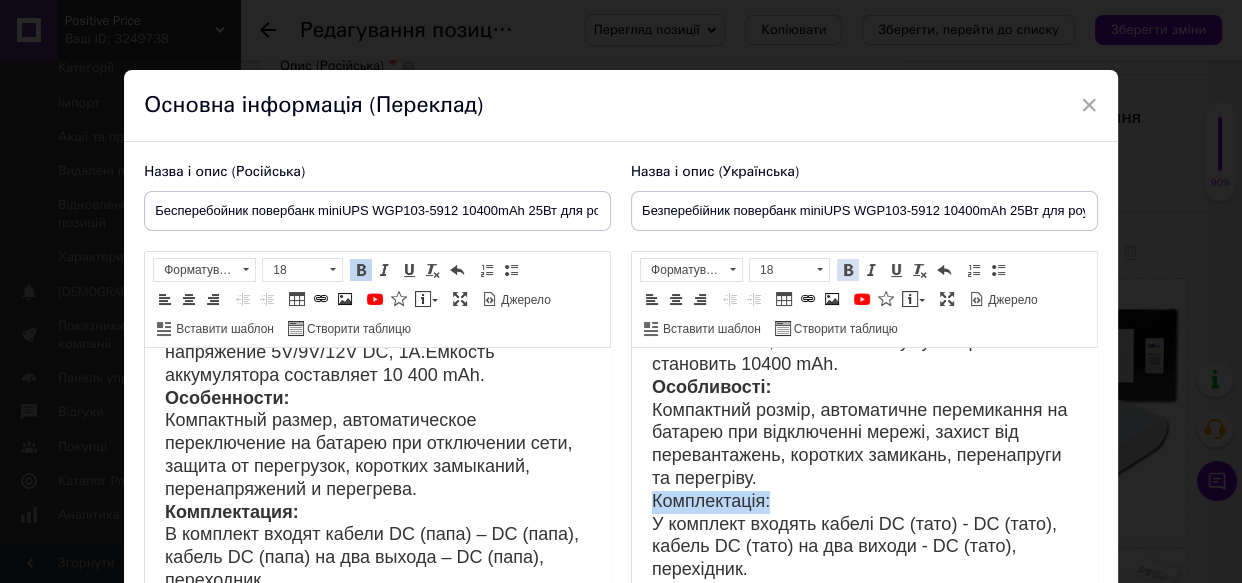 click at bounding box center (848, 270) 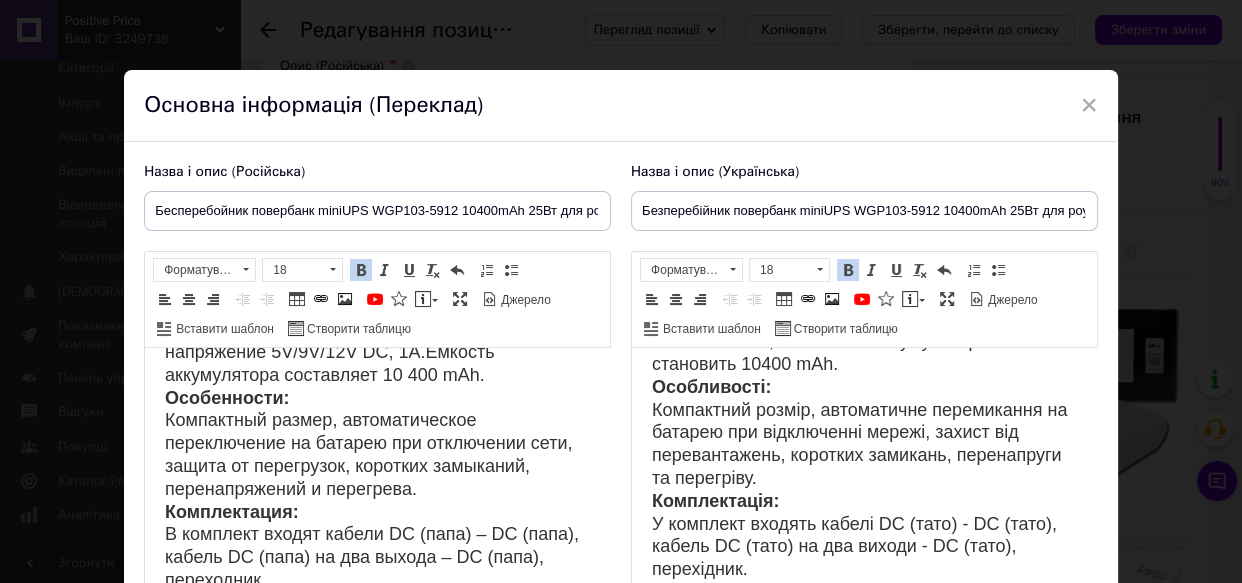 click on "Mni UPS - ДБЖ (джерело безперебійного живлення) WGP WGP103-5912.   Призначений для забезпечення безперебійної роботи пристроїв, що потребують постійного струму, таких як роутери, модеми, абонентські термінали (ONU) та інше мережеве обладнання під час відключення електроенергії. Характеристики: Має вхідну напругу 12V 2A та вихідну напругу 5V/9V/12V DC, 1A. Ємність акумулятора становить 10400 mAh. Особливості: Компактний розмір, автоматичне перемикання на батарею при відключенні мережі, захист від перевантажень, коротких замикань, перенапруги та перегріву. Комплектація:" at bounding box center [864, 354] 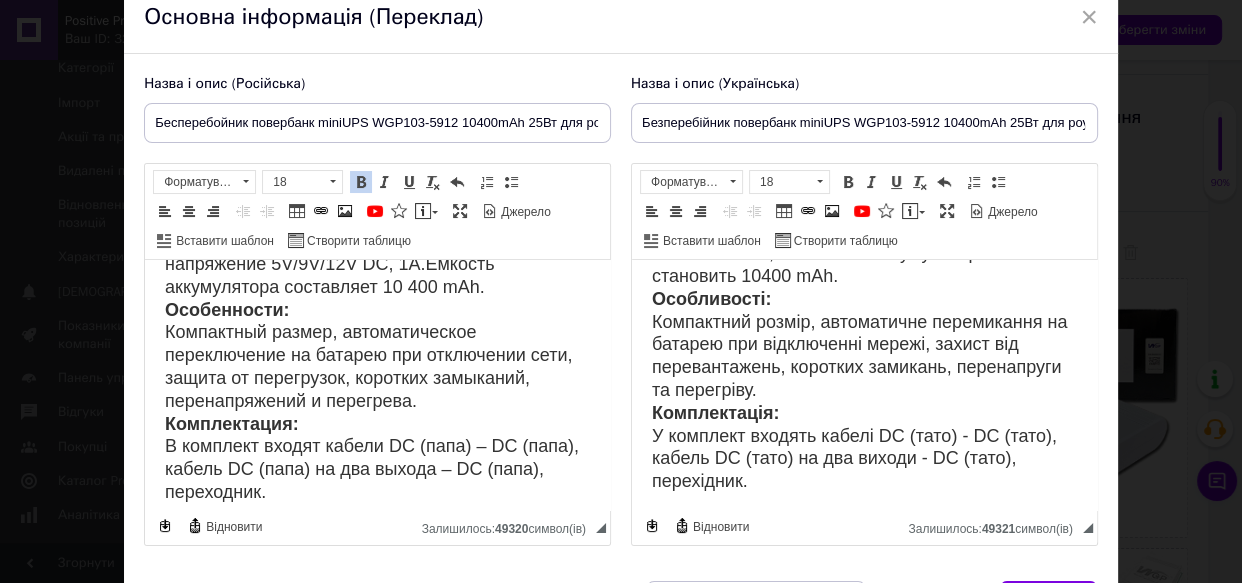 scroll, scrollTop: 90, scrollLeft: 0, axis: vertical 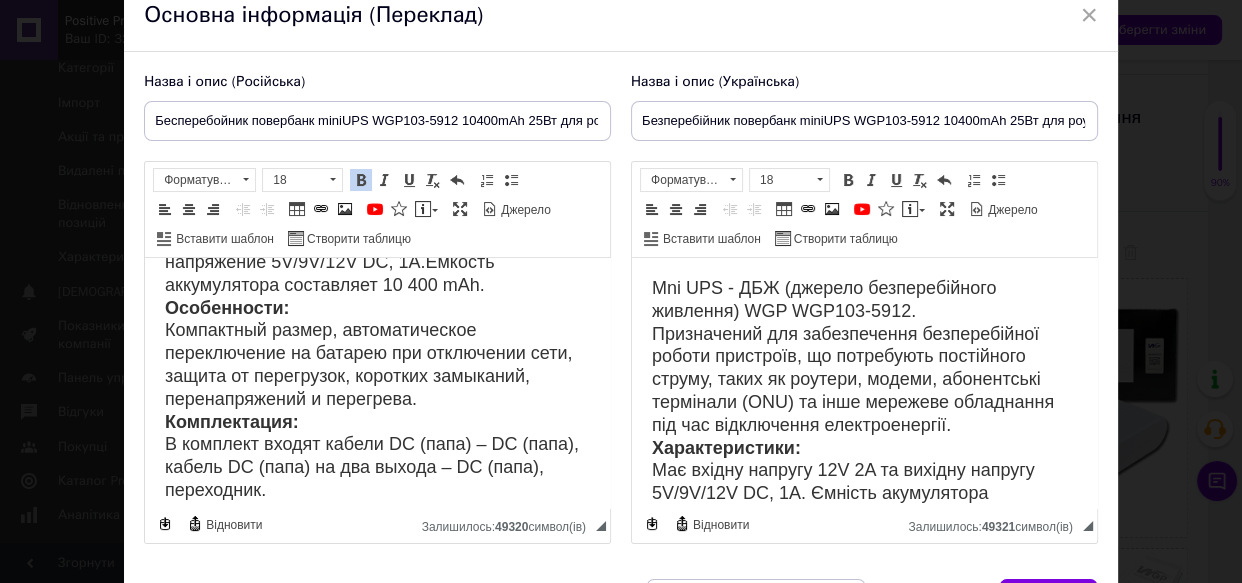 drag, startPoint x: 951, startPoint y: 421, endPoint x: 655, endPoint y: 275, distance: 330.0485 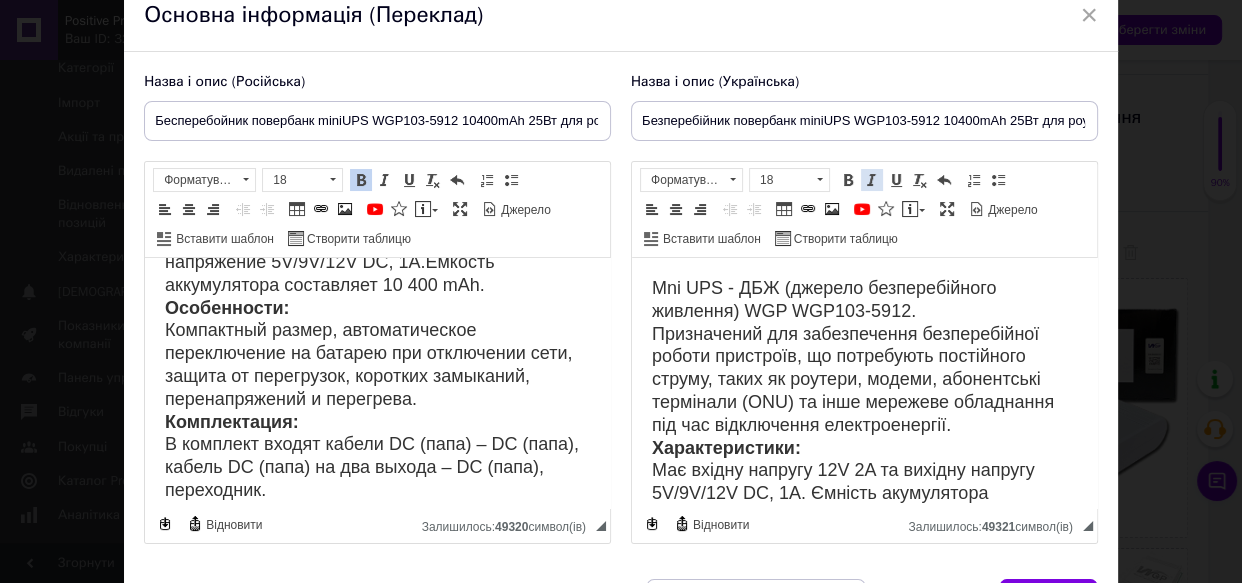 click at bounding box center (872, 180) 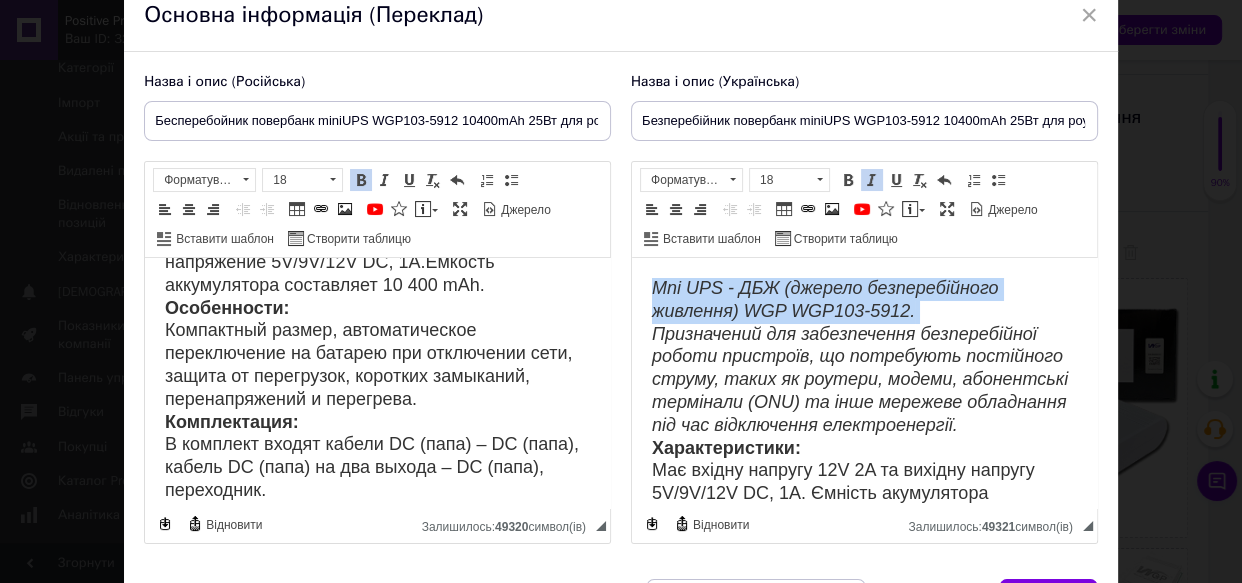 click on "Mni UPS - ДБЖ (джерело безперебійного живлення) WGP WGP103-5912.   Призначений для забезпечення безперебійної роботи пристроїв, що потребують постійного струму, таких як роутери, модеми, абонентські термінали (ONU) та інше мережеве обладнання під час відключення електроенергії. Характеристики: Має вхідну напругу 12V 2A та вихідну напругу 5V/9V/12V DC, 1A. Ємність акумулятора становить 10400 mAh. Особливості: Компактний розмір, автоматичне перемикання на батарею при відключенні мережі, захист від перевантажень, коротких замикань, перенапруги та перегріву. Комплектація:" at bounding box center [864, 506] 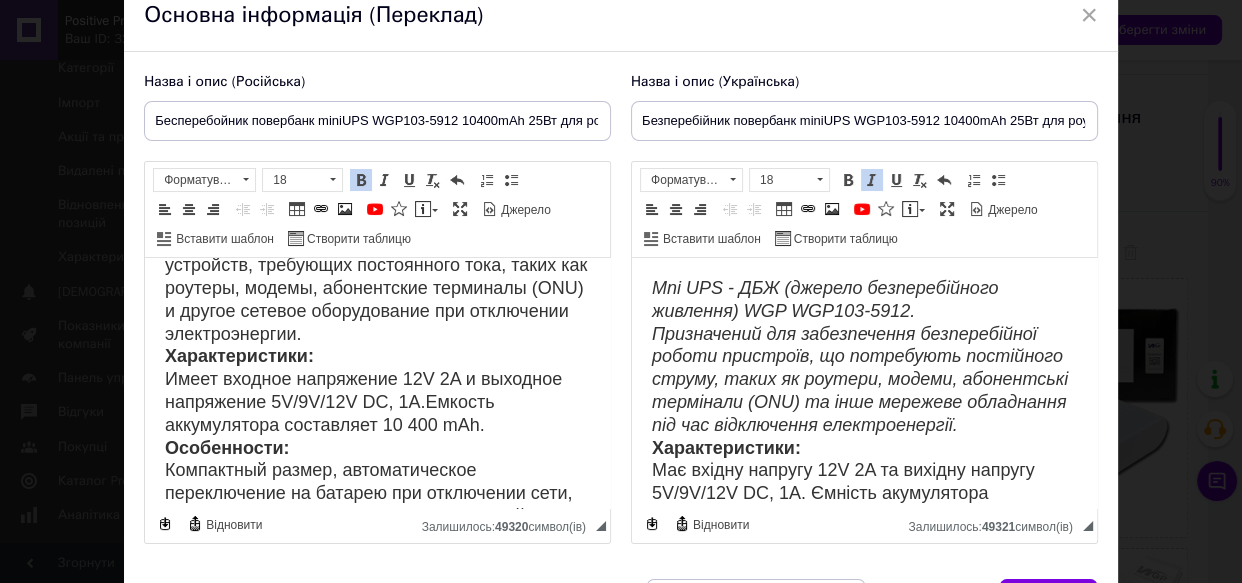 scroll, scrollTop: 72, scrollLeft: 0, axis: vertical 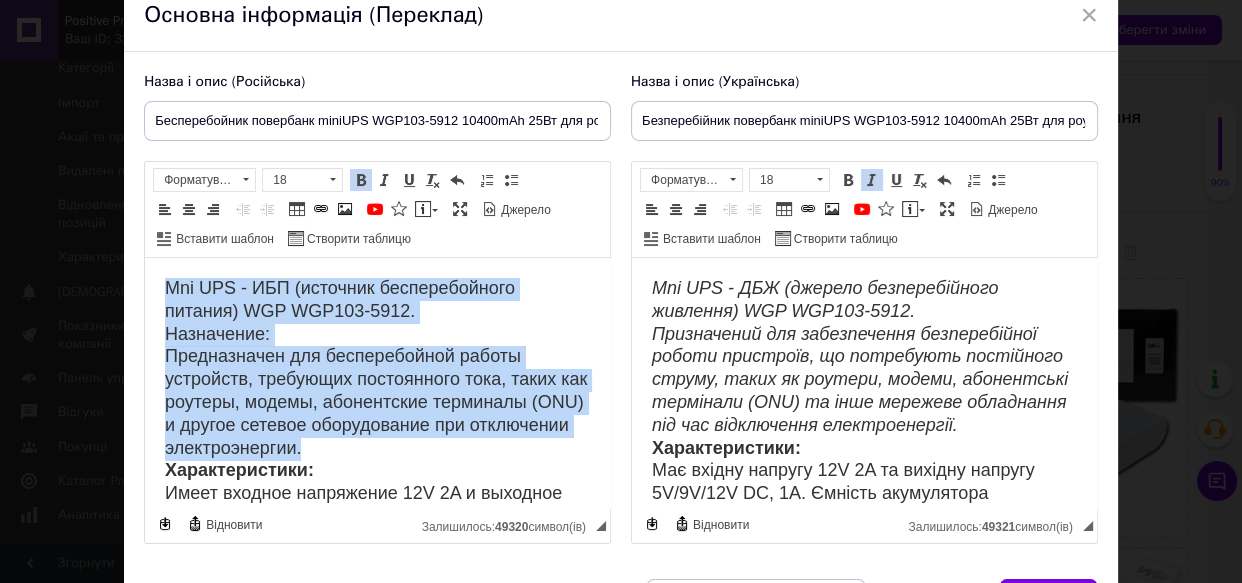 drag, startPoint x: 407, startPoint y: 367, endPoint x: 119, endPoint y: 272, distance: 303.26392 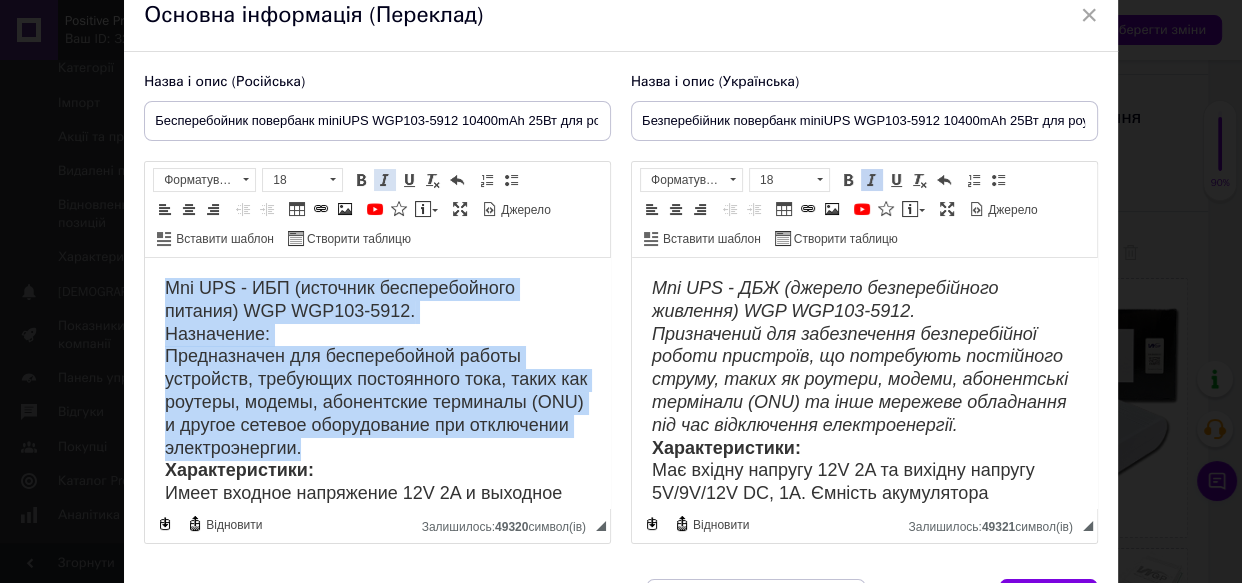 click at bounding box center (385, 180) 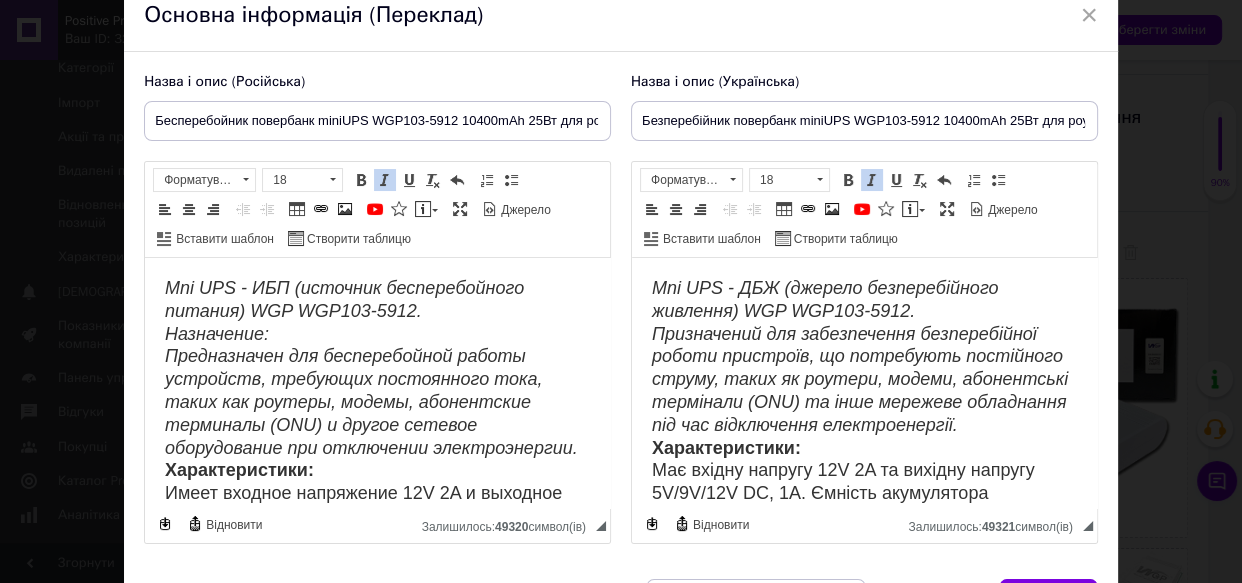 click on "Mni UPS - ИБП (источник бесперебойного питания) WGP WGP103-5912. Назначение: Предназначен для бесперебойной работы устройств, требующих постоянного тока, таких как роутеры, модемы, абонентские терминалы (ONU) и другое сетевое оборудование при отключении электроэнергии. Характеристики: Имеет входное напряжение 12V 2A и выходное напряжение 5V/9V/12V DC, 1A.Емкость аккумулятора составляет 10 400 mAh. Особенности: Компактный размер, автоматическое переключение на батарею при отключении сети, защита от перегрузок, коротких замыканий, перенапряжений и перегрева. Комплектация:" at bounding box center (377, 517) 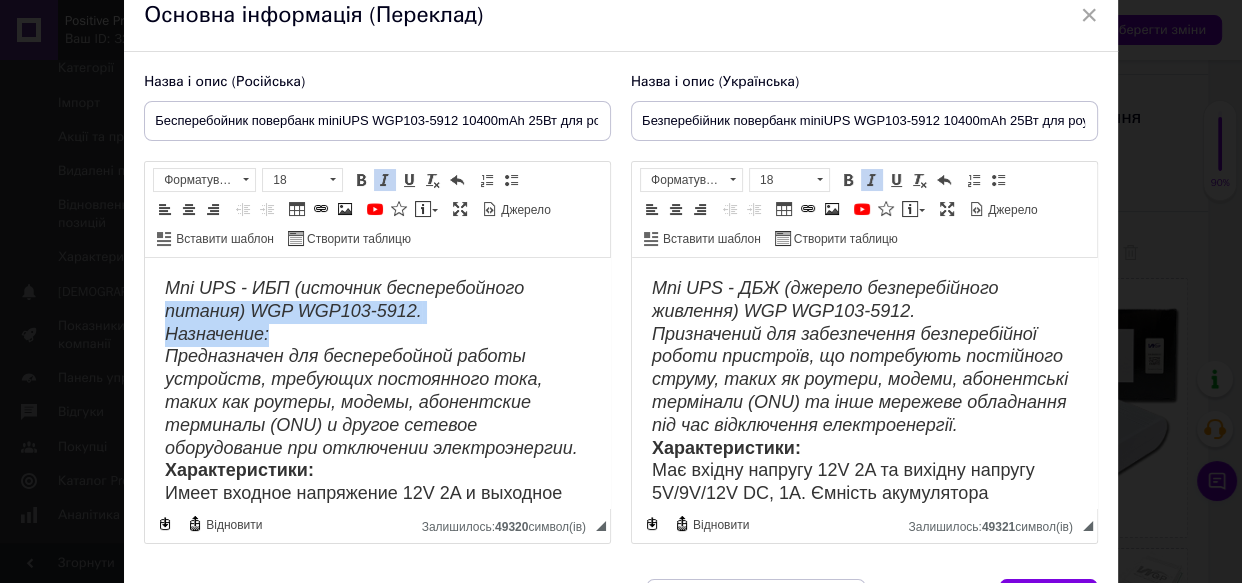 drag, startPoint x: 272, startPoint y: 327, endPoint x: 268, endPoint y: 602, distance: 275.02908 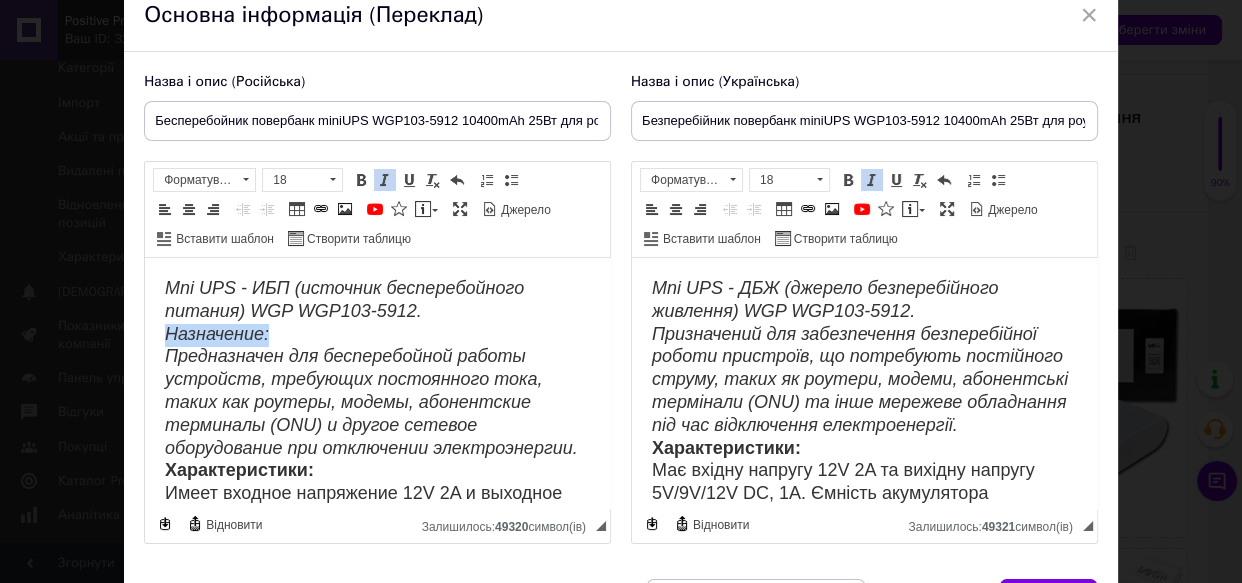 drag, startPoint x: 279, startPoint y: 334, endPoint x: 164, endPoint y: 329, distance: 115.10864 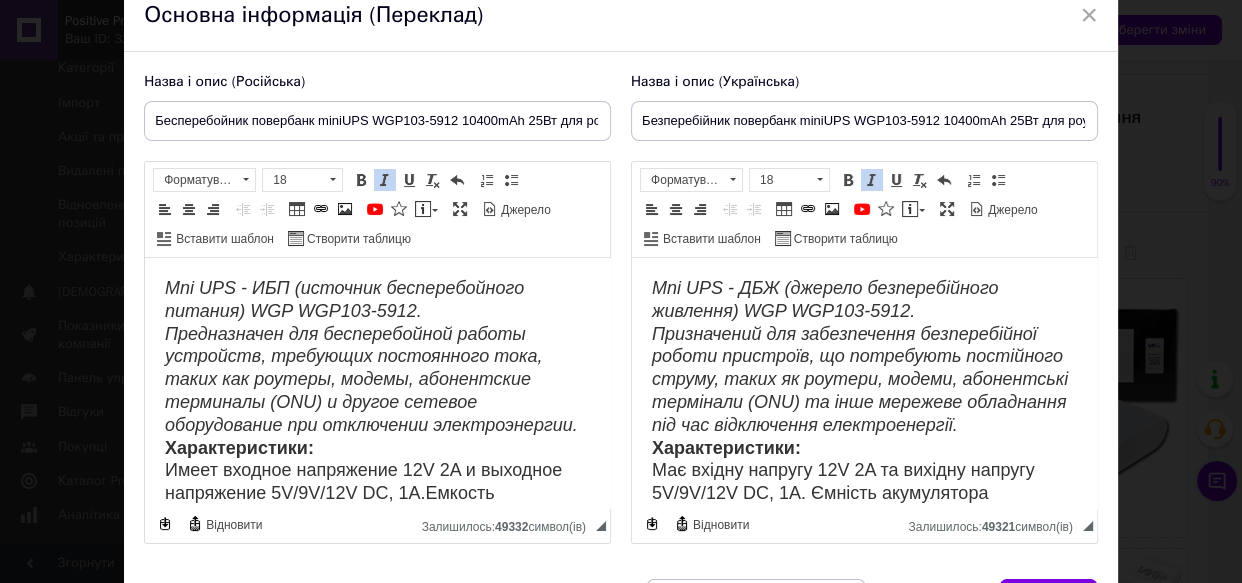 drag, startPoint x: 165, startPoint y: 336, endPoint x: 192, endPoint y: 332, distance: 27.294687 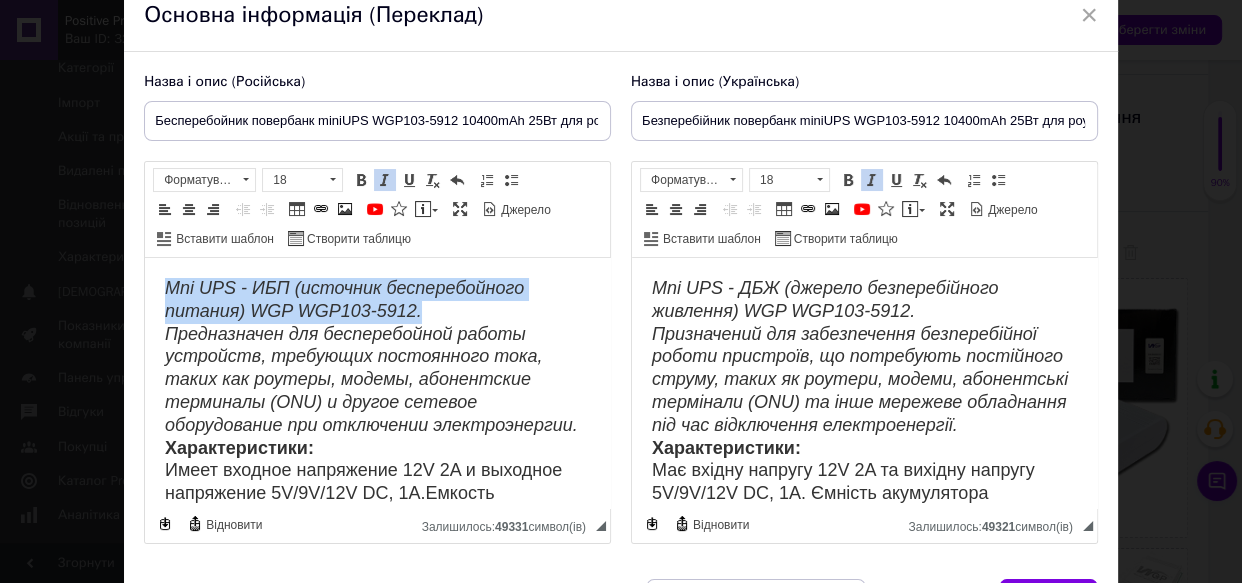 drag, startPoint x: 430, startPoint y: 306, endPoint x: 159, endPoint y: 278, distance: 272.44266 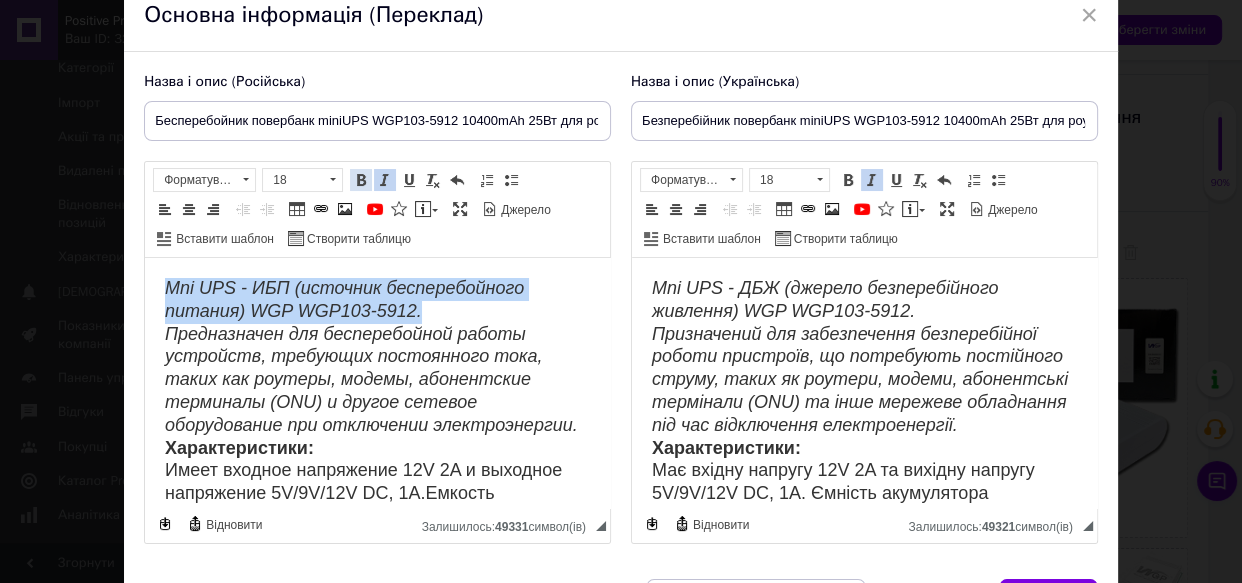 click at bounding box center (361, 180) 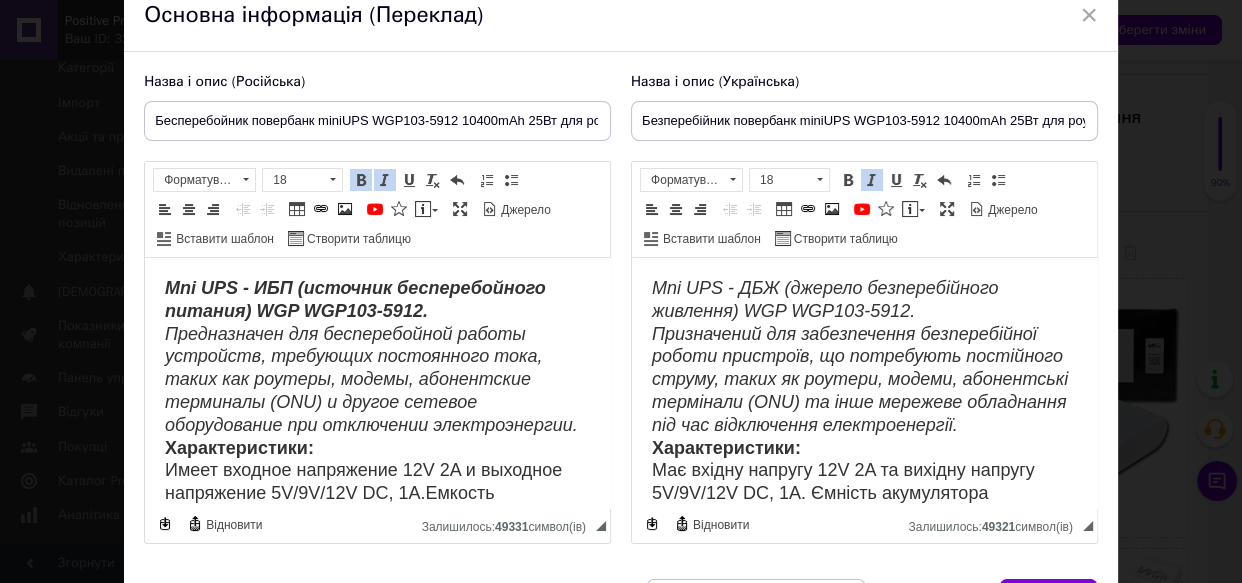 drag, startPoint x: 920, startPoint y: 304, endPoint x: 633, endPoint y: 263, distance: 289.9138 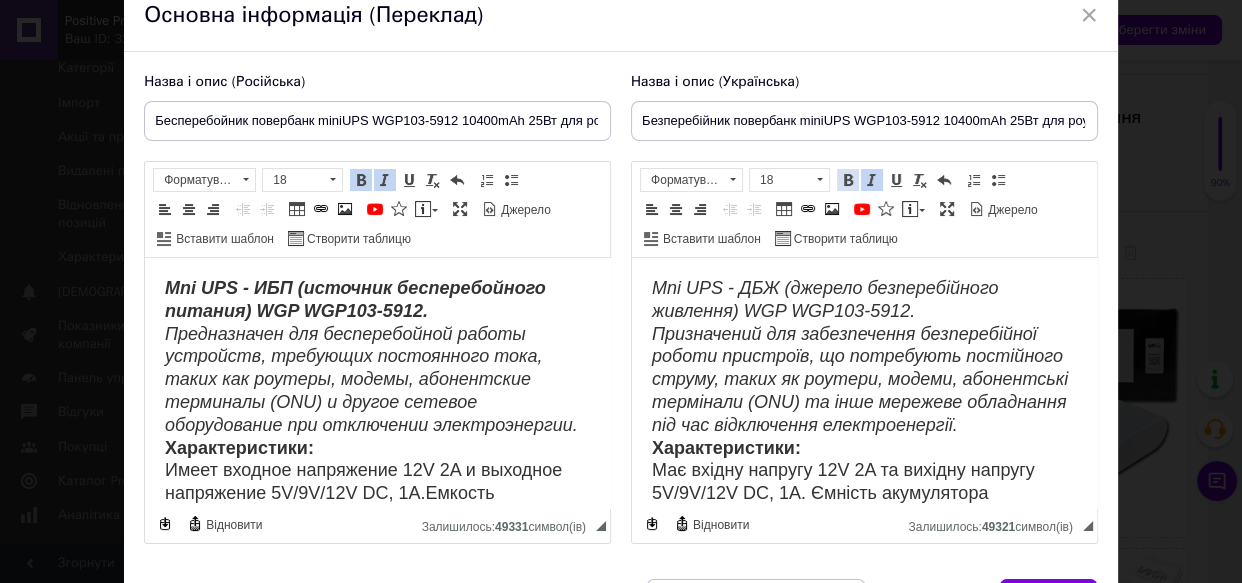click at bounding box center (848, 180) 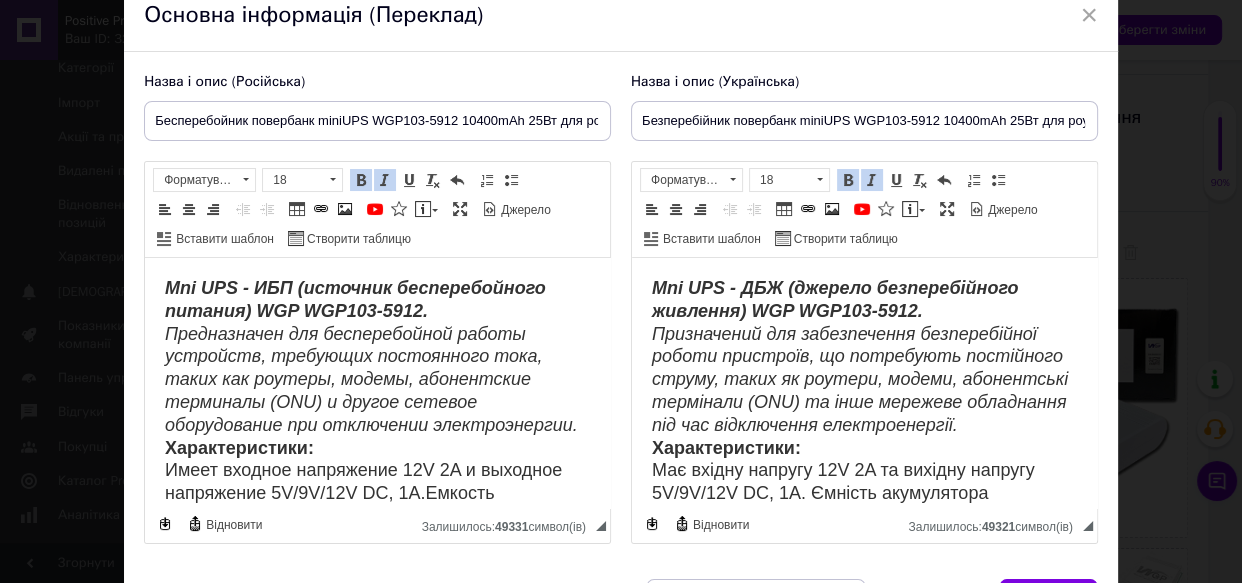 click on "Mni UPS - ДБЖ (джерело безперебійного живлення) WGP WGP103-5912.   Призначений для забезпечення безперебійної роботи пристроїв, що потребують постійного струму, таких як роутери, модеми, абонентські термінали (ONU) та інше мережеве обладнання під час відключення електроенергії. Характеристики: Має вхідну напругу 12V 2A та вихідну напругу 5V/9V/12V DC, 1A. Ємність акумулятора становить 10400 mAh. Особливості: Компактний розмір, автоматичне перемикання на батарею при відключенні мережі, захист від перевантажень, коротких замикань, перенапруги та перегріву. Комплектація:" at bounding box center (864, 506) 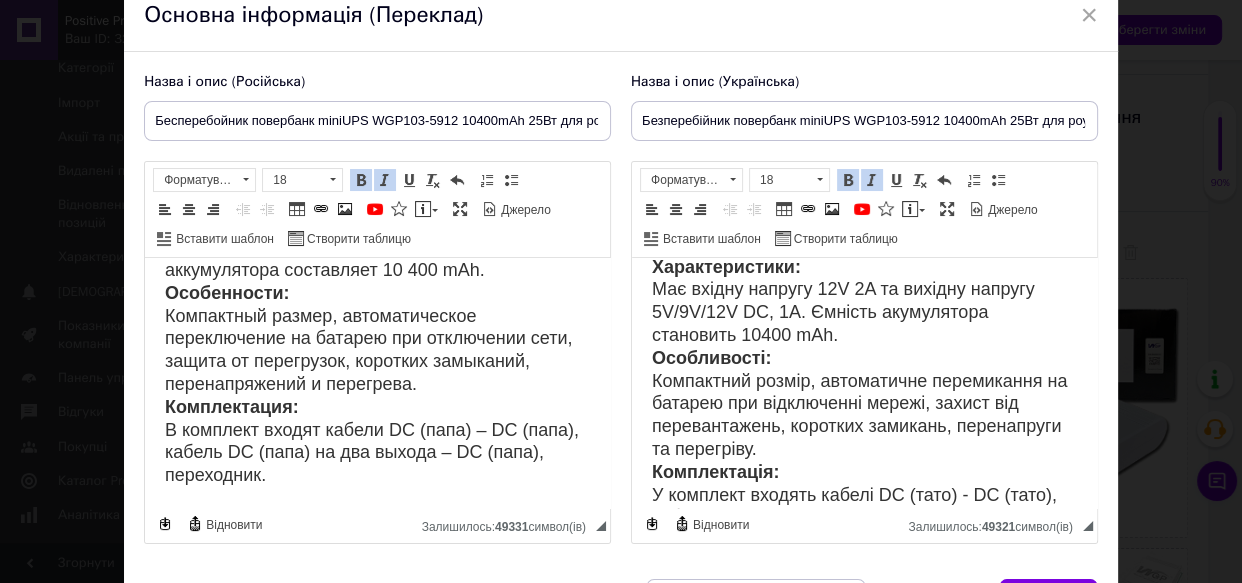 scroll, scrollTop: 264, scrollLeft: 0, axis: vertical 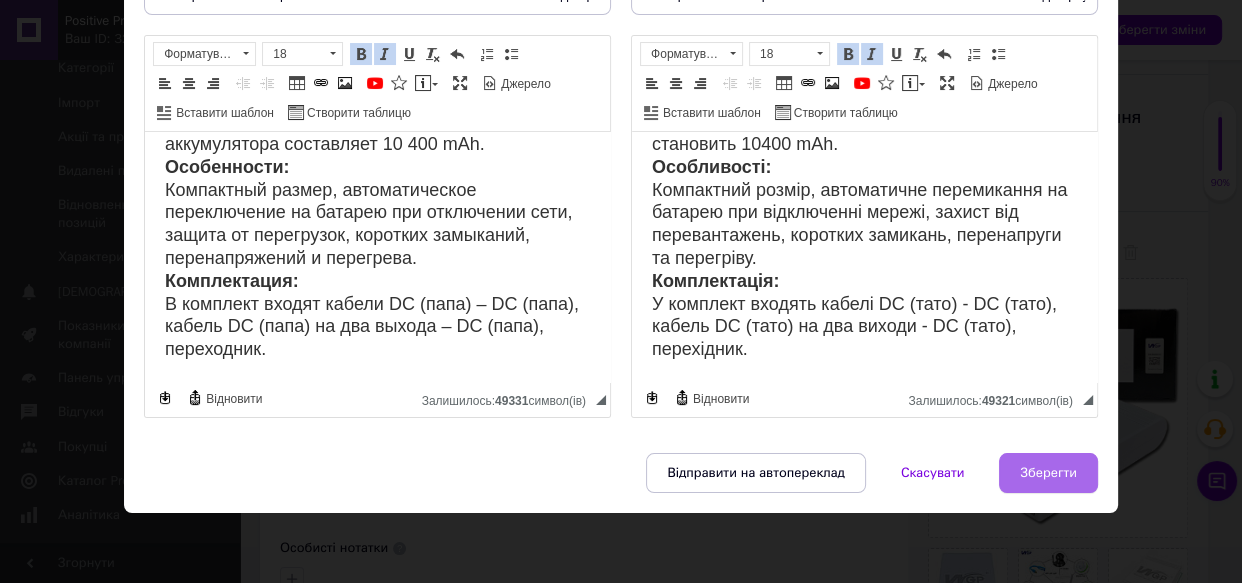 click on "Зберегти" at bounding box center (1048, 473) 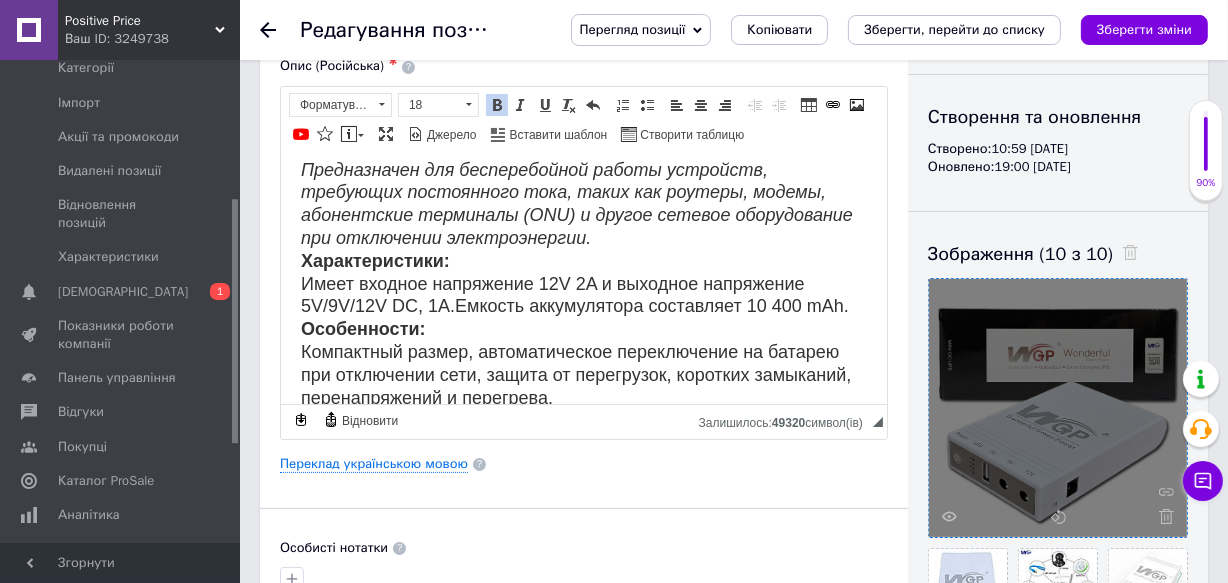 scroll, scrollTop: 128, scrollLeft: 0, axis: vertical 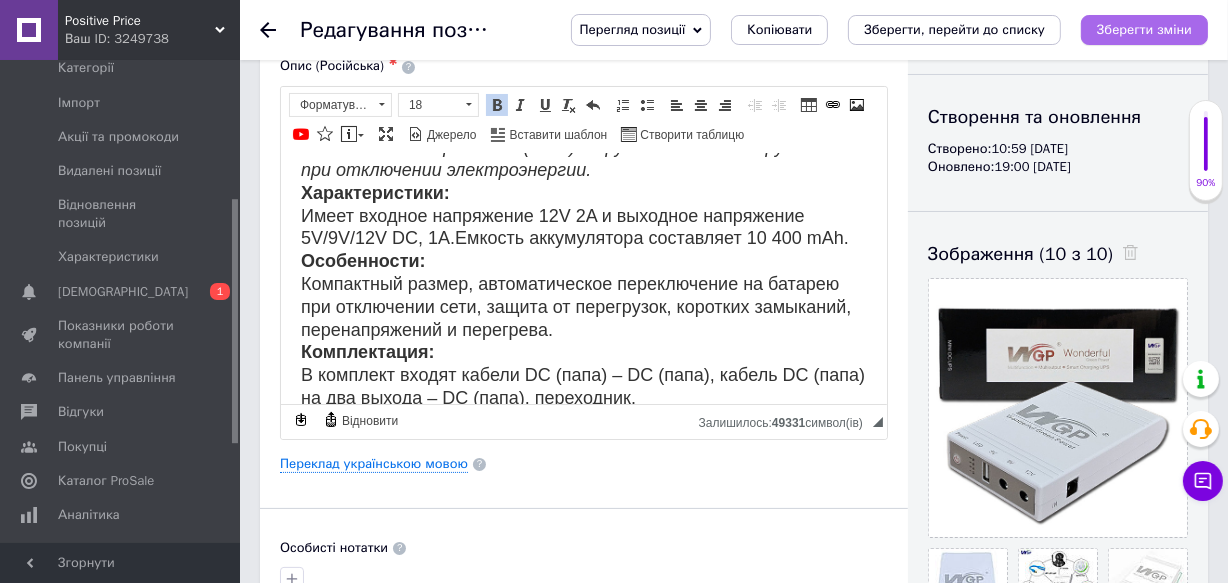 click on "Зберегти зміни" at bounding box center [1144, 29] 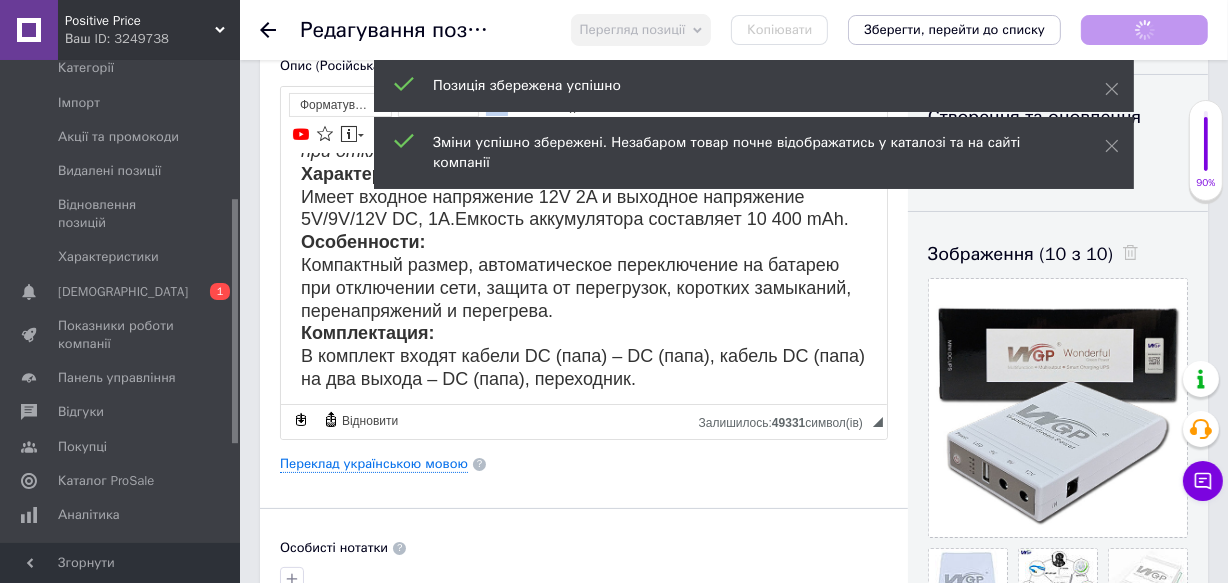 scroll, scrollTop: 151, scrollLeft: 0, axis: vertical 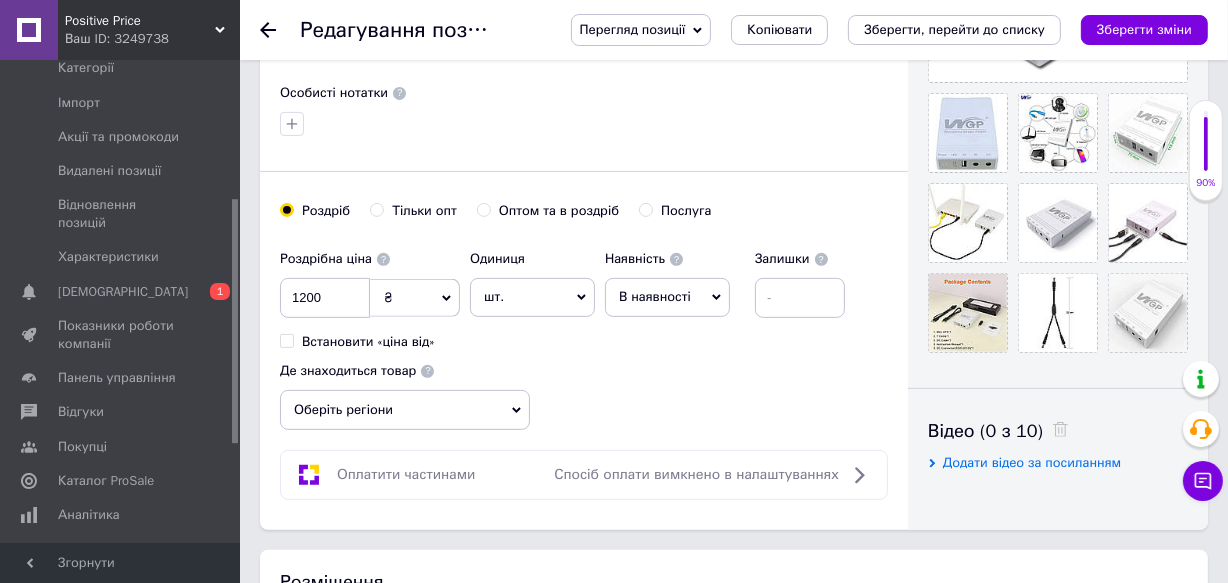 click 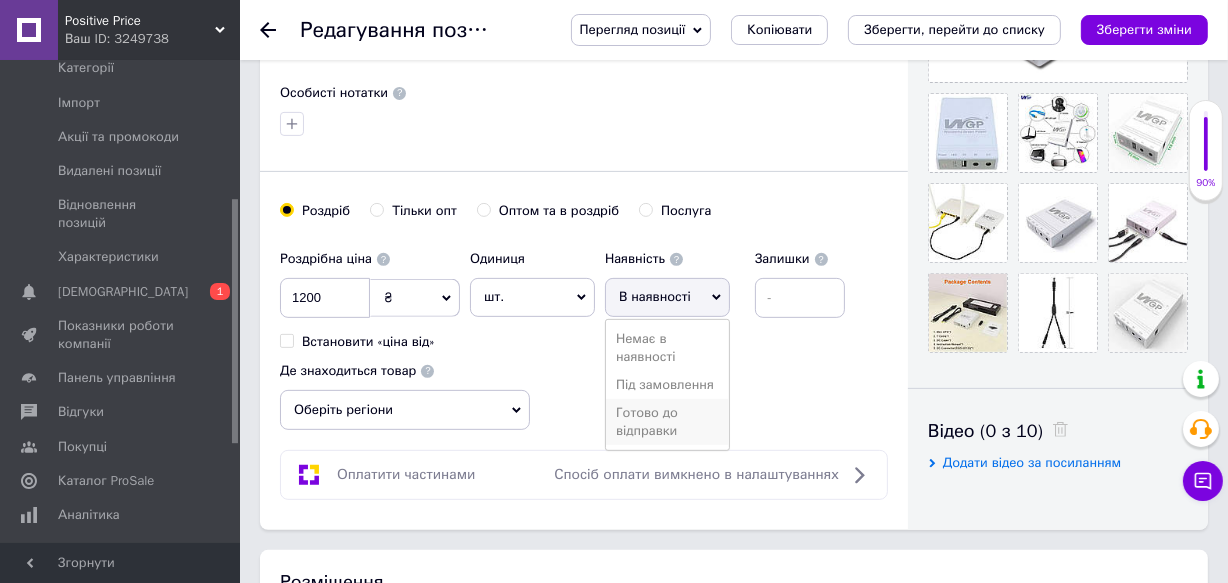 click on "Готово до відправки" at bounding box center (667, 422) 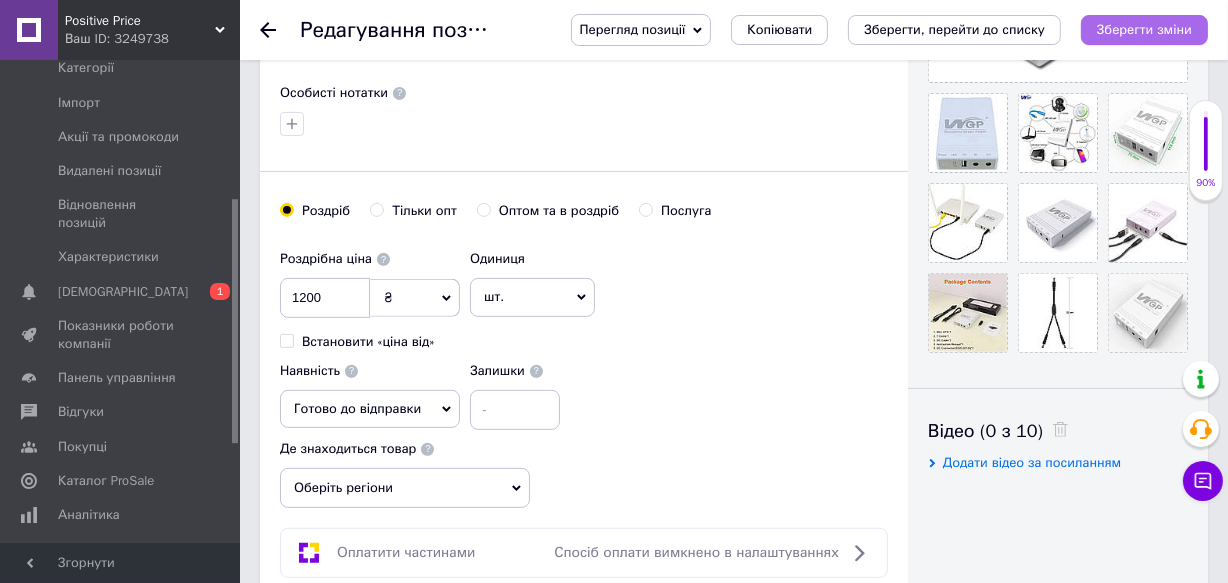 click on "Зберегти зміни" at bounding box center (1144, 29) 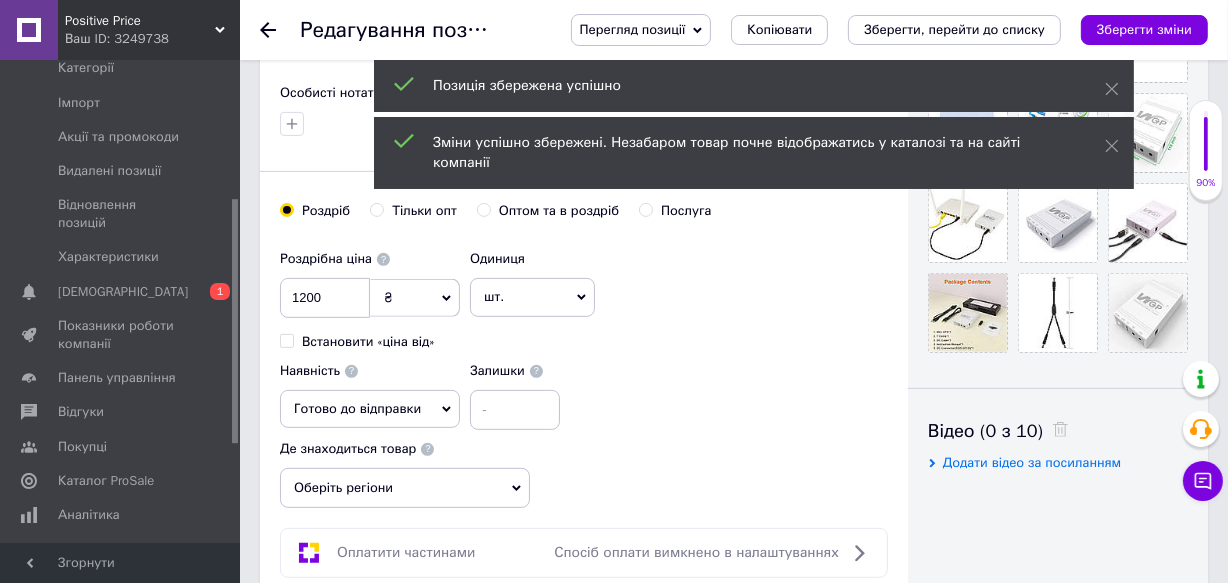 scroll, scrollTop: 363, scrollLeft: 0, axis: vertical 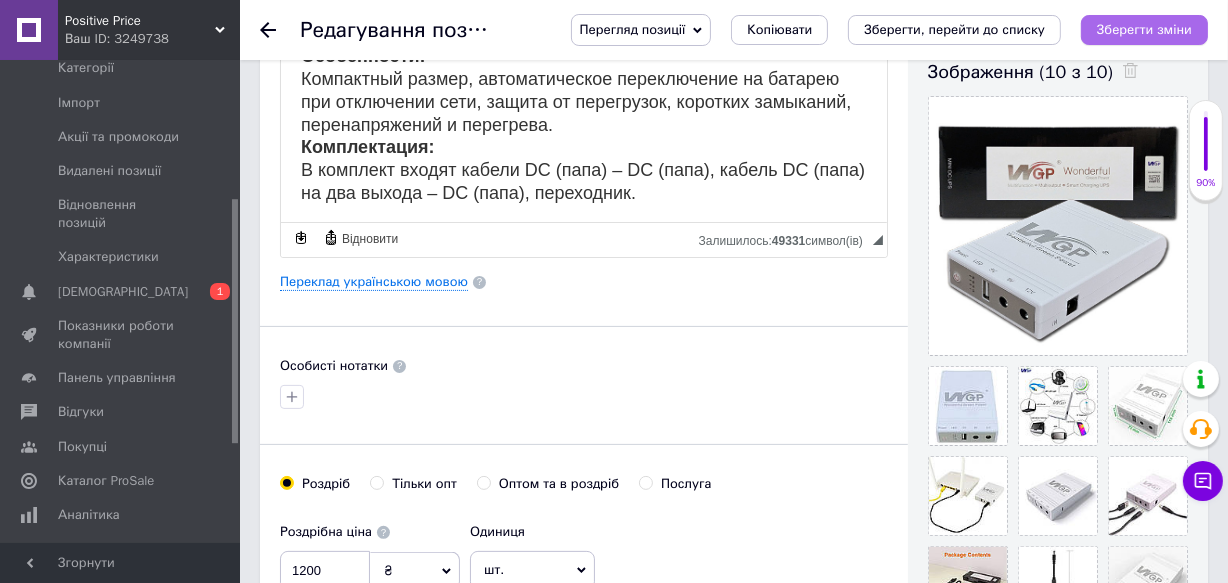click on "Зберегти зміни" at bounding box center (1144, 29) 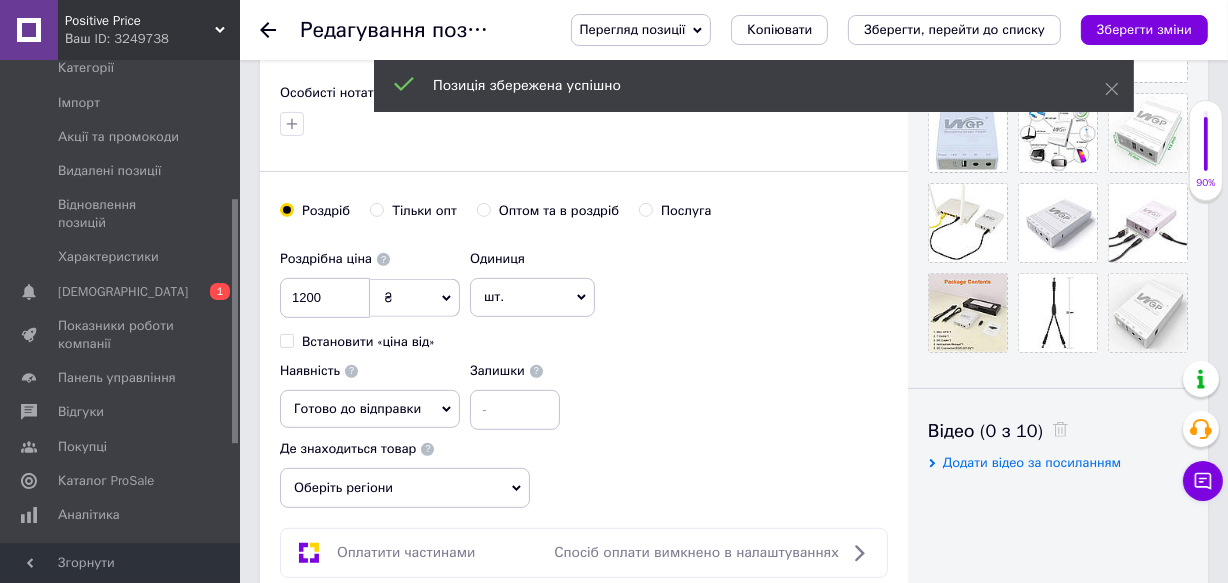 scroll, scrollTop: 363, scrollLeft: 0, axis: vertical 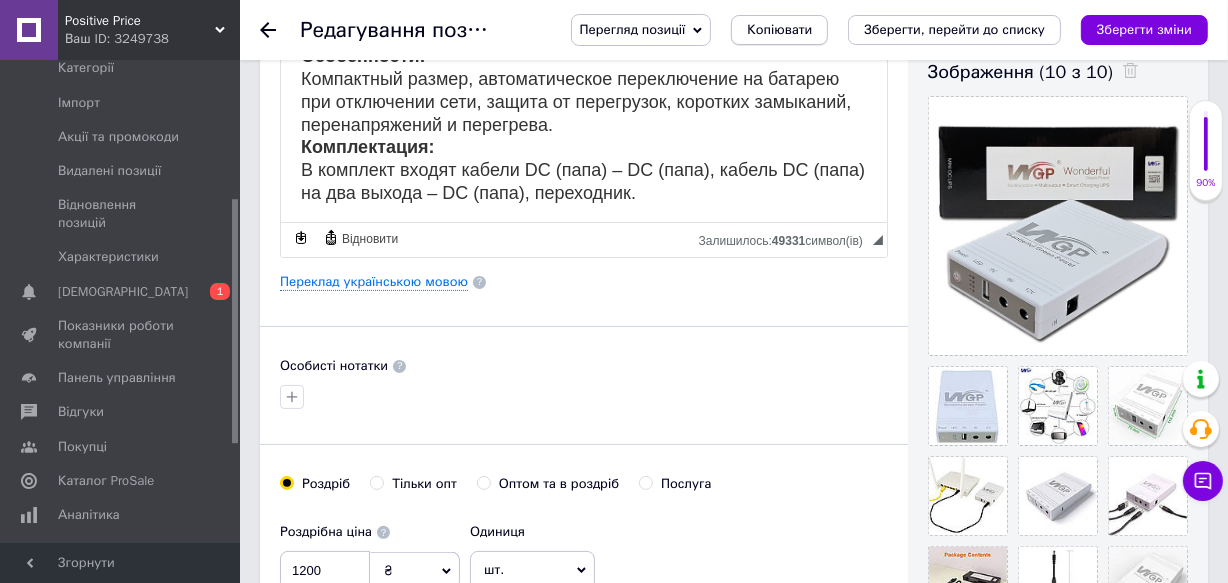 click on "Копіювати" at bounding box center (779, 30) 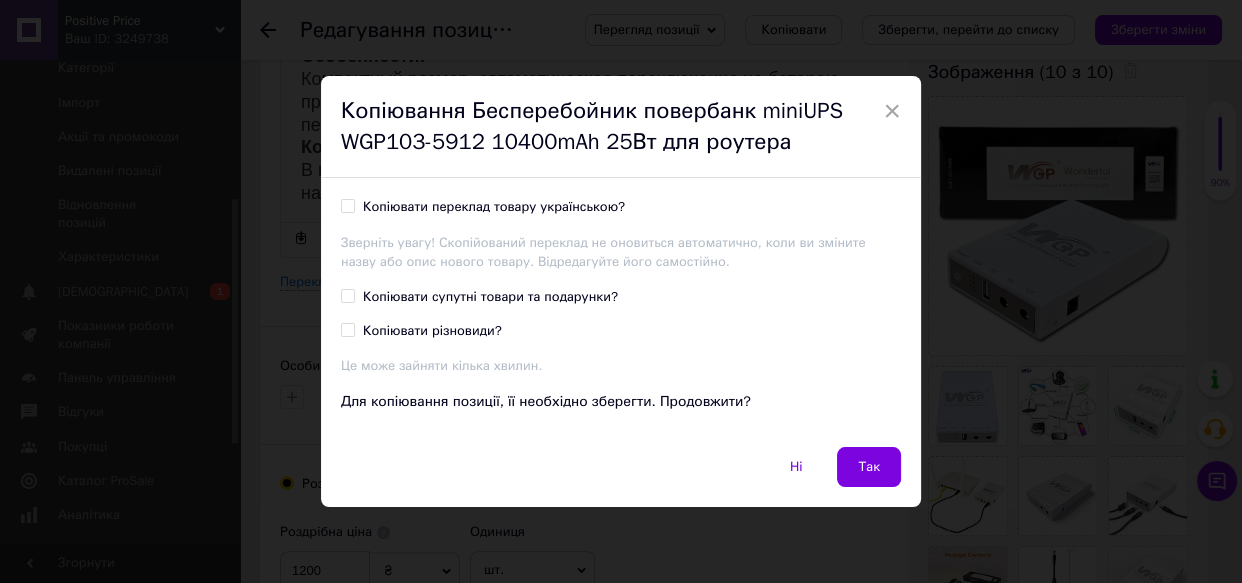 click on "Копіювати переклад товару українською?" at bounding box center (347, 205) 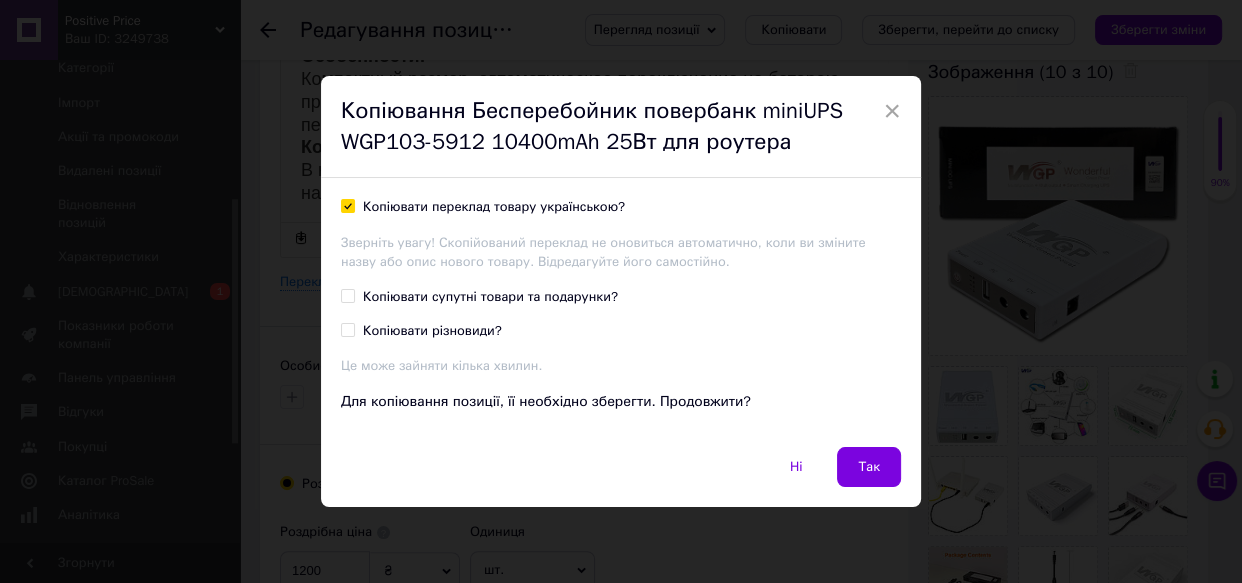checkbox on "true" 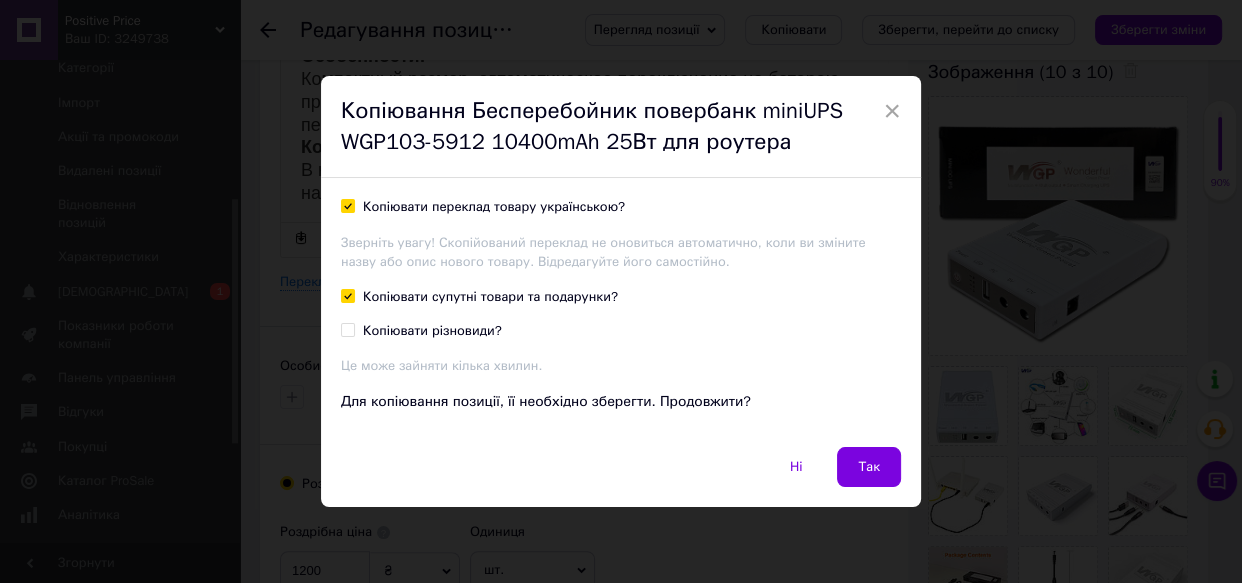 checkbox on "true" 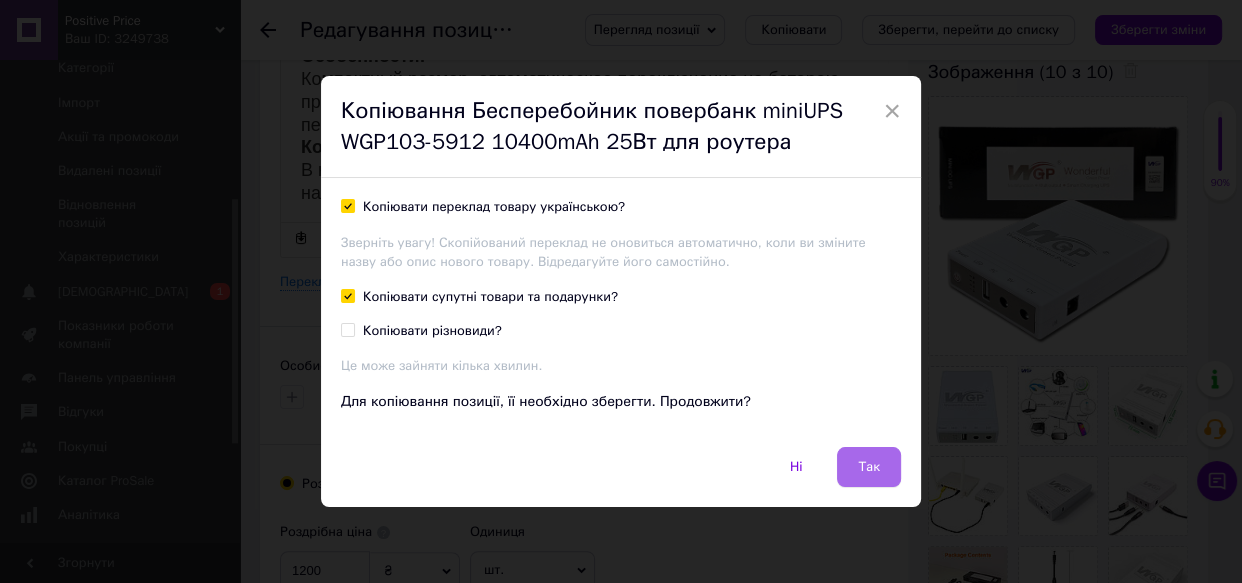 click on "Так" at bounding box center [869, 467] 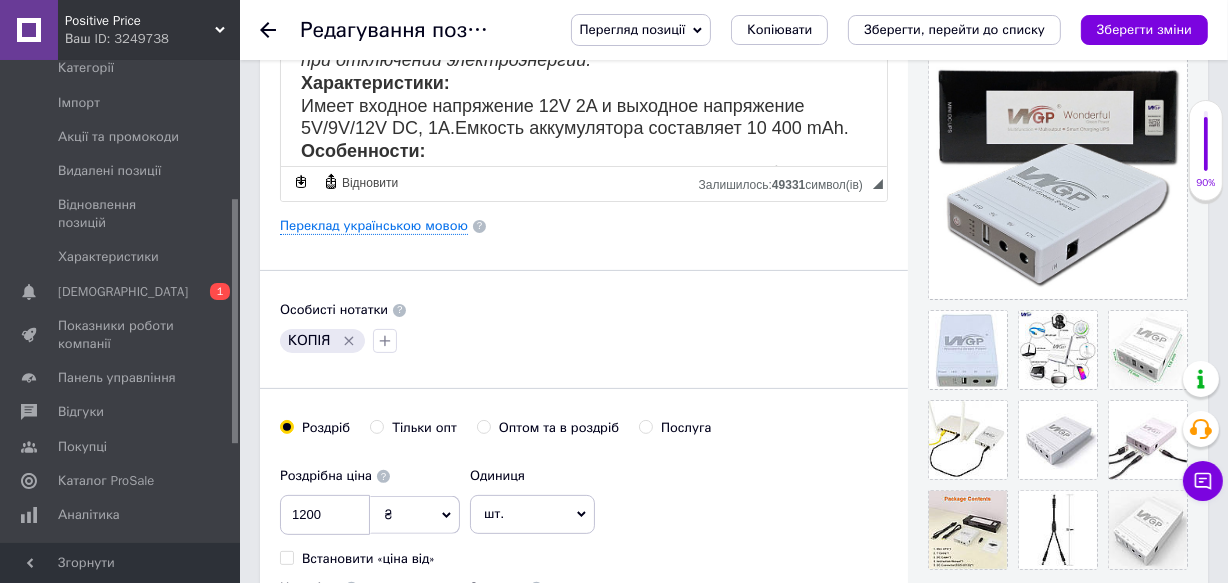 scroll, scrollTop: 363, scrollLeft: 0, axis: vertical 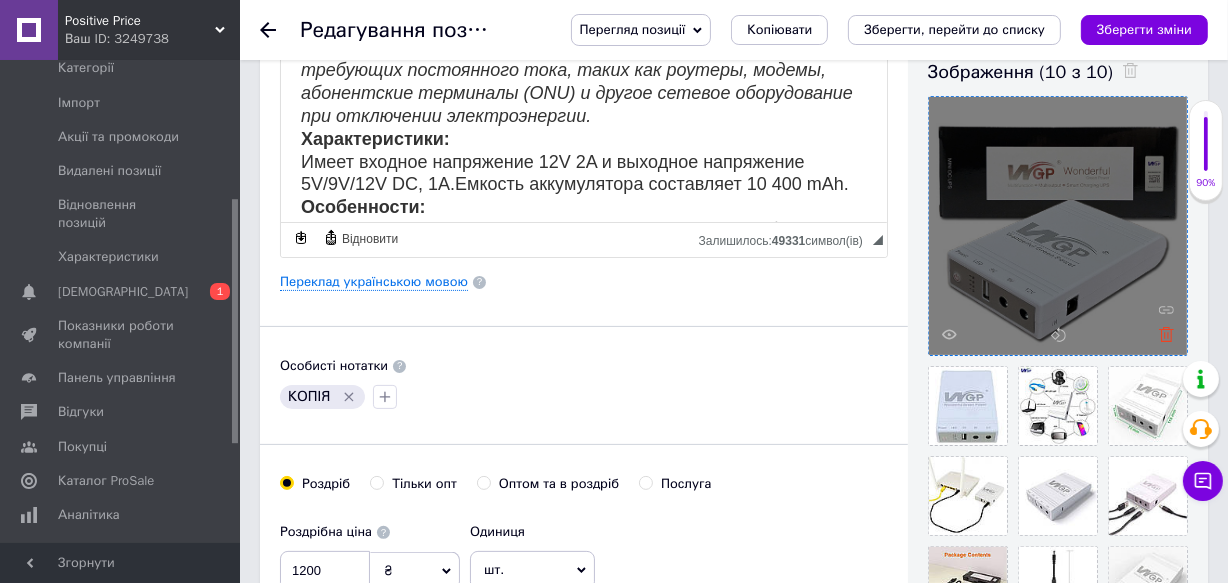 click 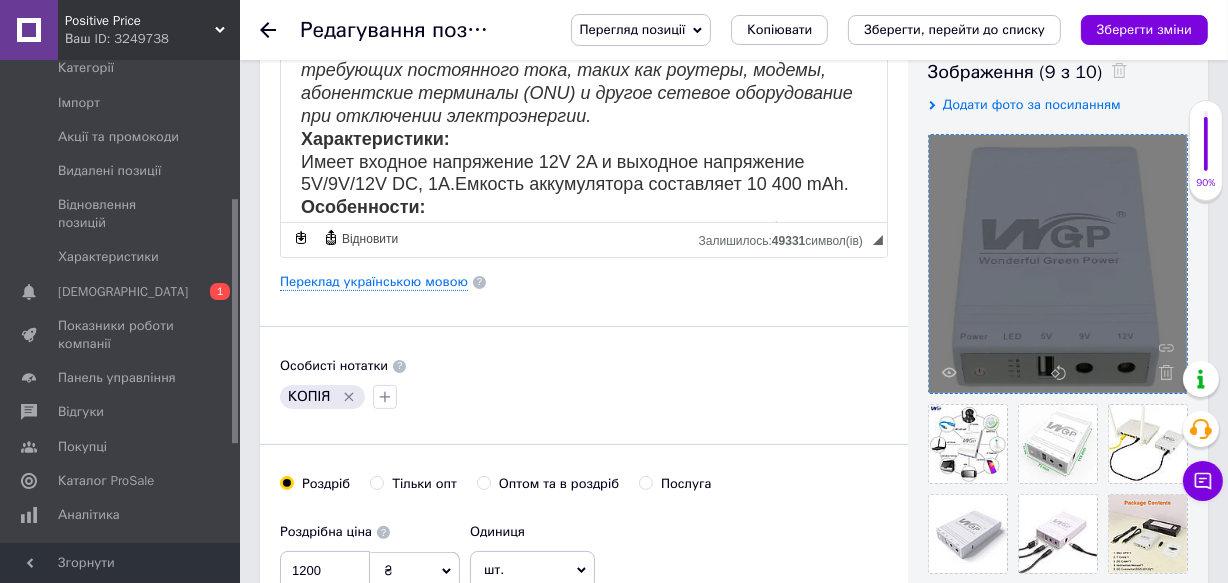 click at bounding box center (1058, 264) 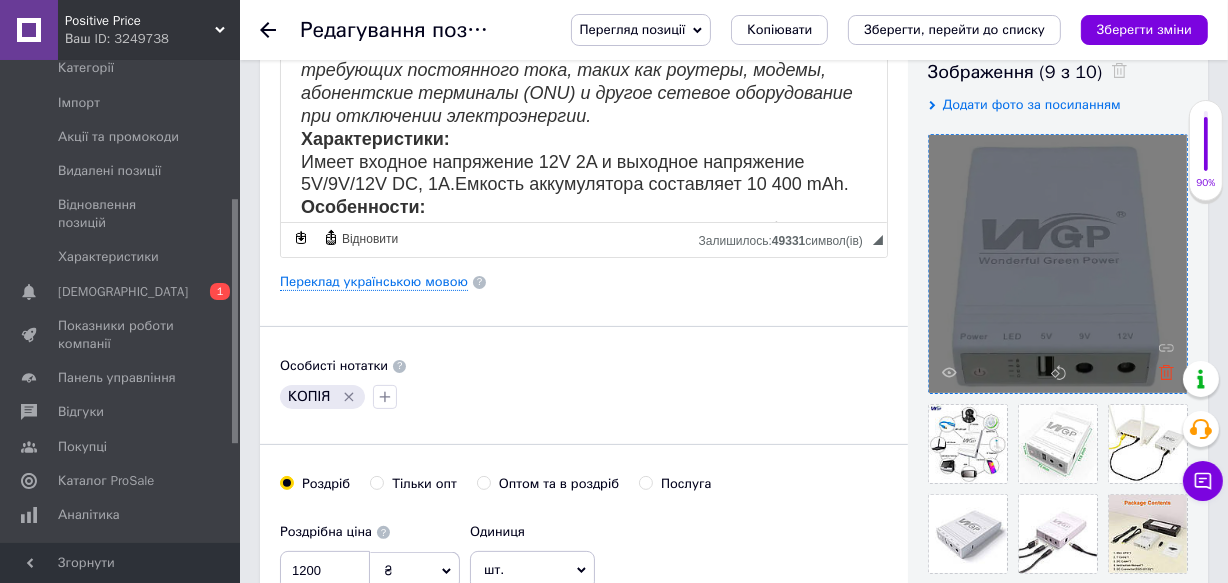 click 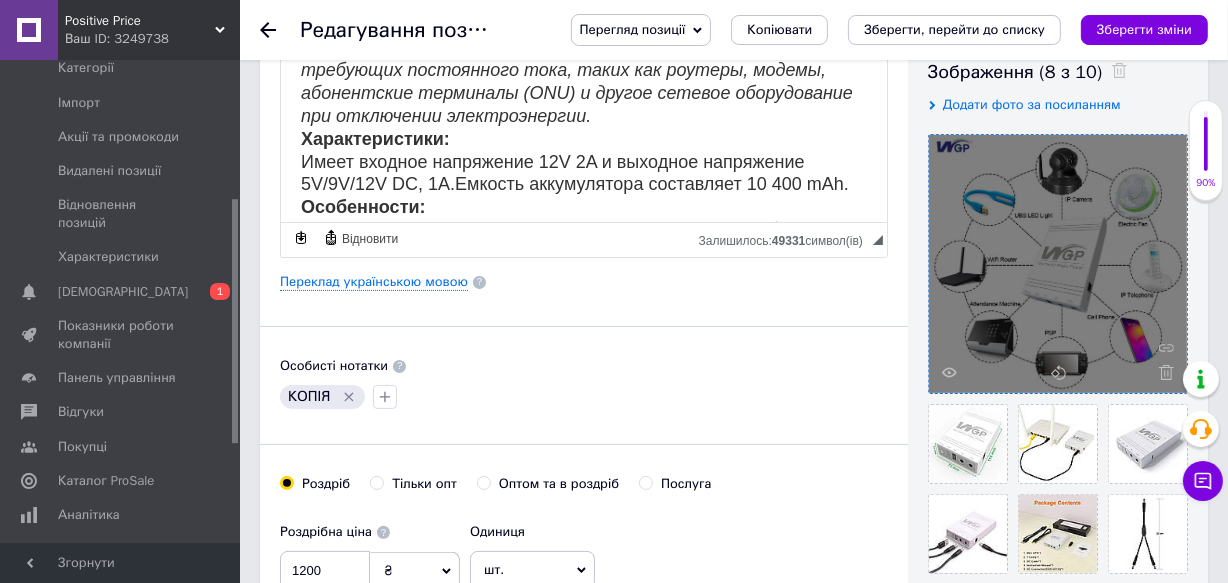 click 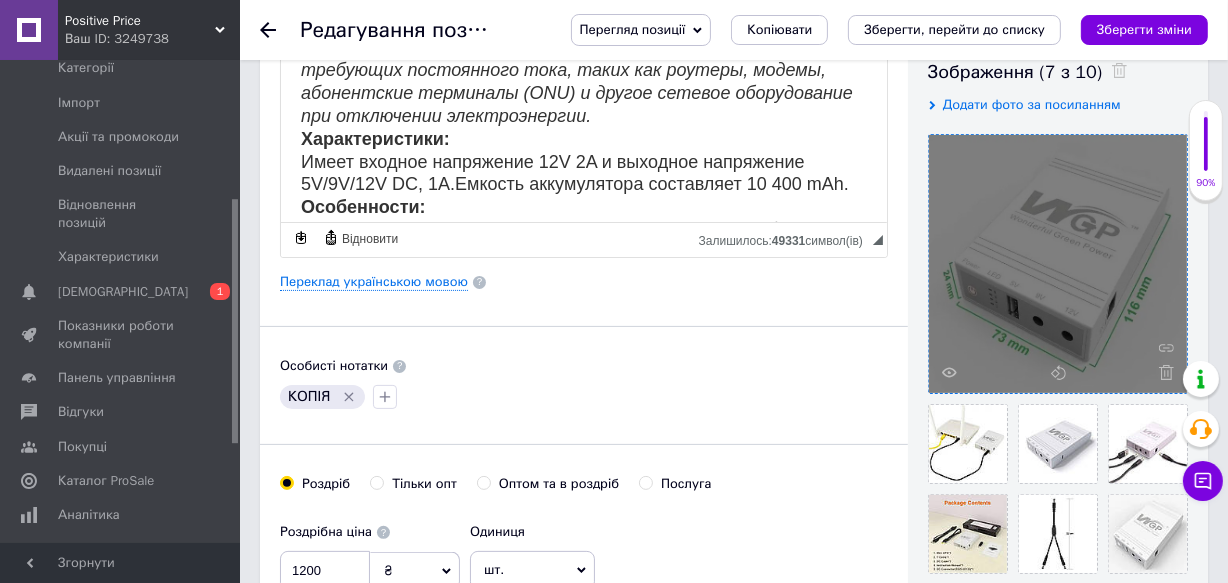 click 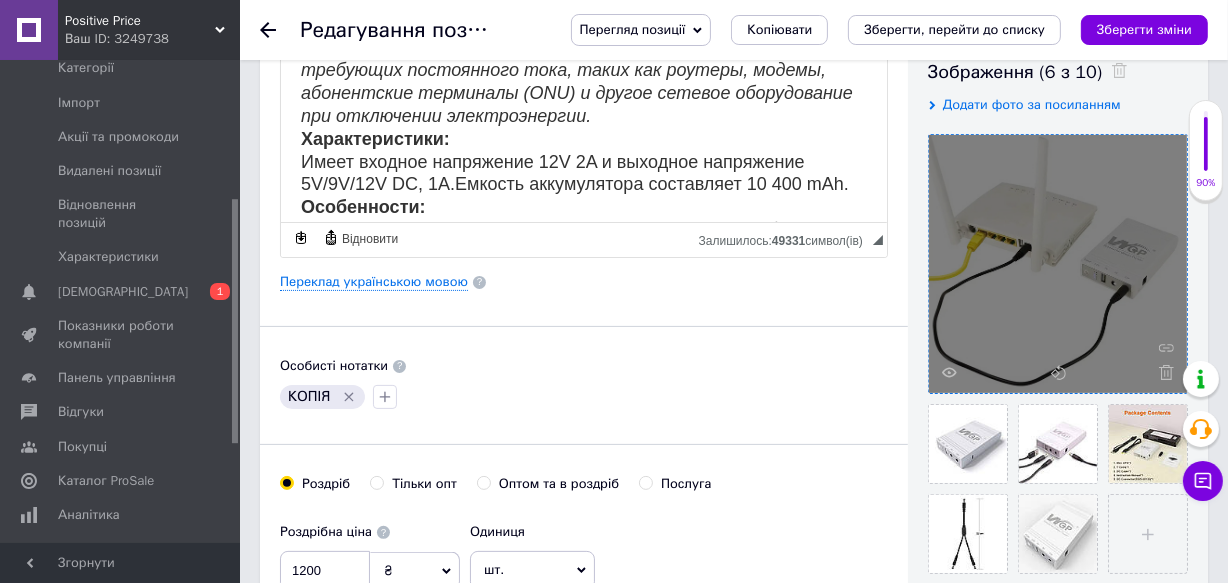 click 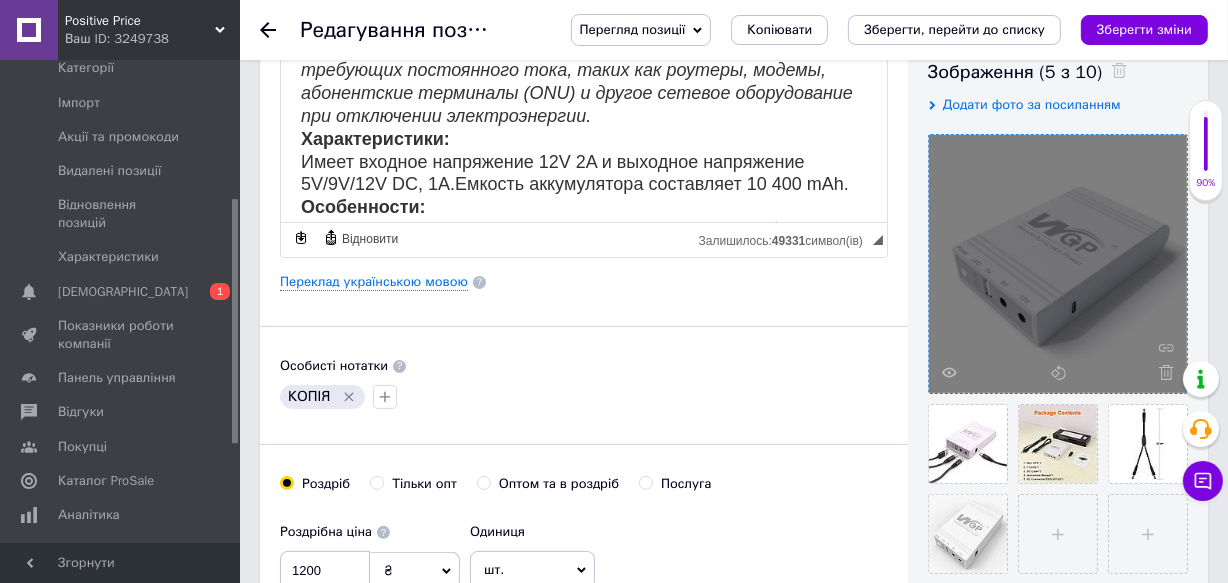 click 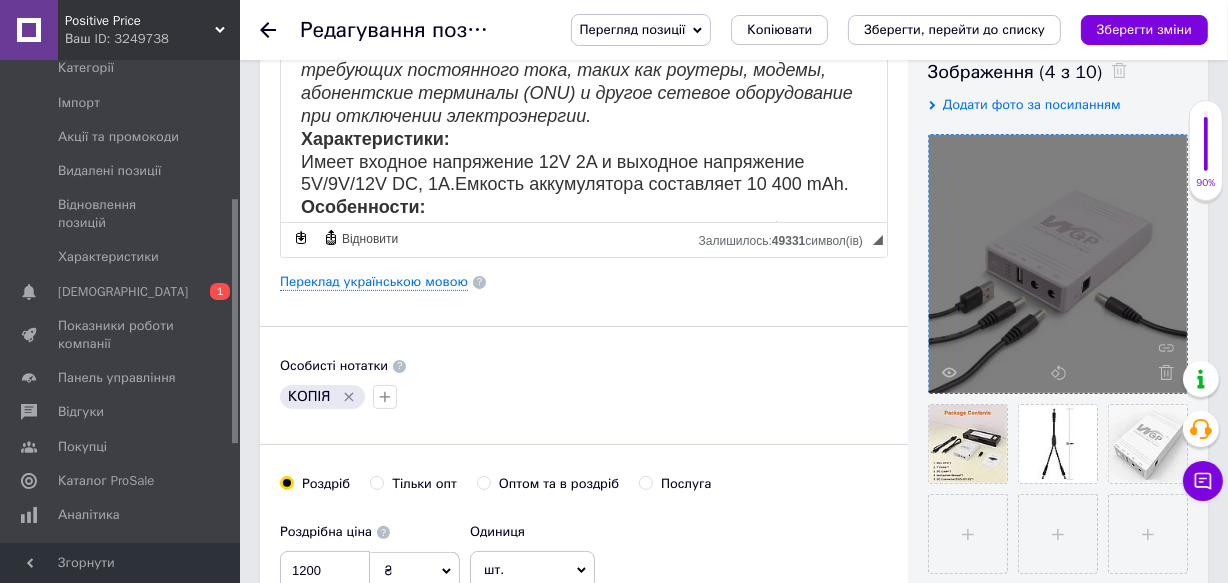 click 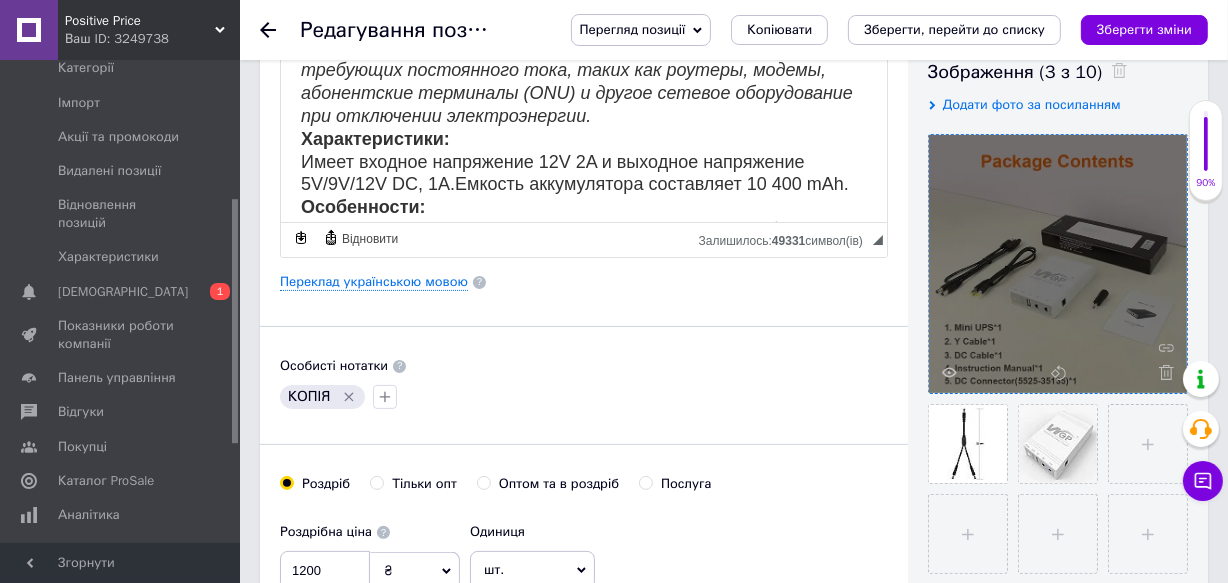 click 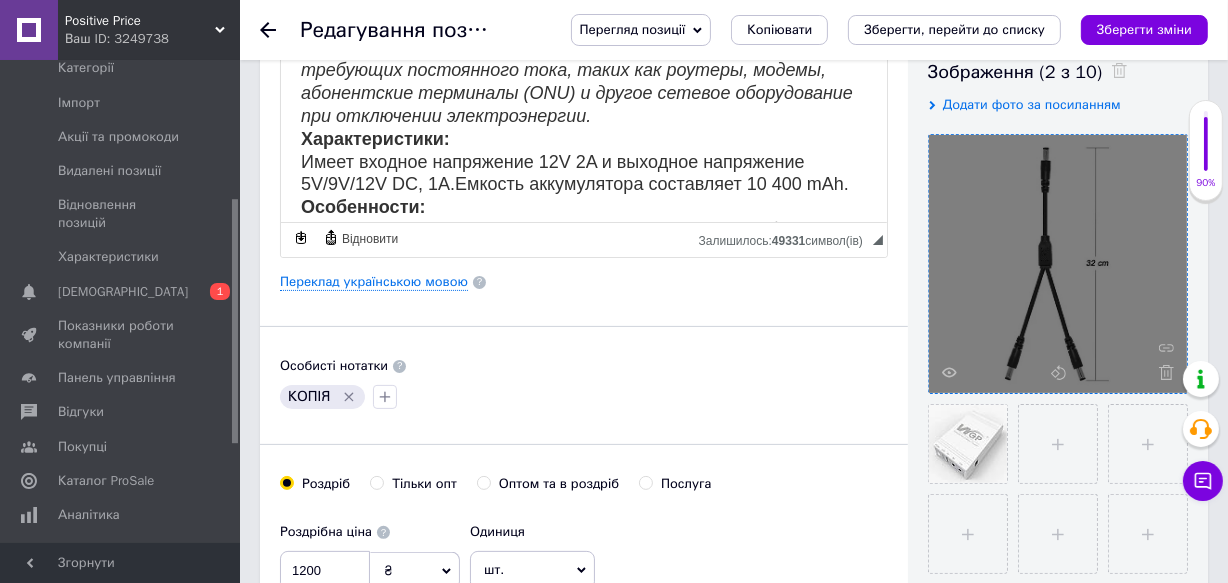 click 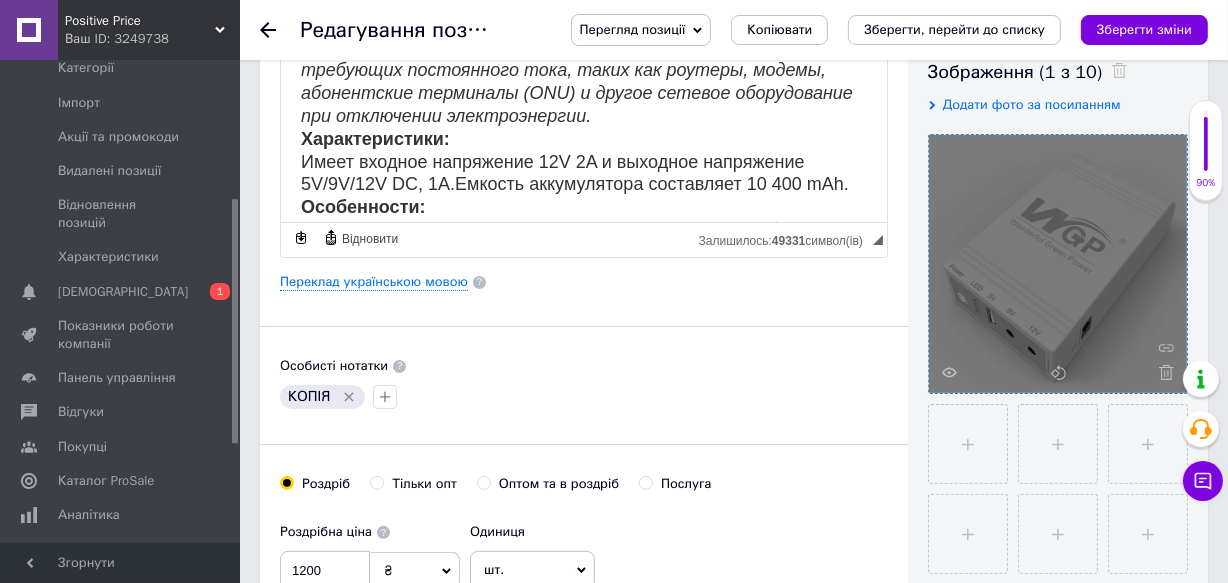 click 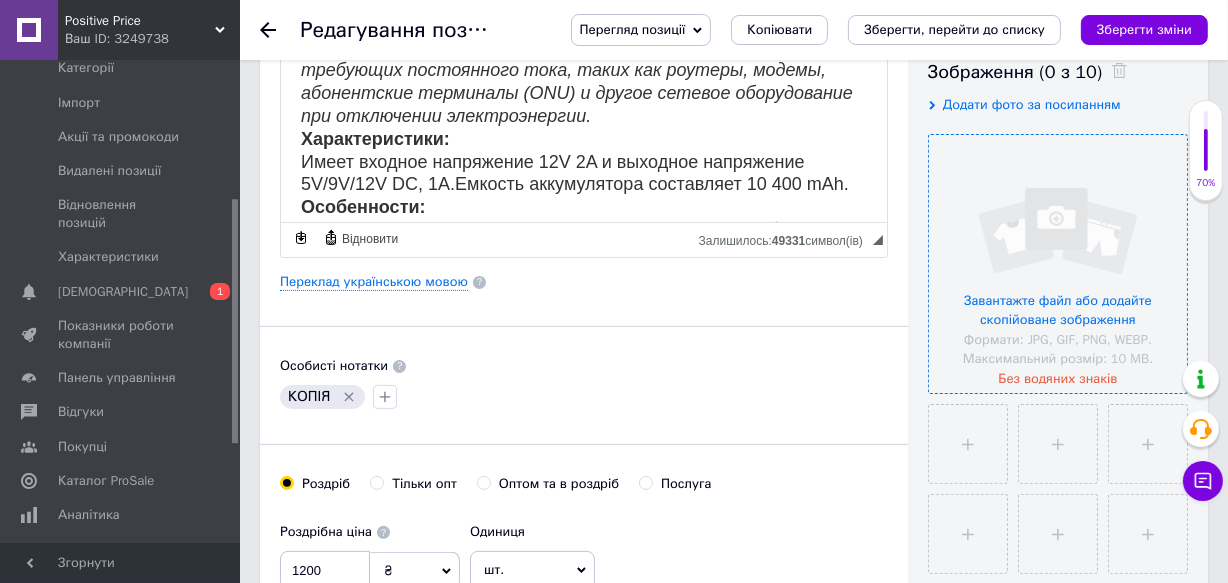 click at bounding box center (1058, 264) 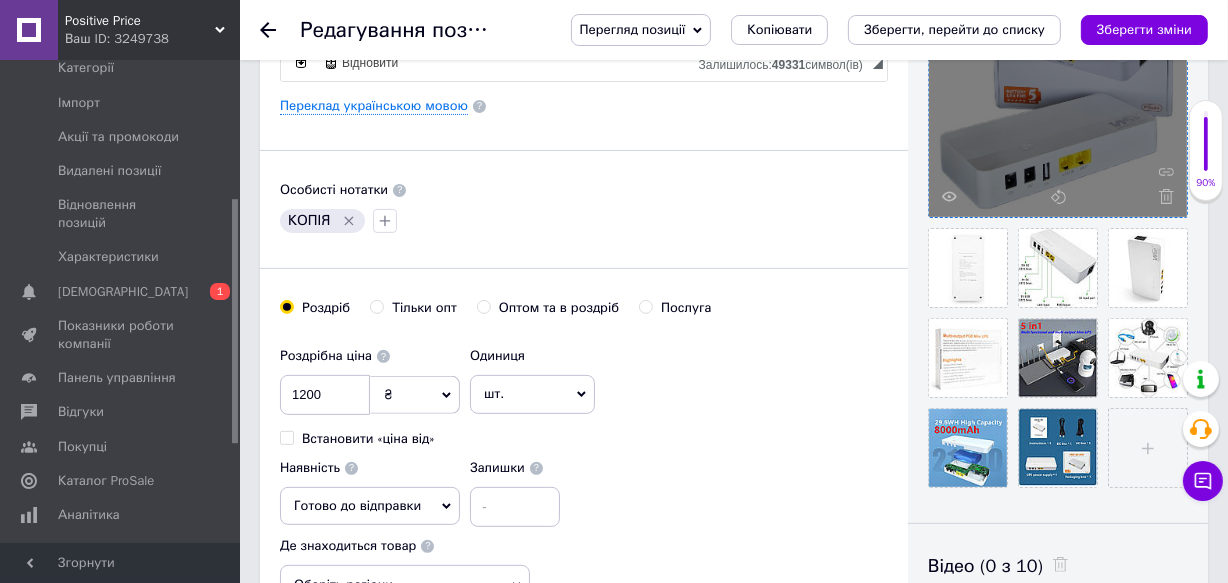 scroll, scrollTop: 545, scrollLeft: 0, axis: vertical 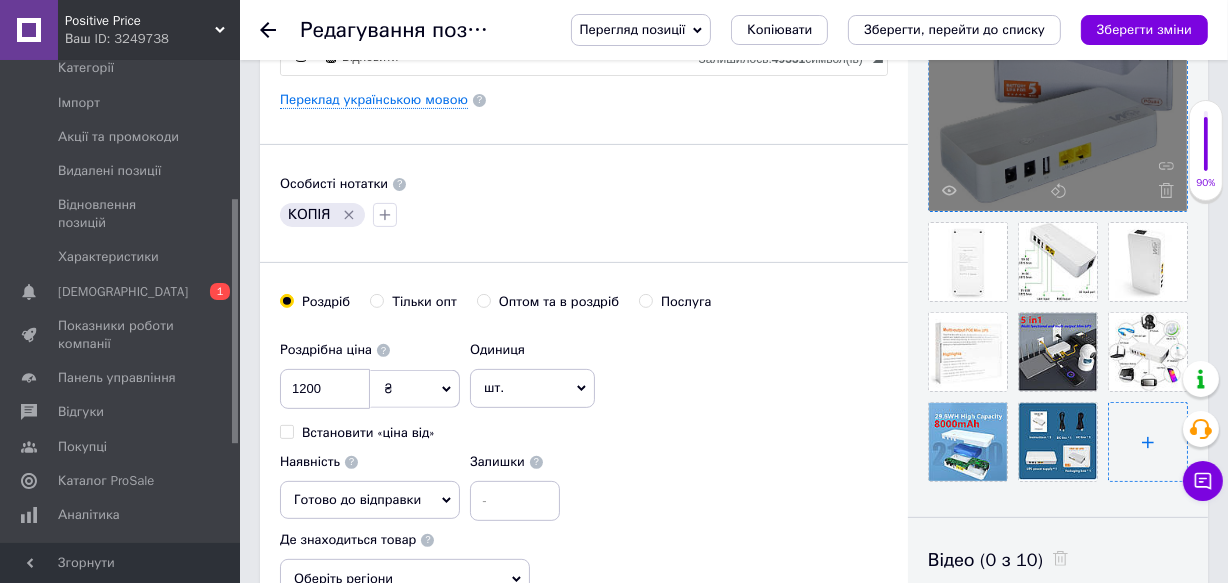 click at bounding box center [1148, 442] 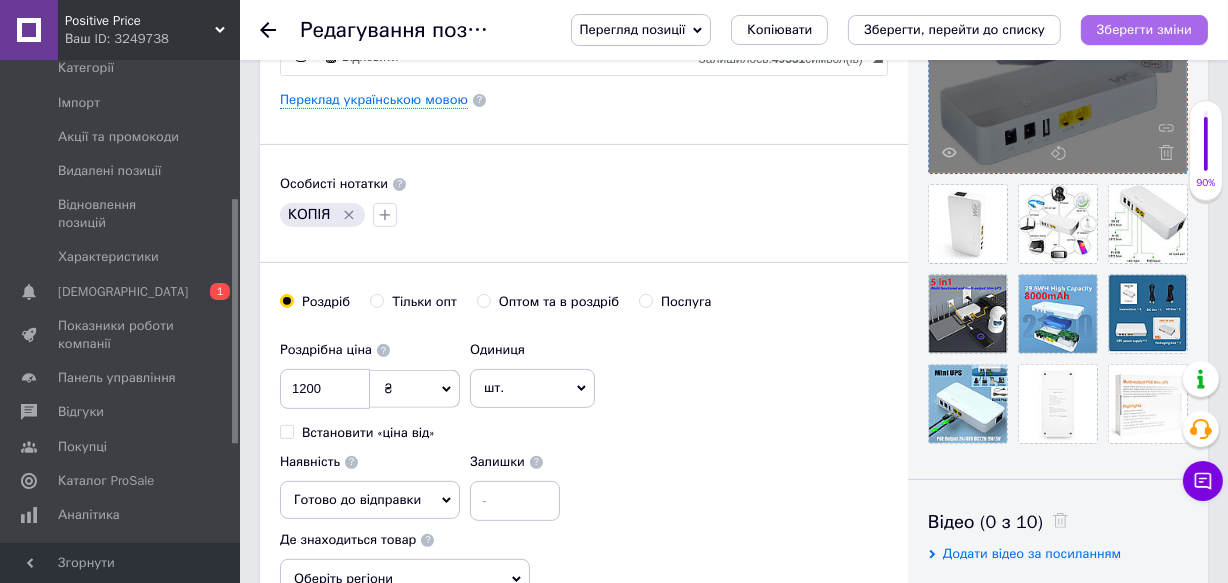 click on "Зберегти зміни" at bounding box center (1144, 29) 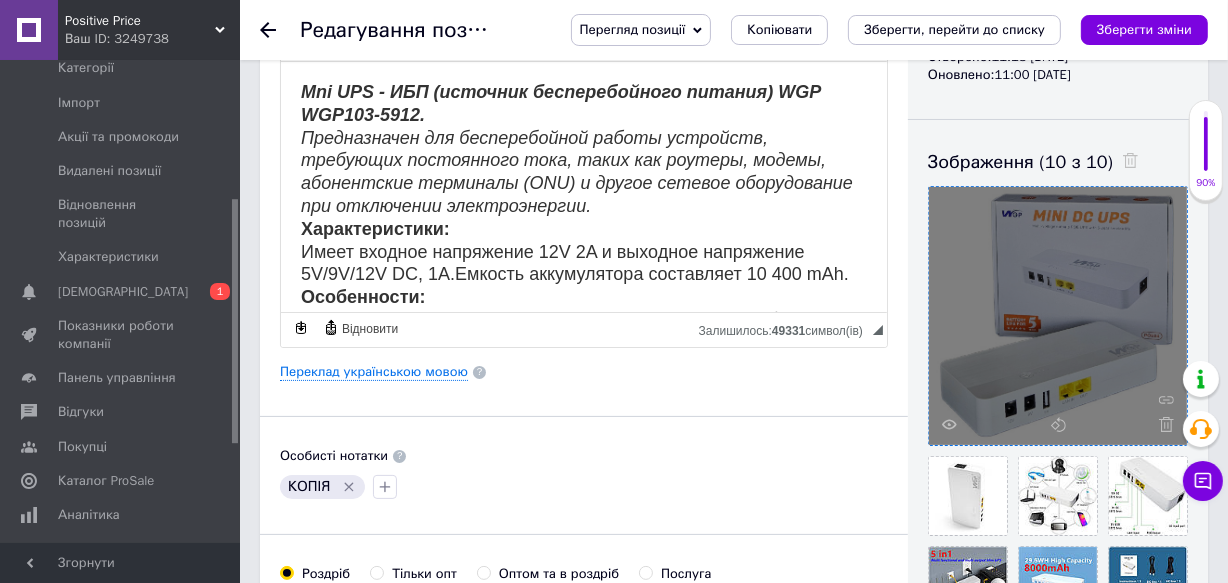 scroll, scrollTop: 272, scrollLeft: 0, axis: vertical 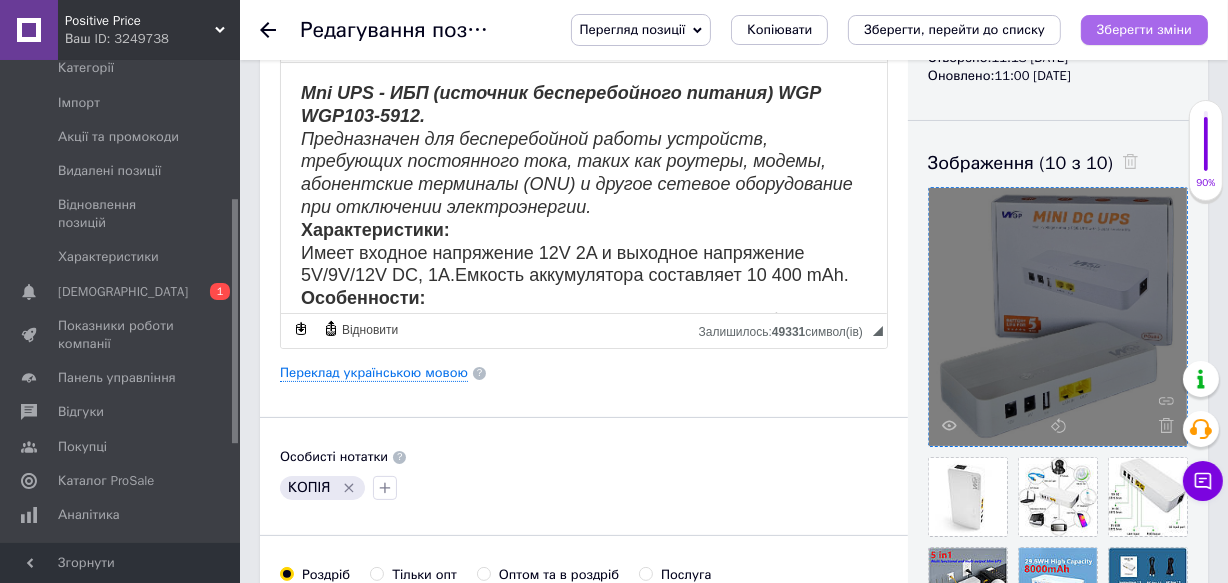 click on "Зберегти зміни" at bounding box center (1144, 29) 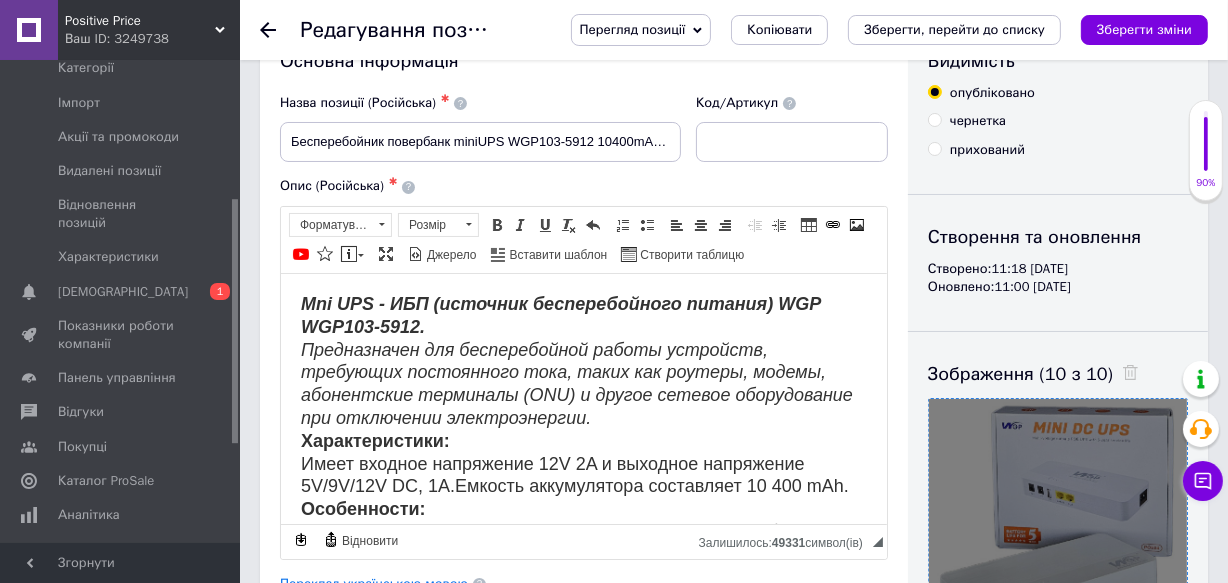 scroll, scrollTop: 90, scrollLeft: 0, axis: vertical 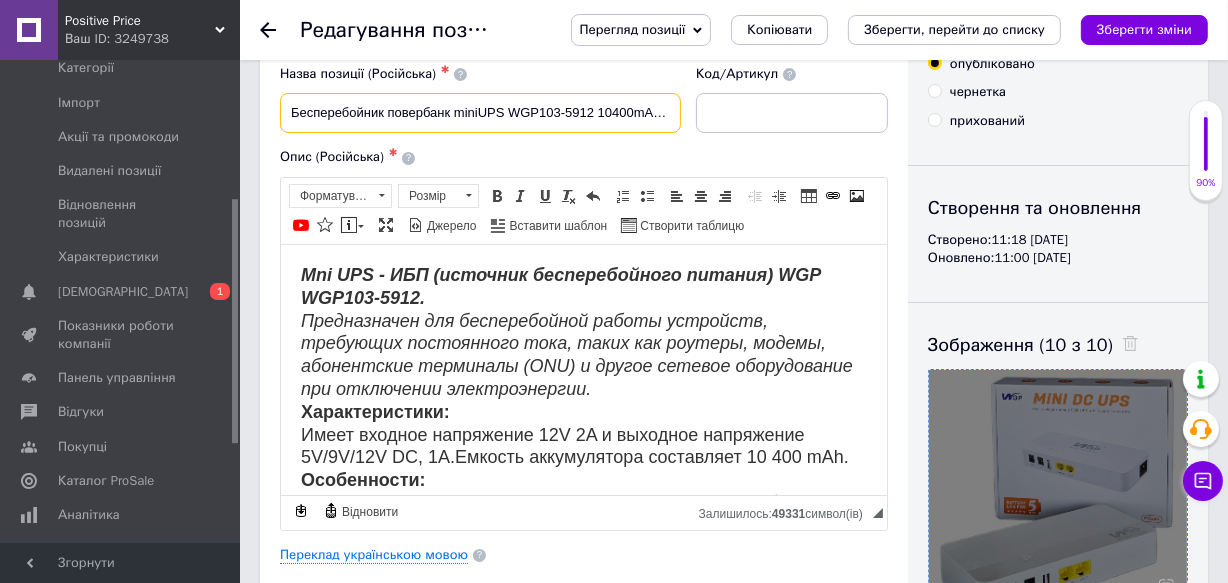 drag, startPoint x: 593, startPoint y: 109, endPoint x: 456, endPoint y: 115, distance: 137.13132 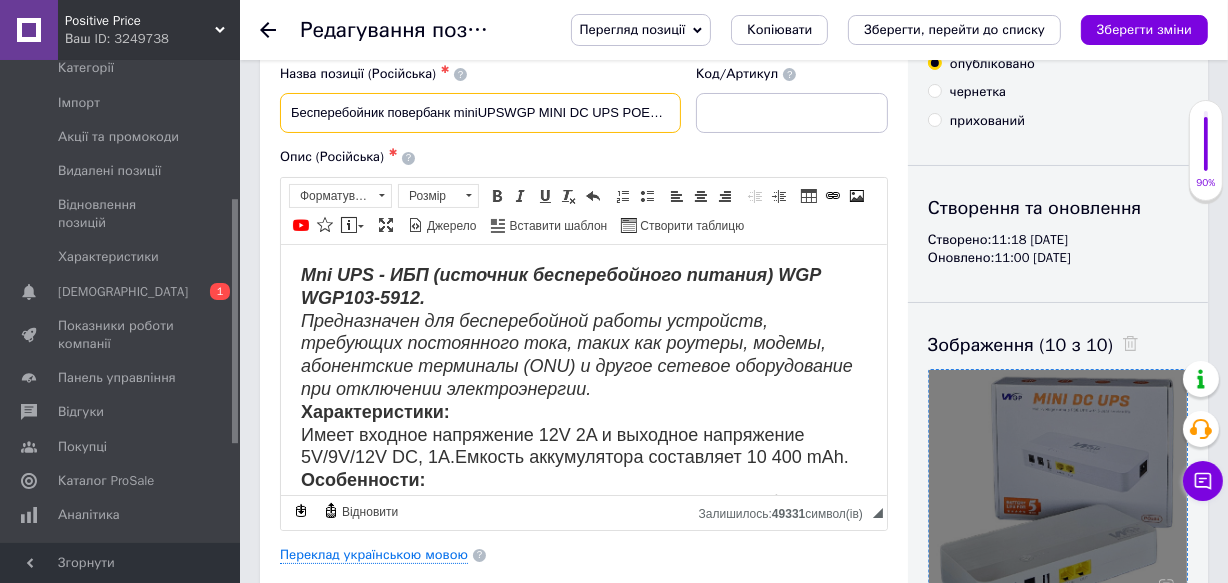 click on "Бесперебойник повербанк miniUPSWGP MINI DC UPS POE042 10400mAh 25Вт для роутера" at bounding box center (480, 113) 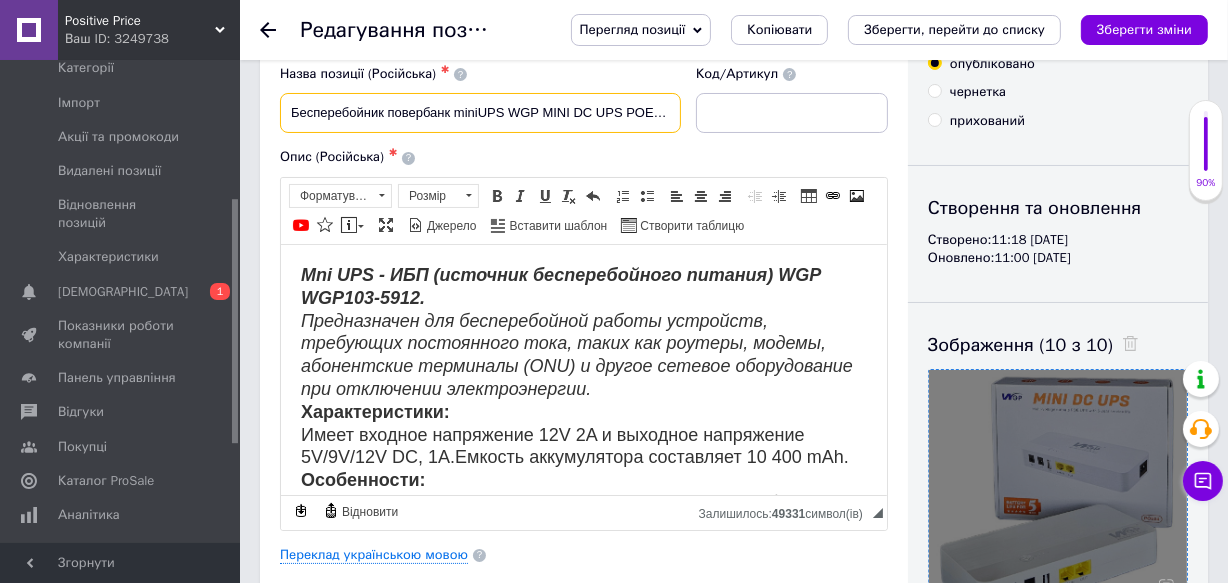 click on "Бесперебойник повербанк miniUPS WGP MINI DC UPS POE042 10400mAh 25Вт для роутера" at bounding box center (480, 113) 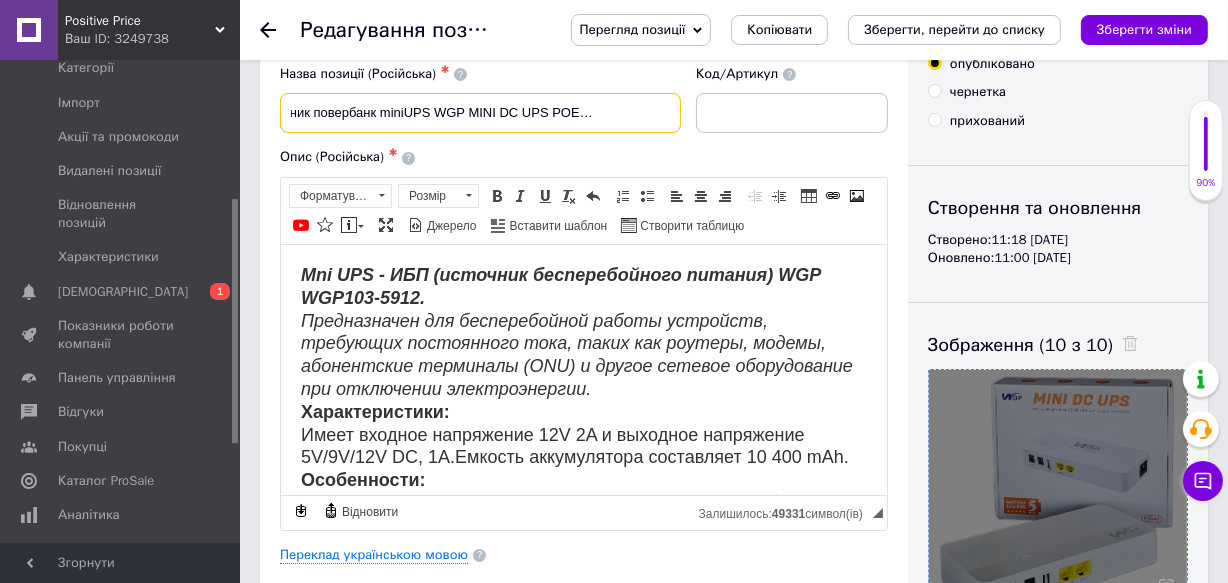 scroll, scrollTop: 0, scrollLeft: 81, axis: horizontal 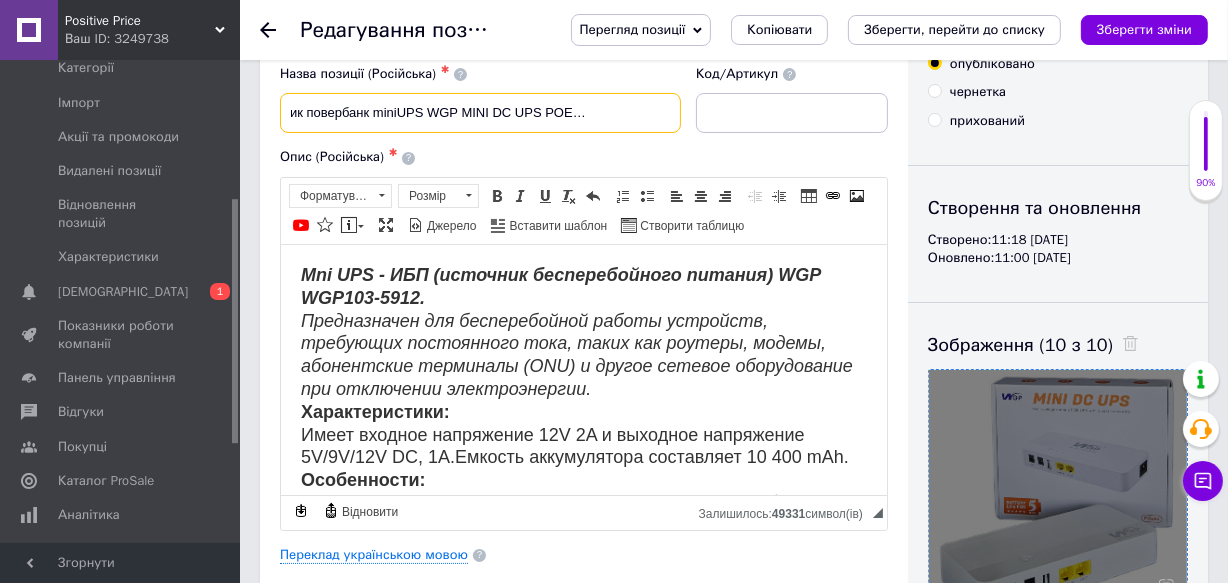 click on "Бесперебойник повербанк miniUPS WGP MINI DC UPS POE042 10400mAh 25Вт для роутера" at bounding box center [480, 113] 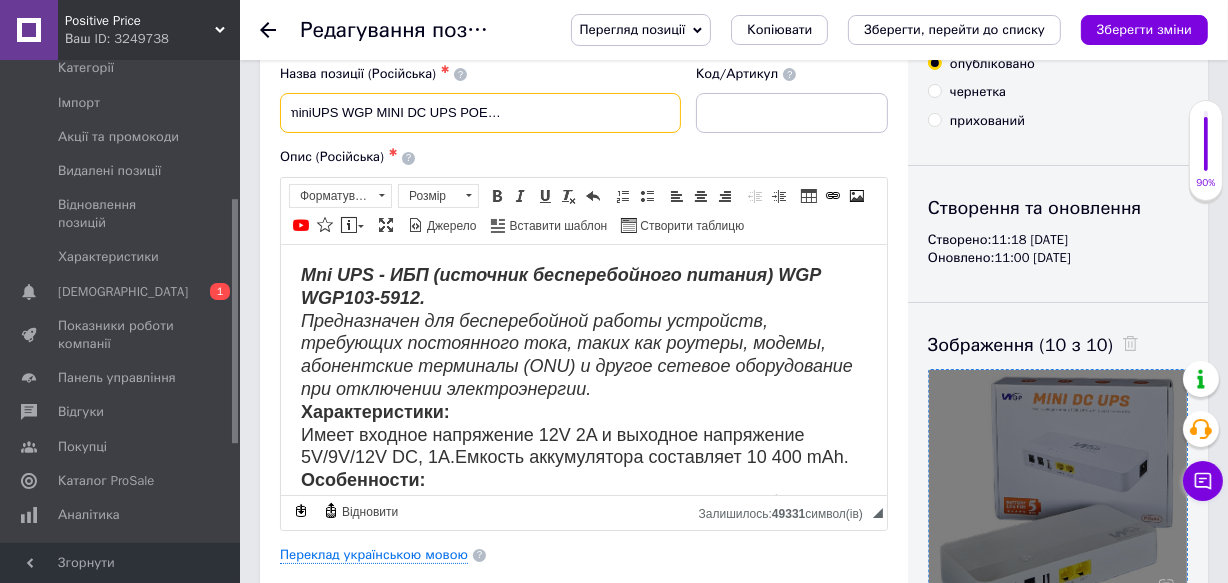 drag, startPoint x: 655, startPoint y: 110, endPoint x: 599, endPoint y: 111, distance: 56.008926 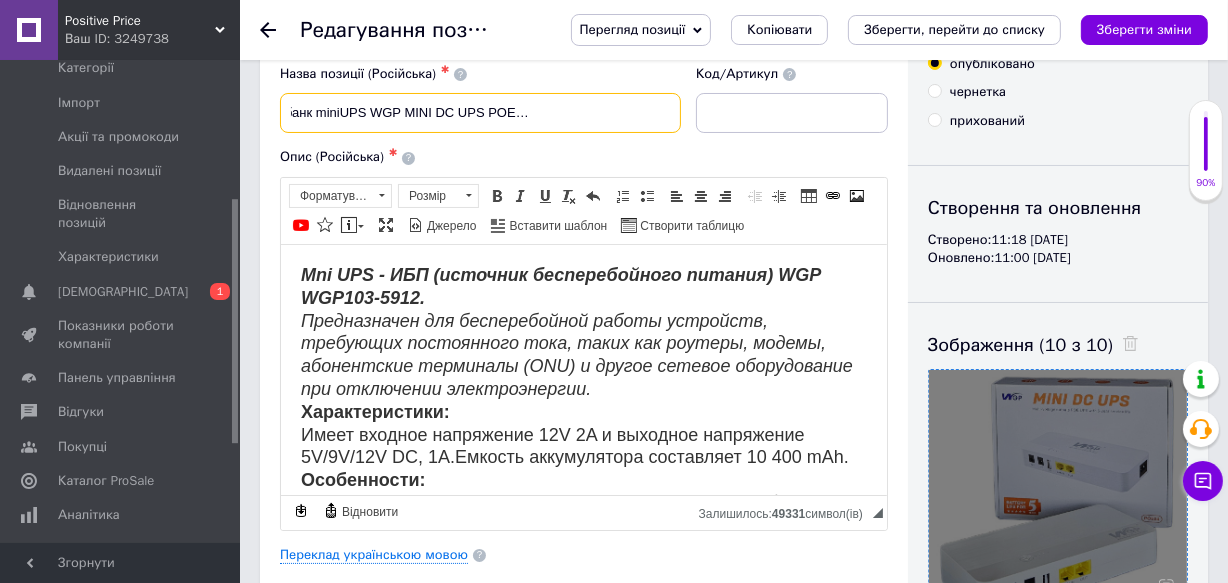 scroll, scrollTop: 0, scrollLeft: 134, axis: horizontal 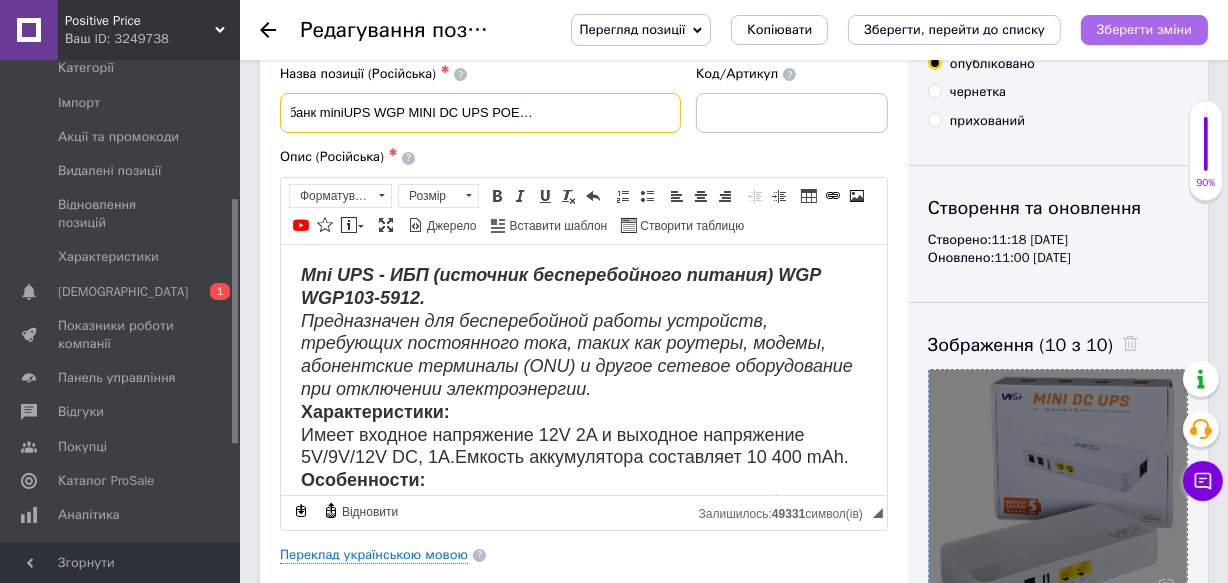 type on "Бесперебойник повербанк miniUPS WGP MINI DC UPS POE042 8000mAh для роутера" 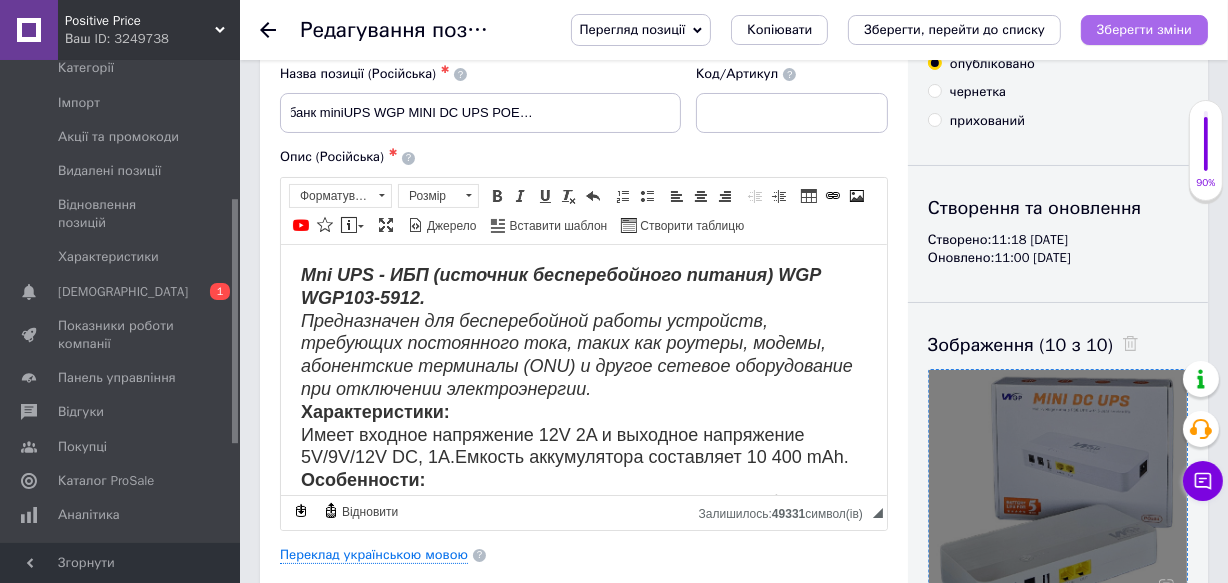 scroll, scrollTop: 0, scrollLeft: 0, axis: both 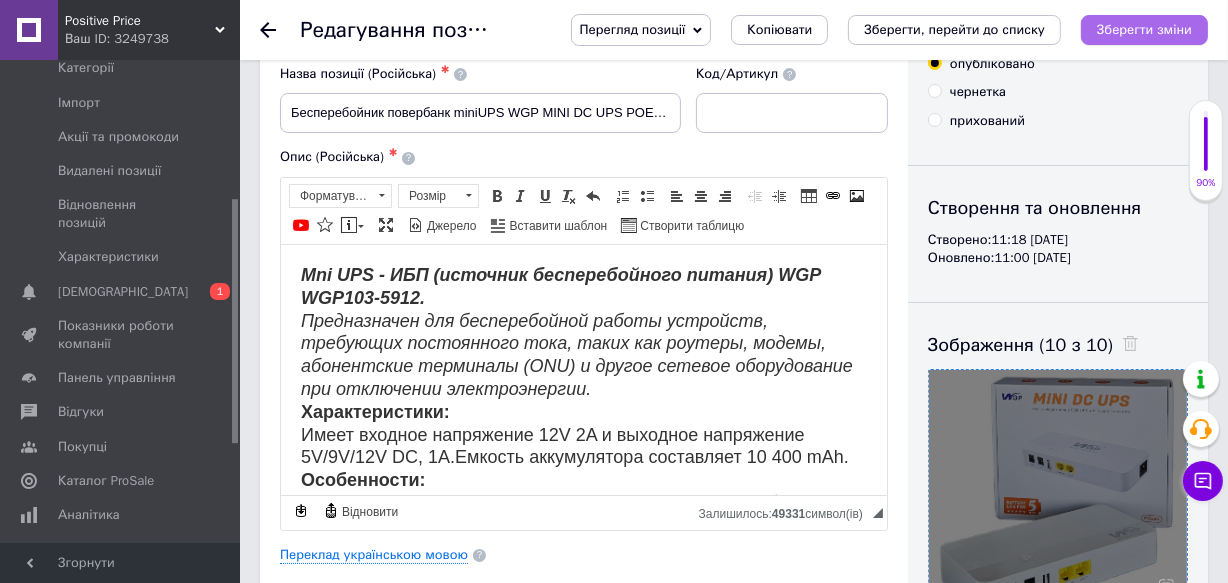 click on "Зберегти зміни" at bounding box center [1144, 29] 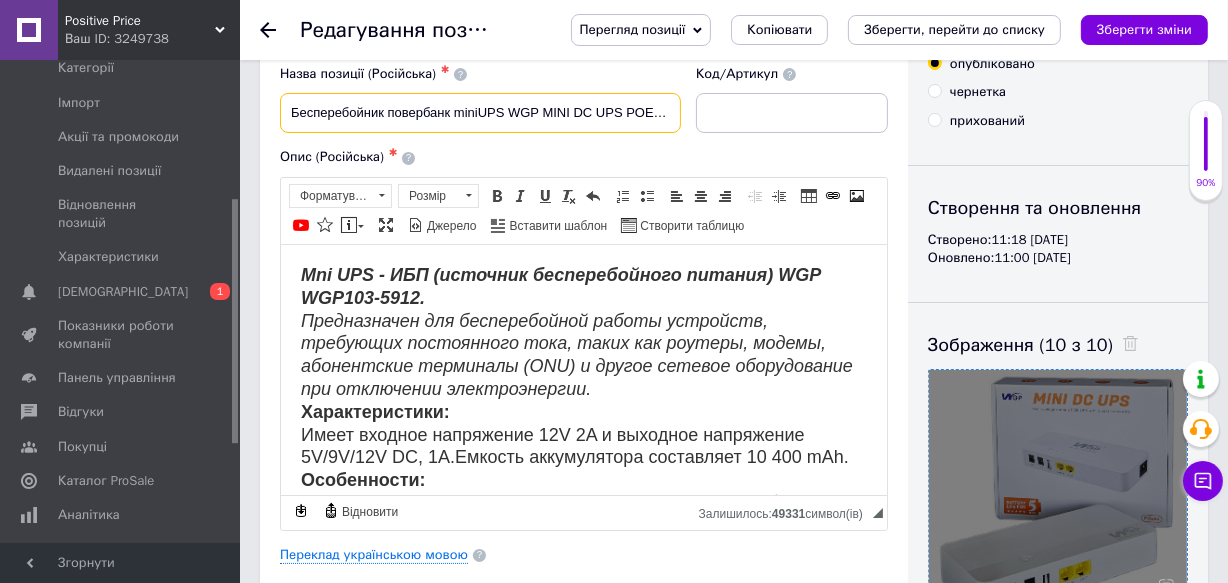 scroll, scrollTop: 0, scrollLeft: 134, axis: horizontal 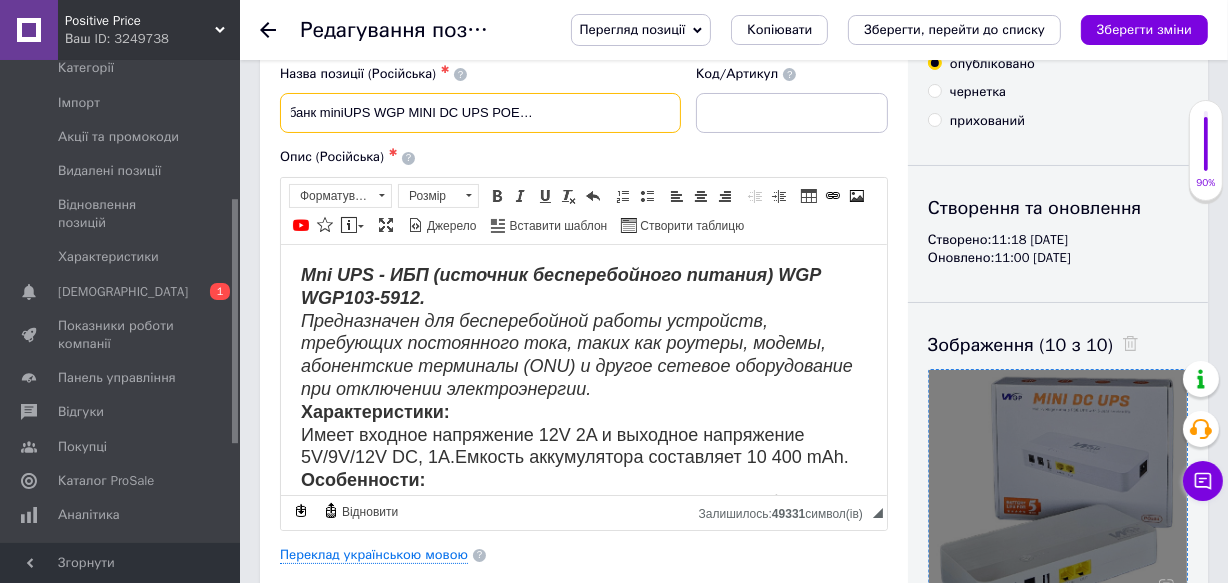 drag, startPoint x: 505, startPoint y: 109, endPoint x: 688, endPoint y: 111, distance: 183.01093 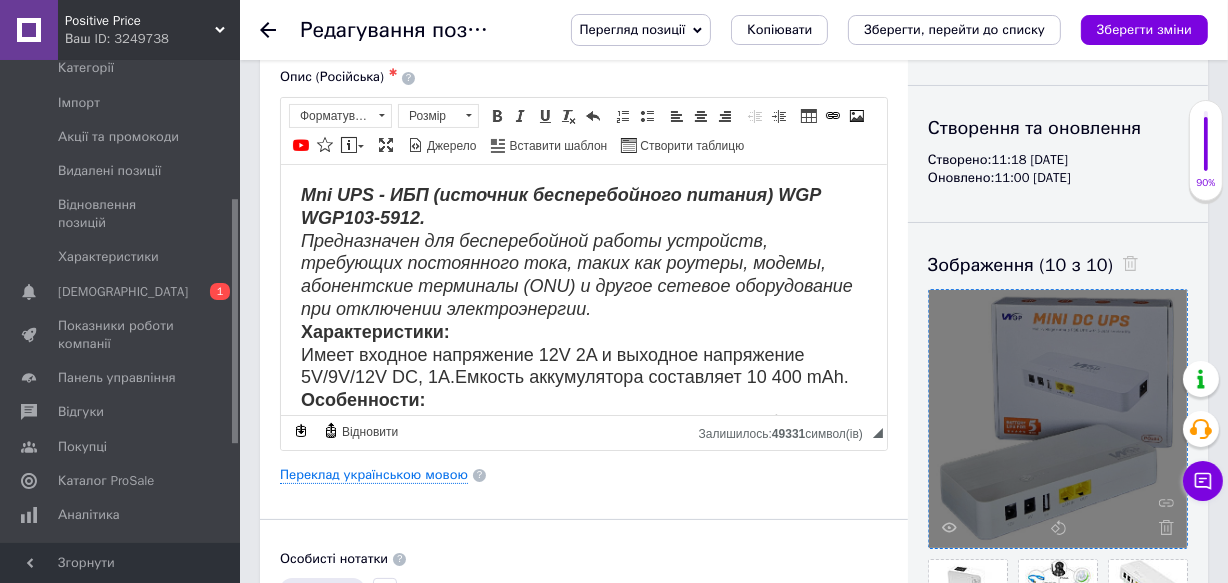scroll, scrollTop: 363, scrollLeft: 0, axis: vertical 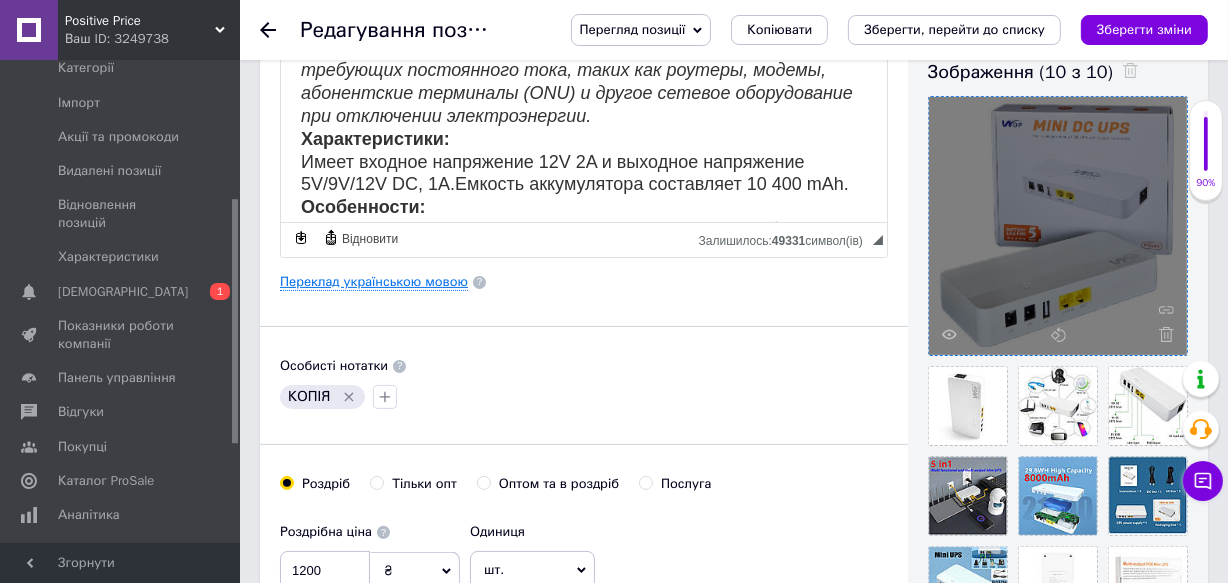 click on "Переклад українською мовою" at bounding box center [374, 282] 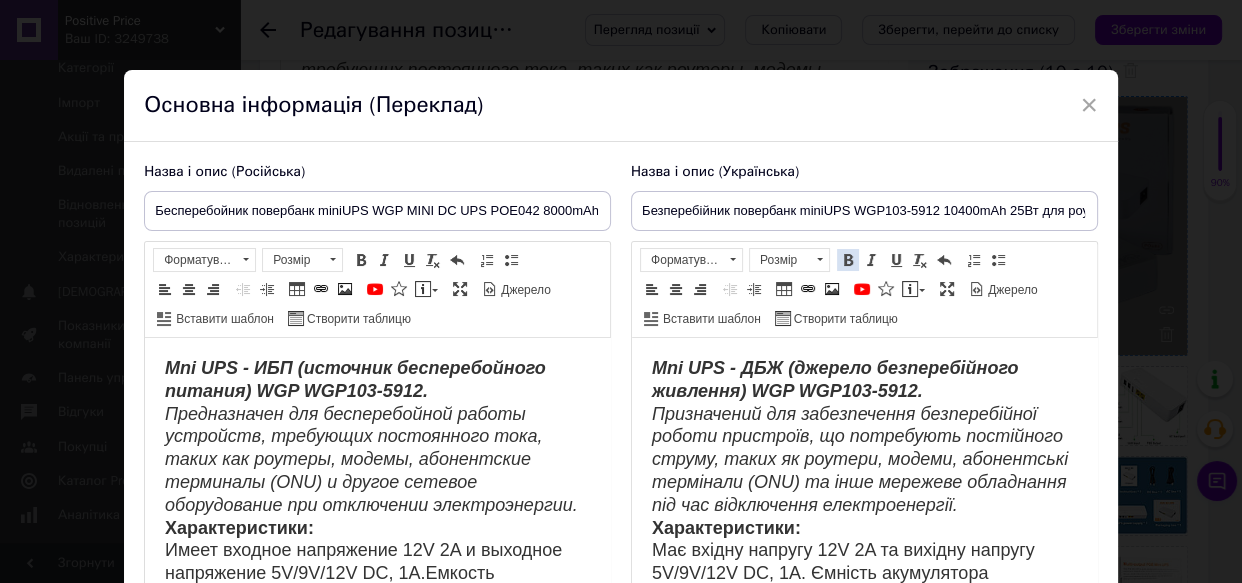scroll, scrollTop: 0, scrollLeft: 0, axis: both 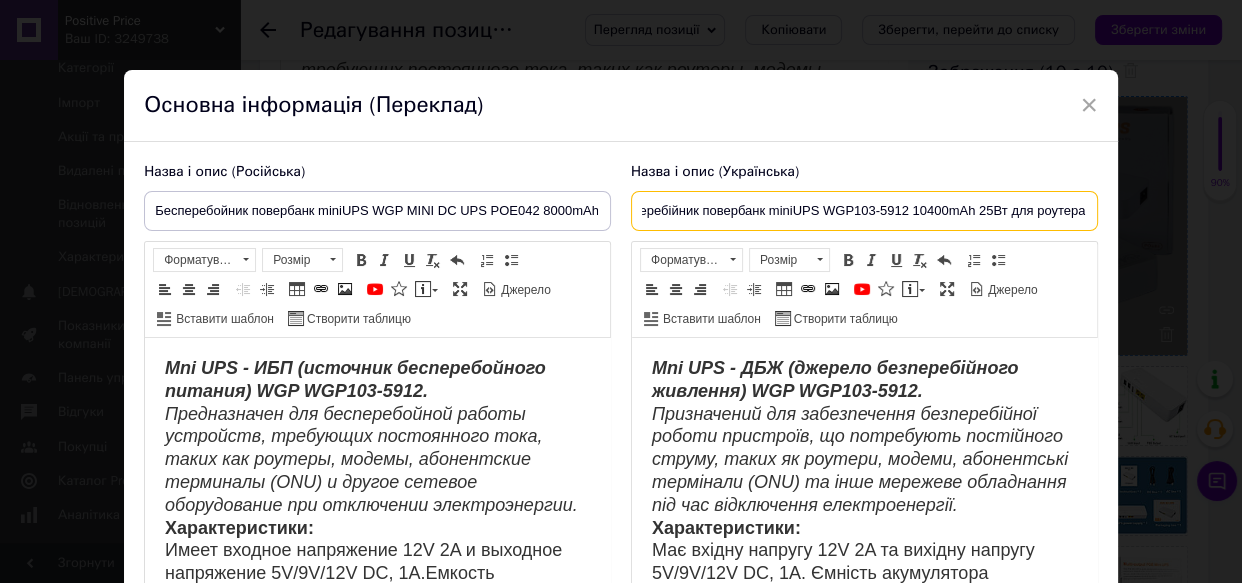 drag, startPoint x: 851, startPoint y: 210, endPoint x: 1150, endPoint y: 206, distance: 299.02676 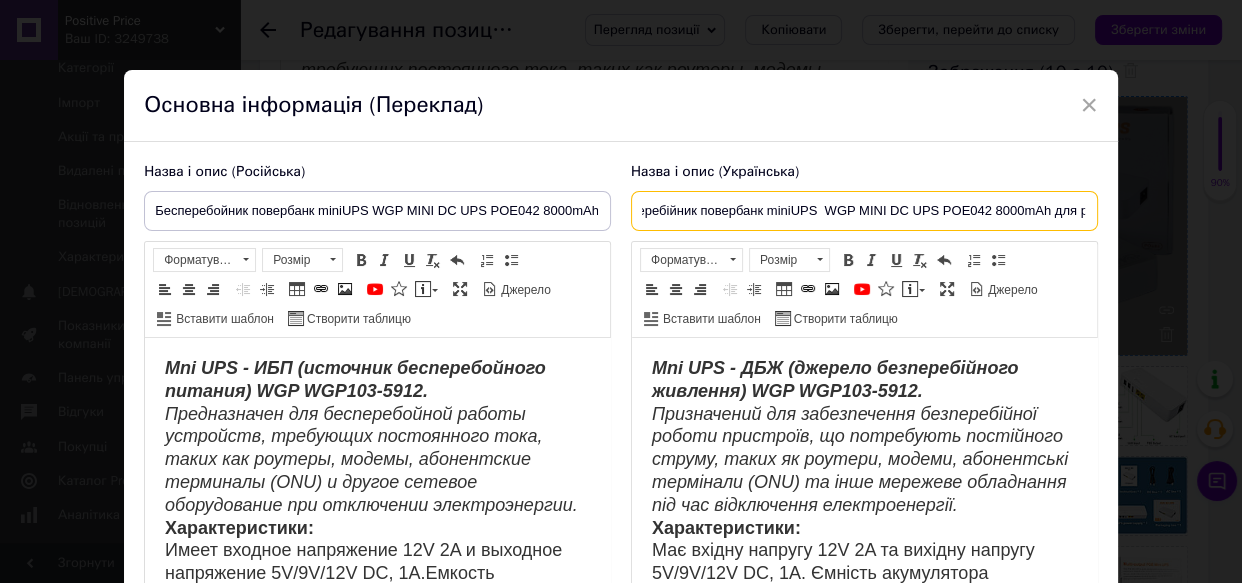 scroll, scrollTop: 0, scrollLeft: 78, axis: horizontal 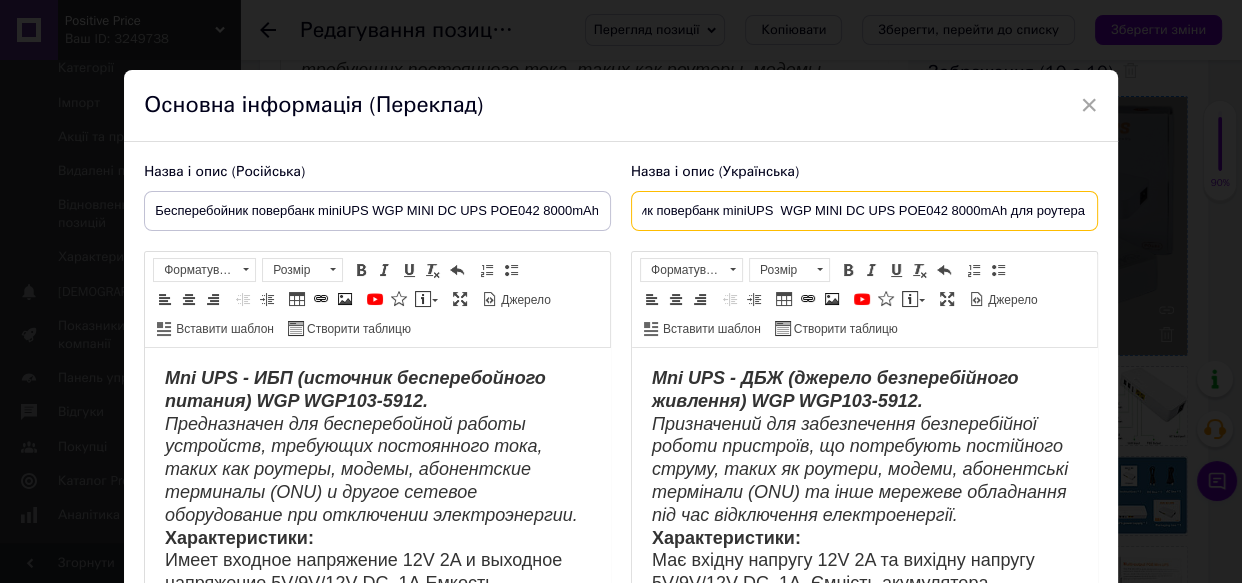 click on "Безперебійник повербанк miniUPS  WGP MINI DC UPS POE042 8000mAh для роутера" at bounding box center (864, 211) 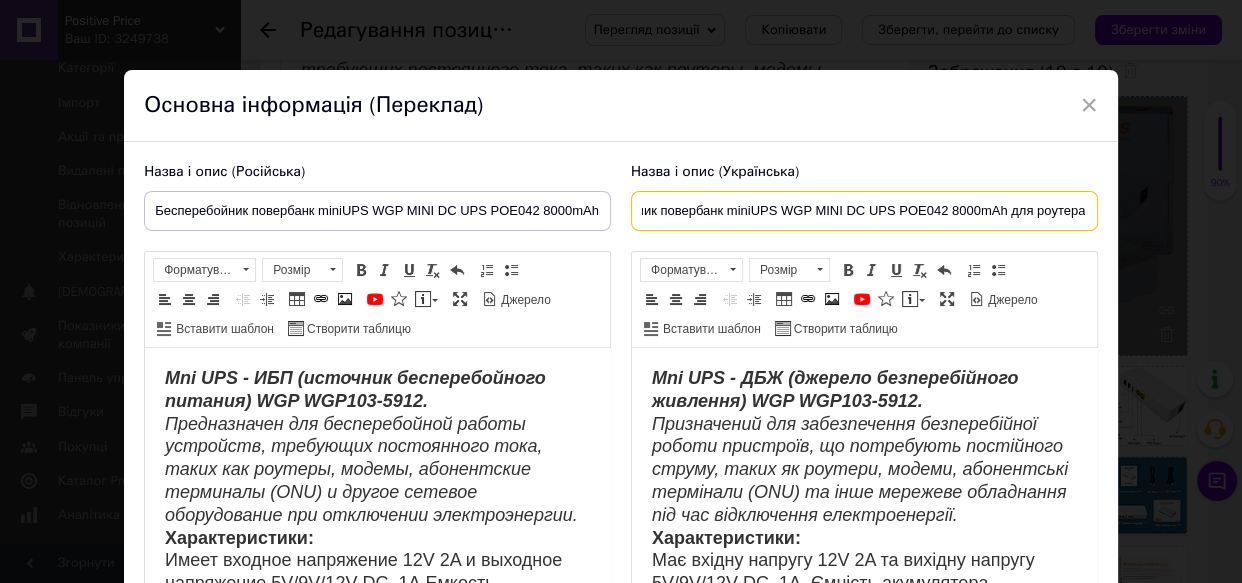 scroll, scrollTop: 0, scrollLeft: 75, axis: horizontal 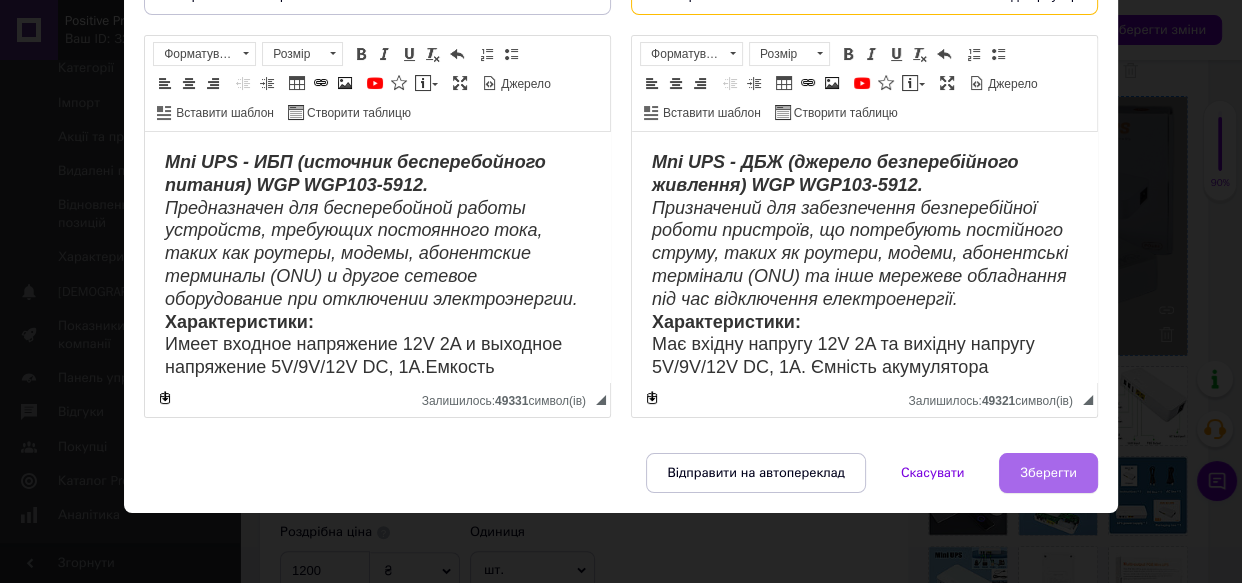 type on "Безперебійник повербанк miniUPS WGP MINI DC UPS POE042 8000mAh для роутера" 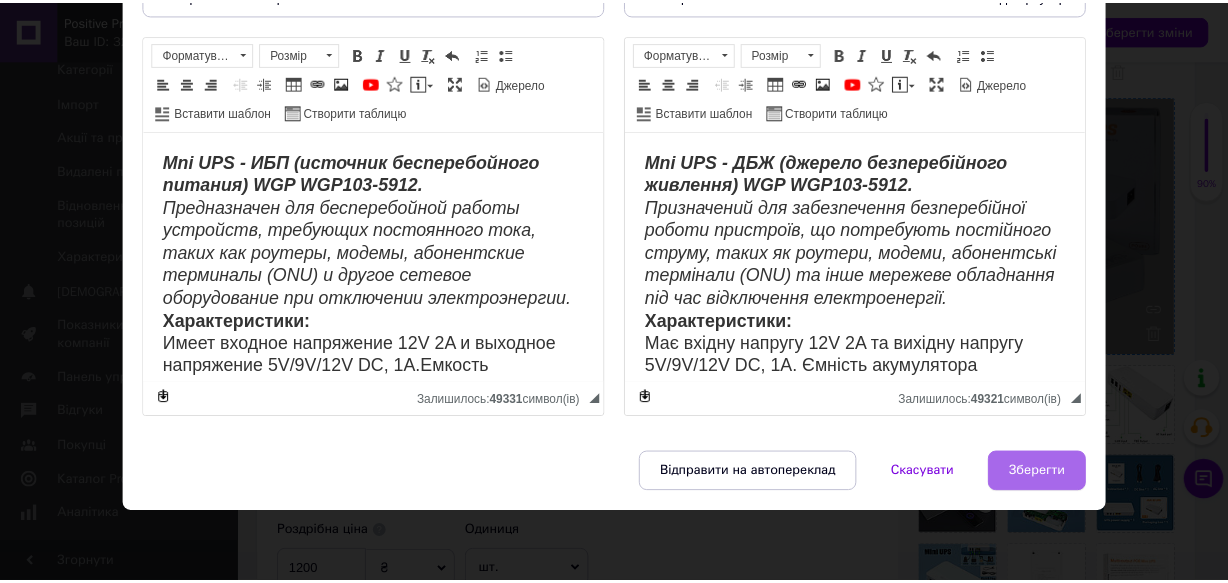 scroll, scrollTop: 0, scrollLeft: 0, axis: both 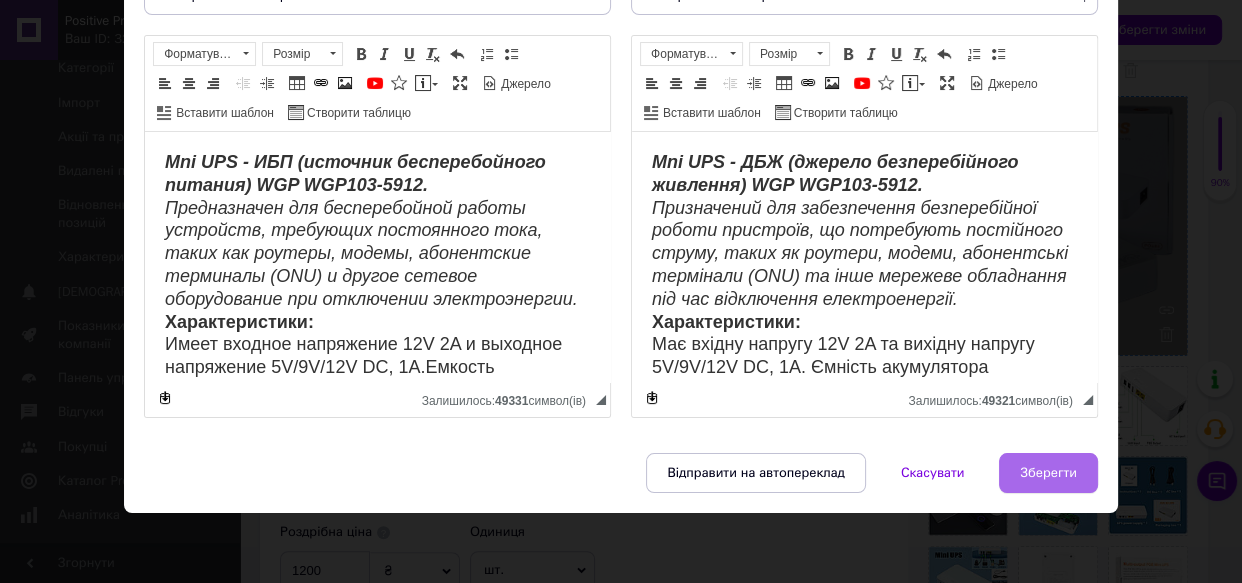 click on "Зберегти" at bounding box center [1048, 473] 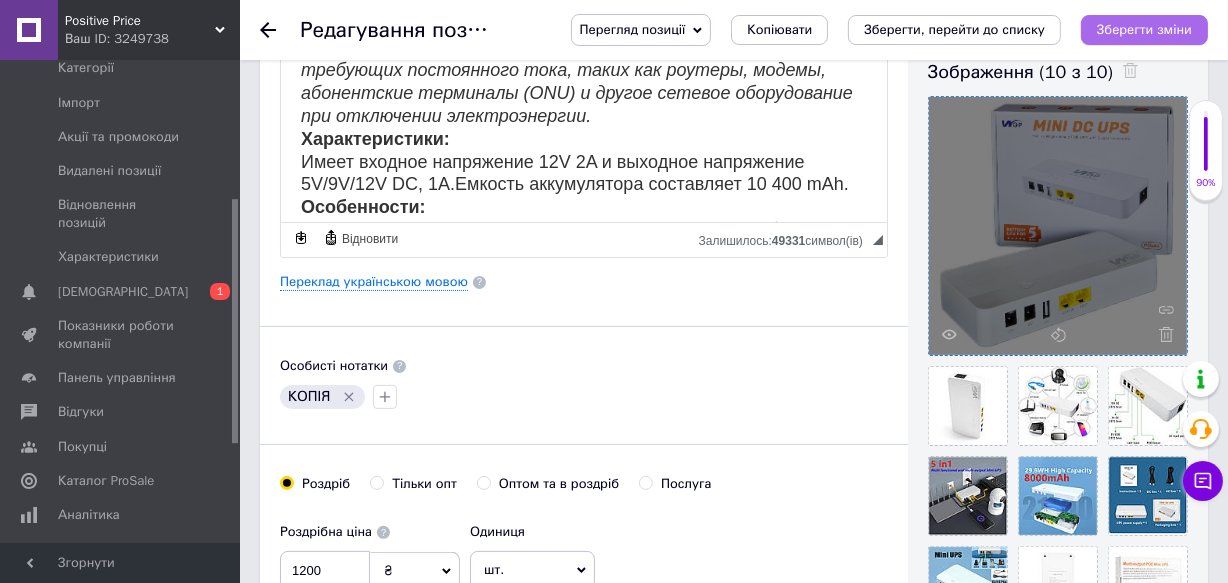 click on "Зберегти зміни" at bounding box center (1144, 29) 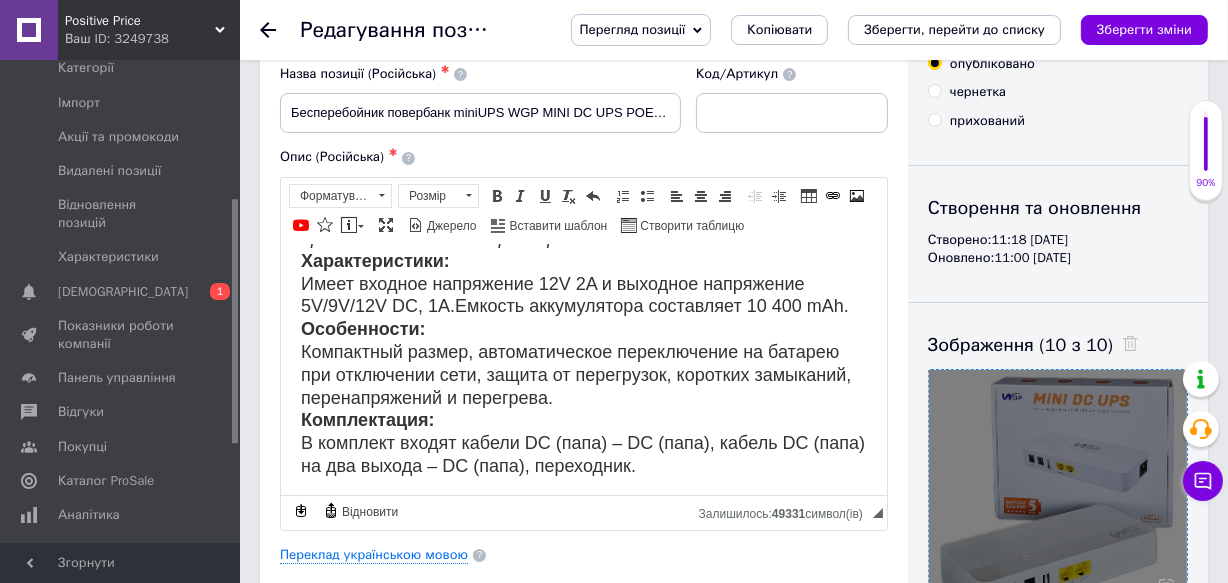 scroll, scrollTop: 181, scrollLeft: 0, axis: vertical 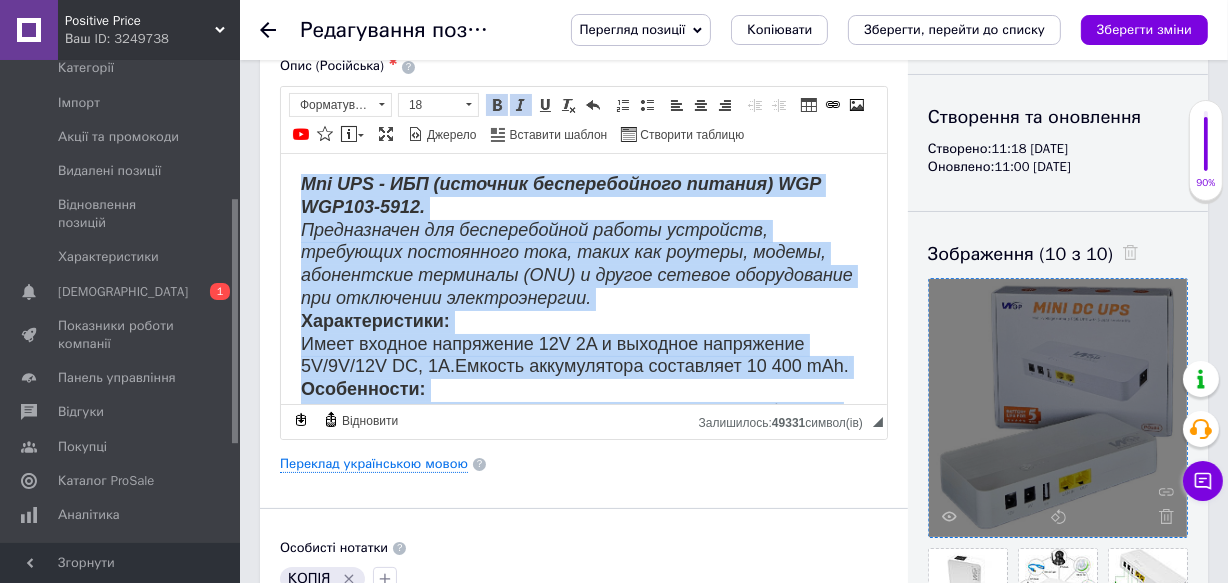 drag, startPoint x: 707, startPoint y: 370, endPoint x: 539, endPoint y: 231, distance: 218.04816 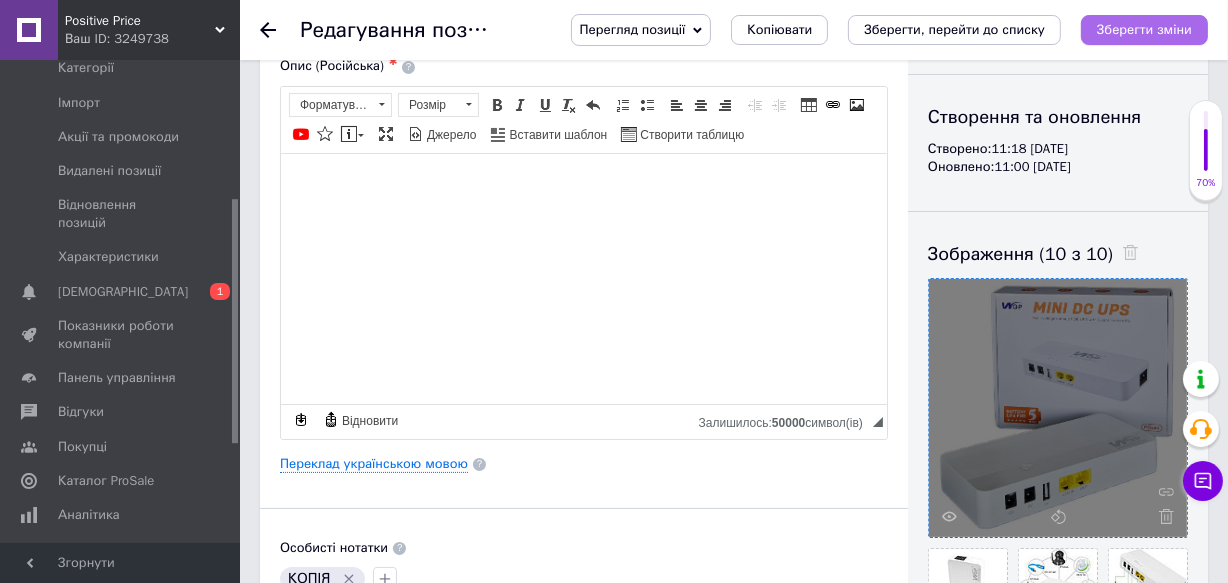 click on "Зберегти зміни" at bounding box center (1144, 29) 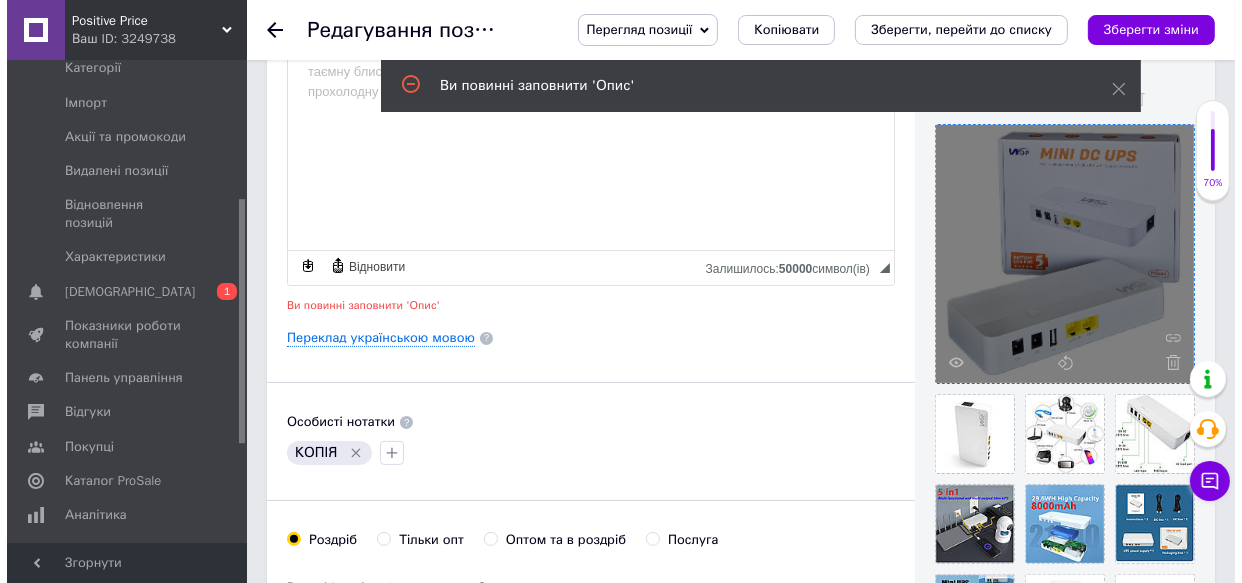 scroll, scrollTop: 375, scrollLeft: 0, axis: vertical 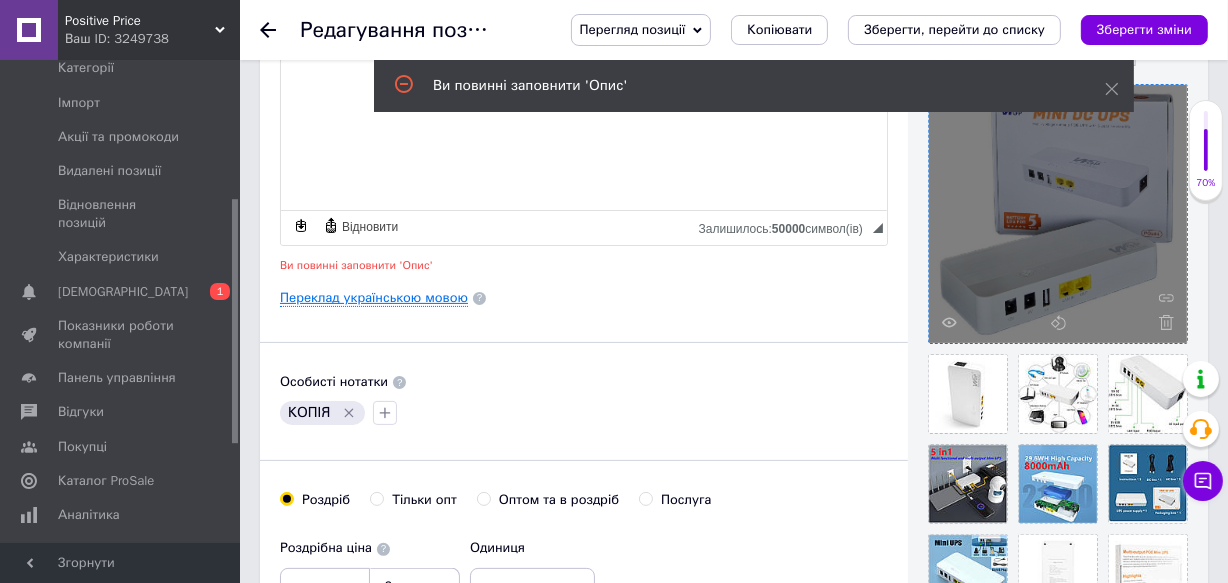 click on "Переклад українською мовою" at bounding box center (374, 298) 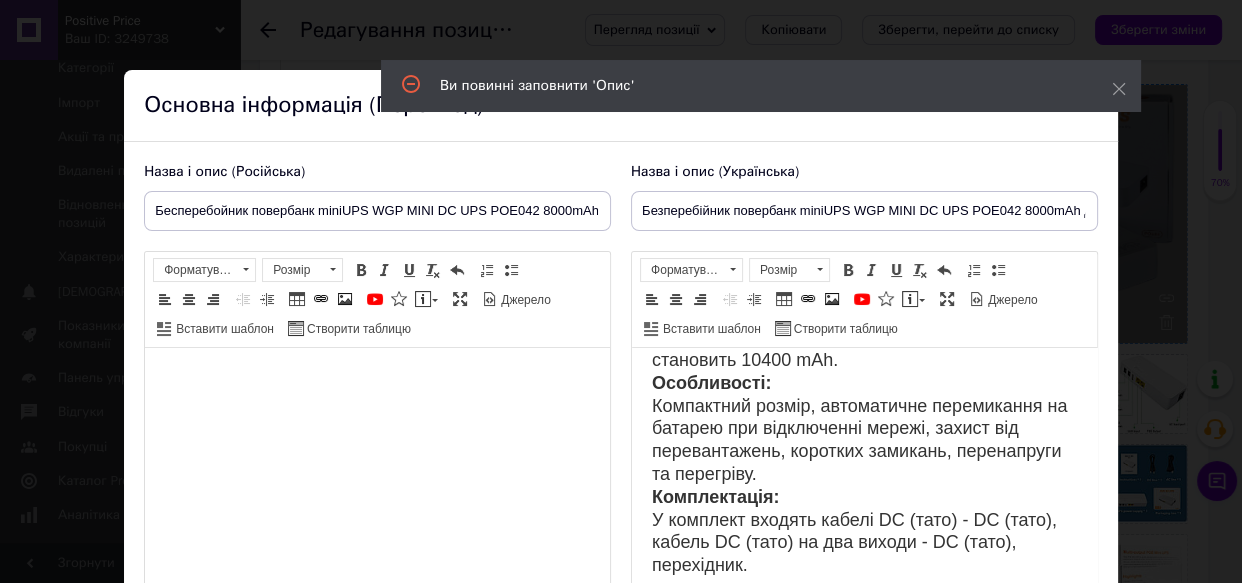 scroll, scrollTop: 264, scrollLeft: 0, axis: vertical 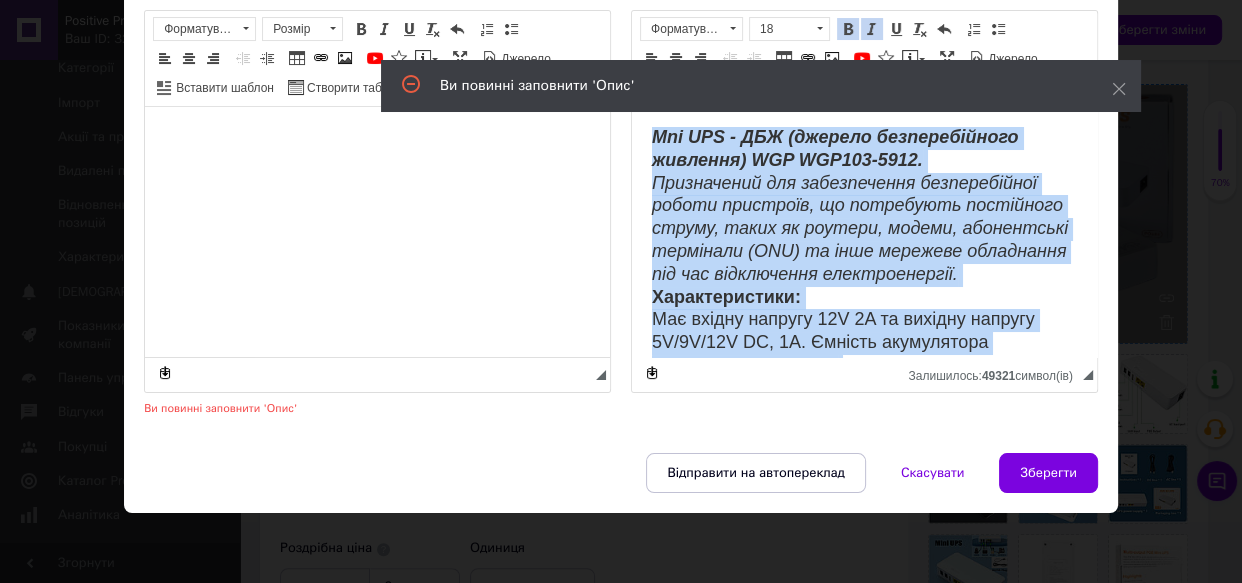 drag, startPoint x: 751, startPoint y: 326, endPoint x: 656, endPoint y: 93, distance: 251.62273 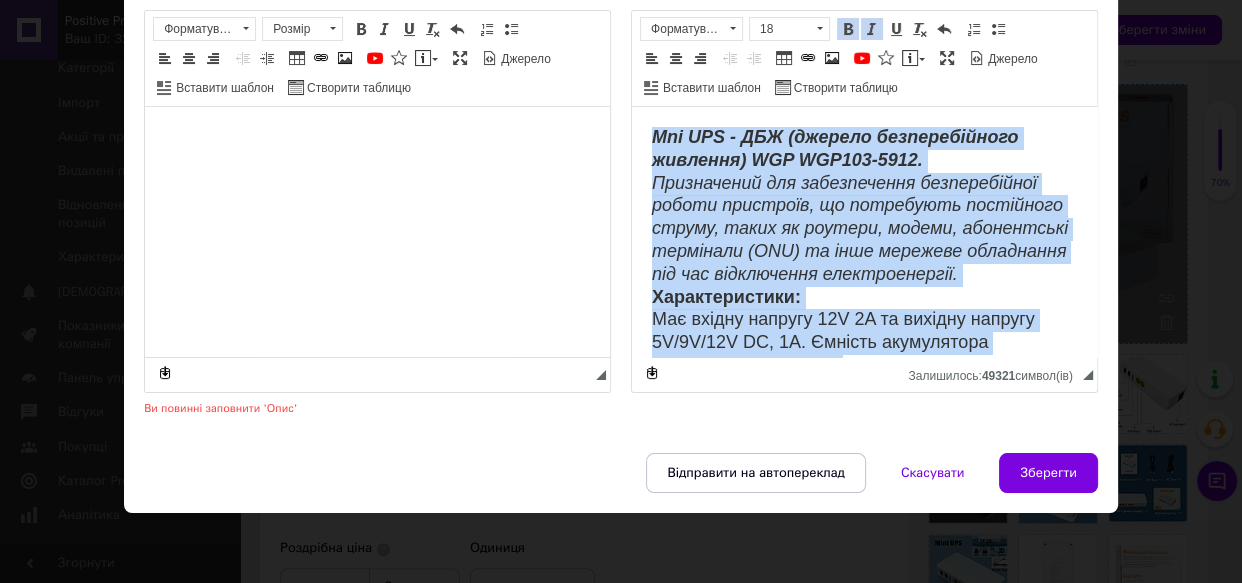 type 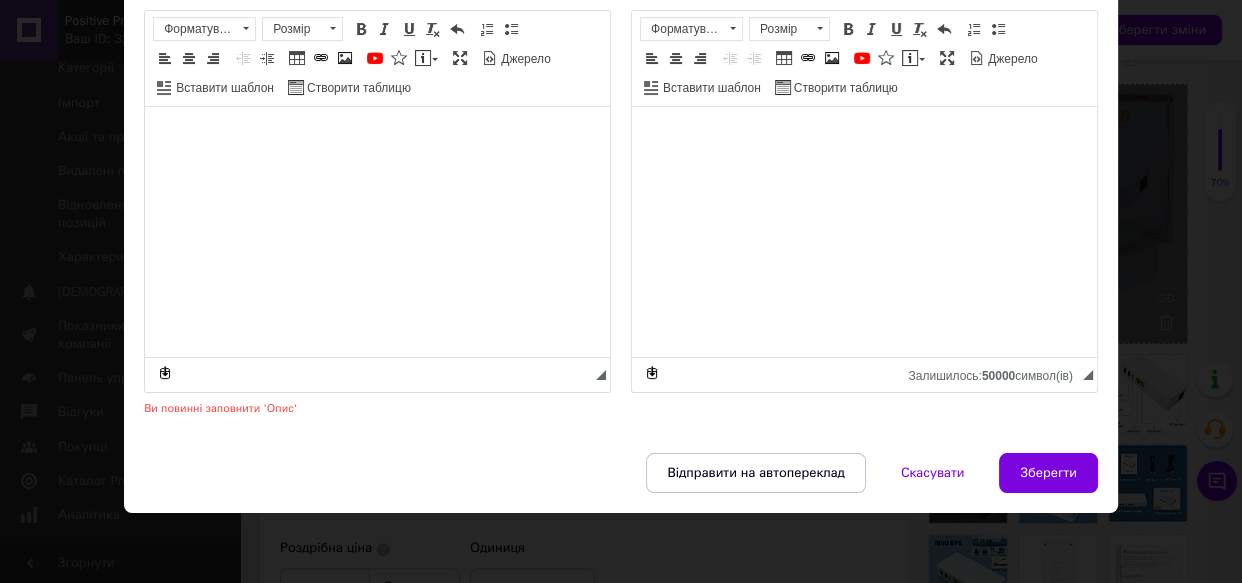 scroll, scrollTop: 177, scrollLeft: 0, axis: vertical 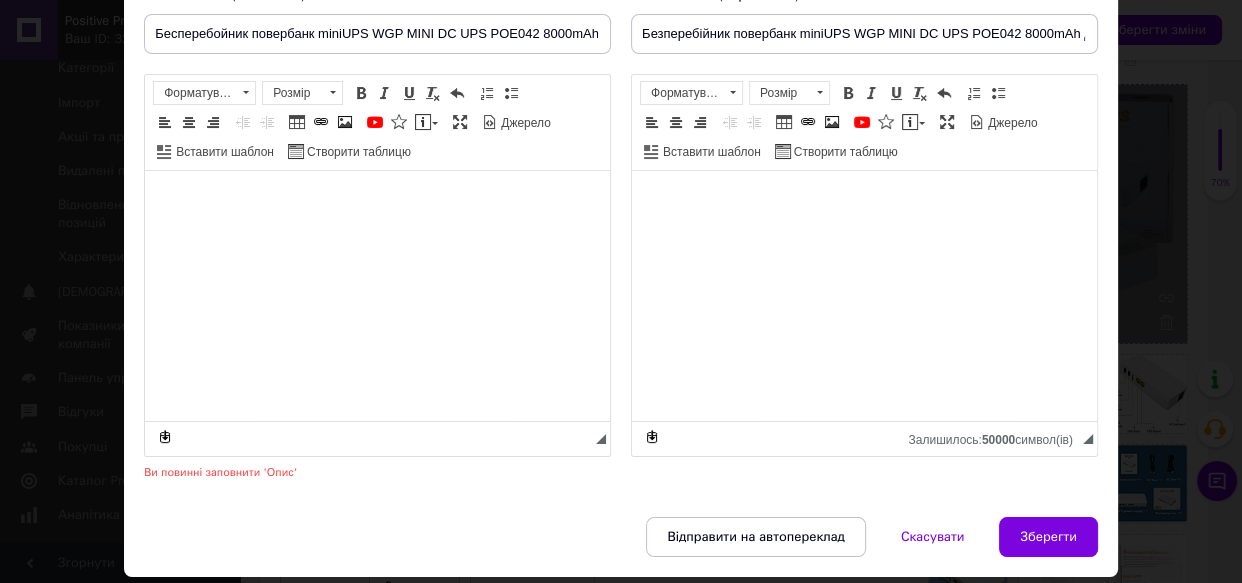 click at bounding box center (377, 201) 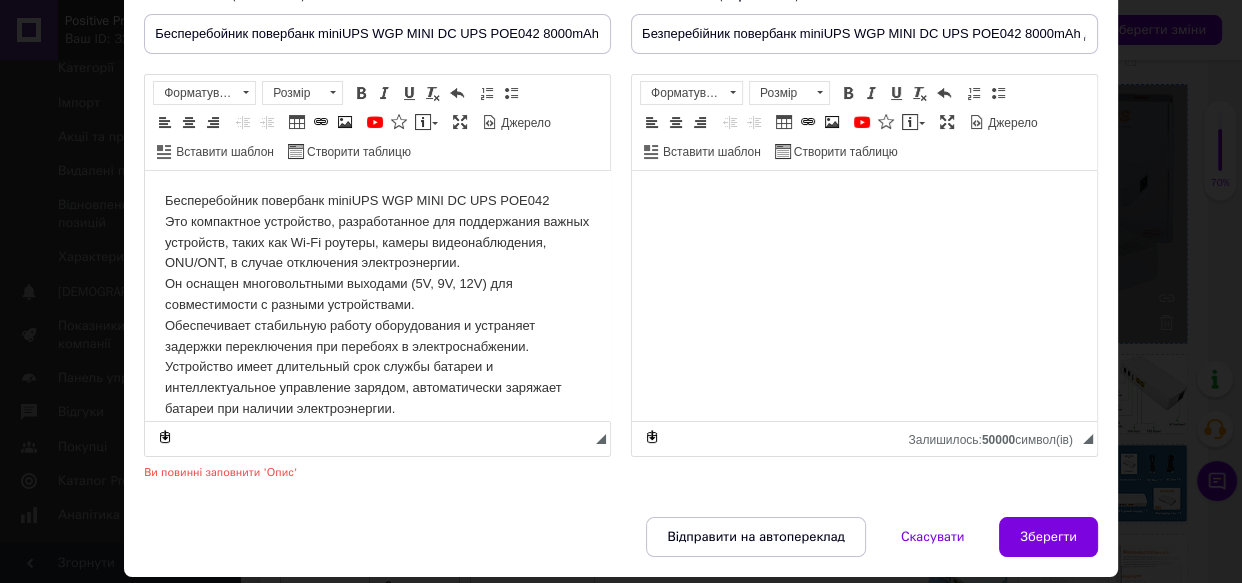 scroll, scrollTop: 224, scrollLeft: 0, axis: vertical 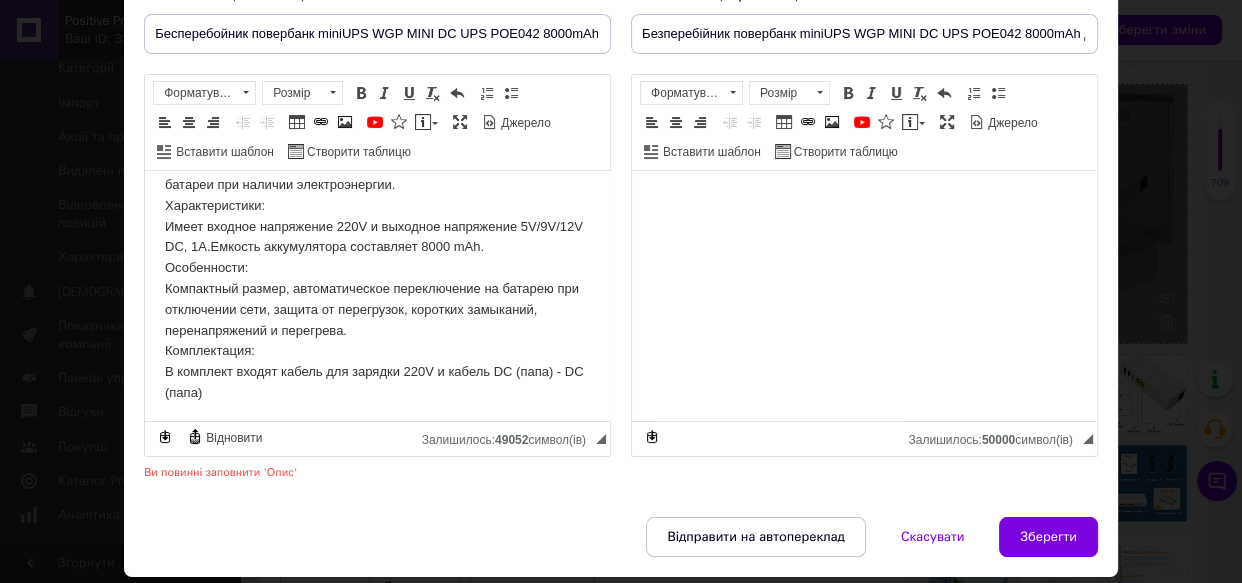 click at bounding box center (864, 201) 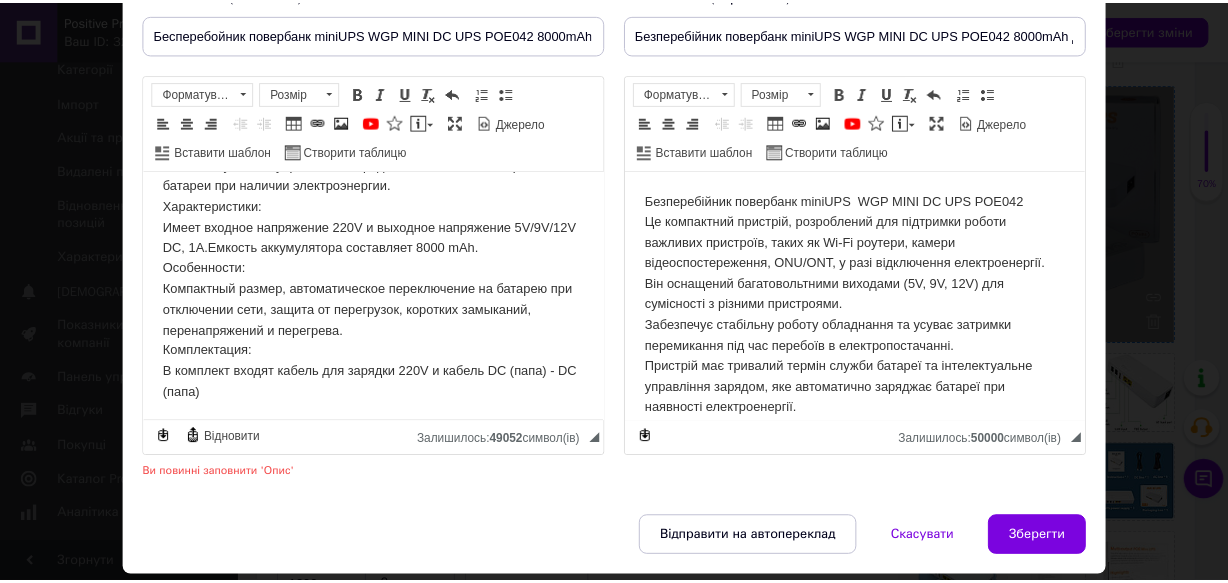 scroll, scrollTop: 203, scrollLeft: 0, axis: vertical 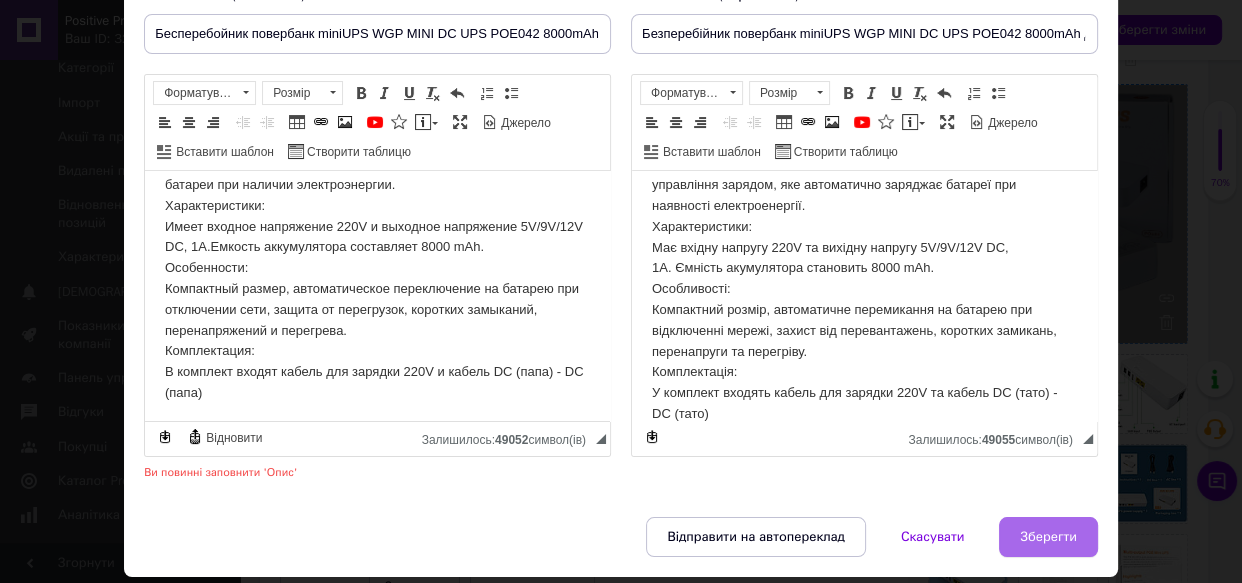 click on "Зберегти" at bounding box center (1048, 537) 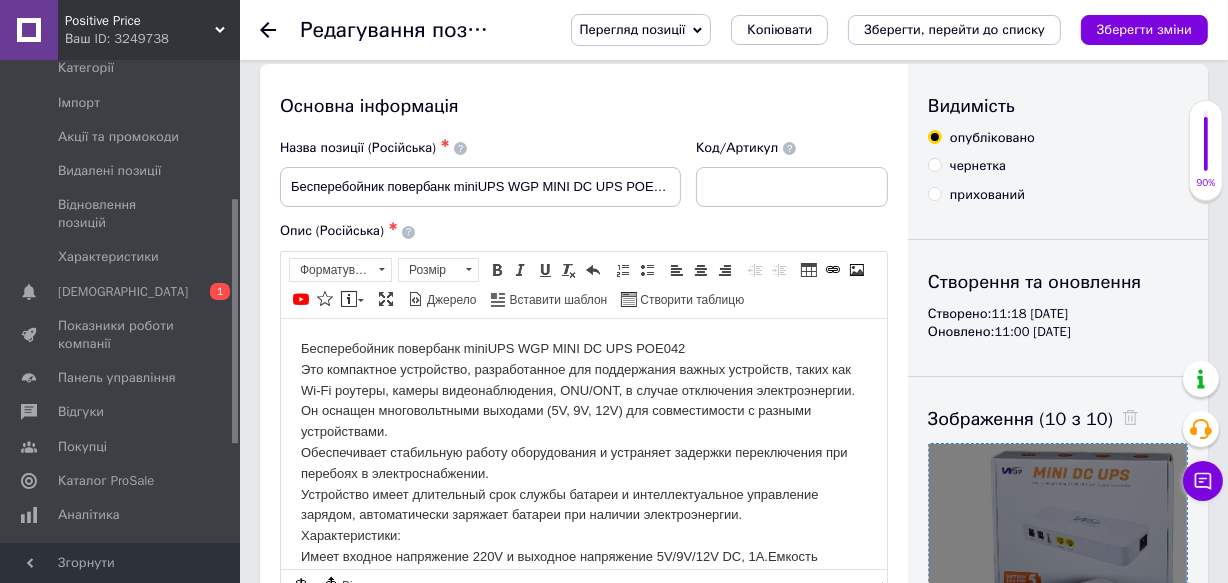 scroll, scrollTop: 11, scrollLeft: 0, axis: vertical 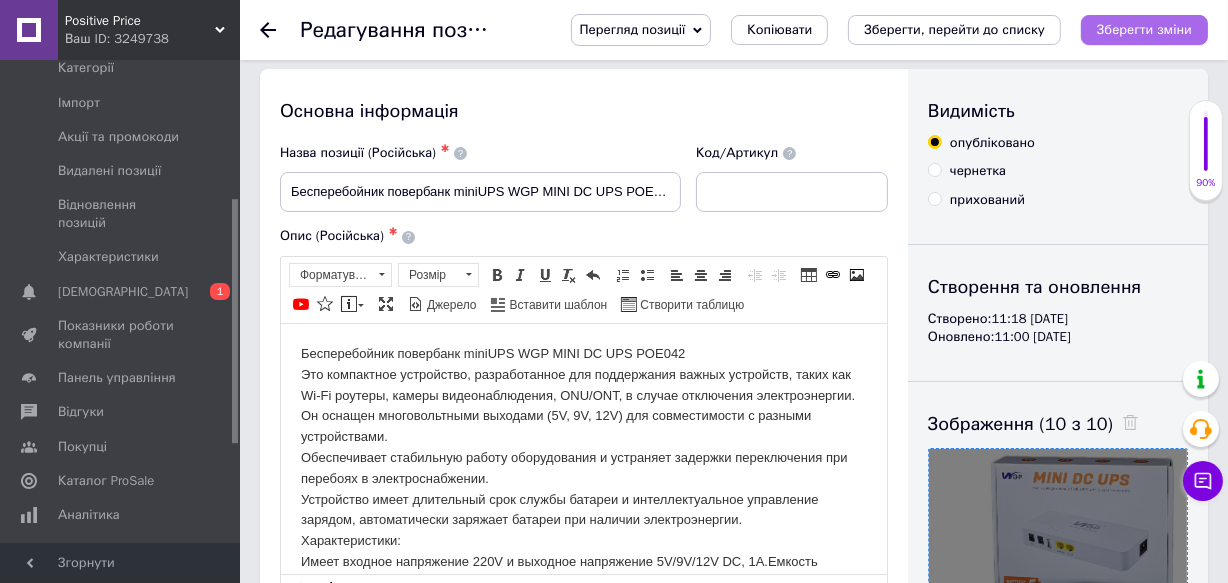 click on "Зберегти зміни" at bounding box center [1144, 29] 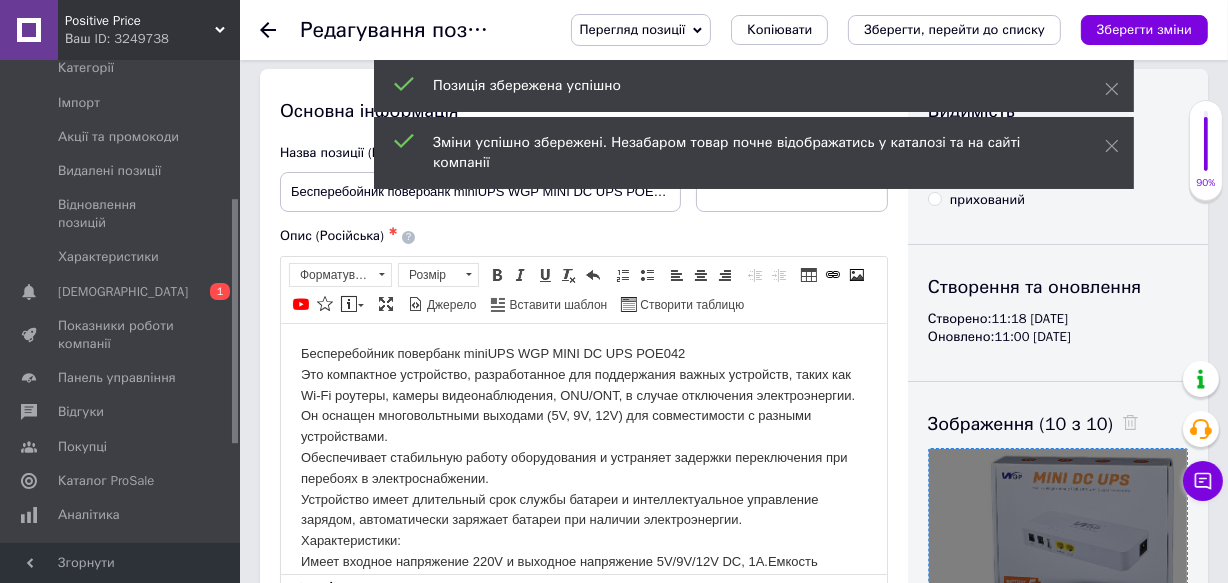 scroll, scrollTop: 90, scrollLeft: 0, axis: vertical 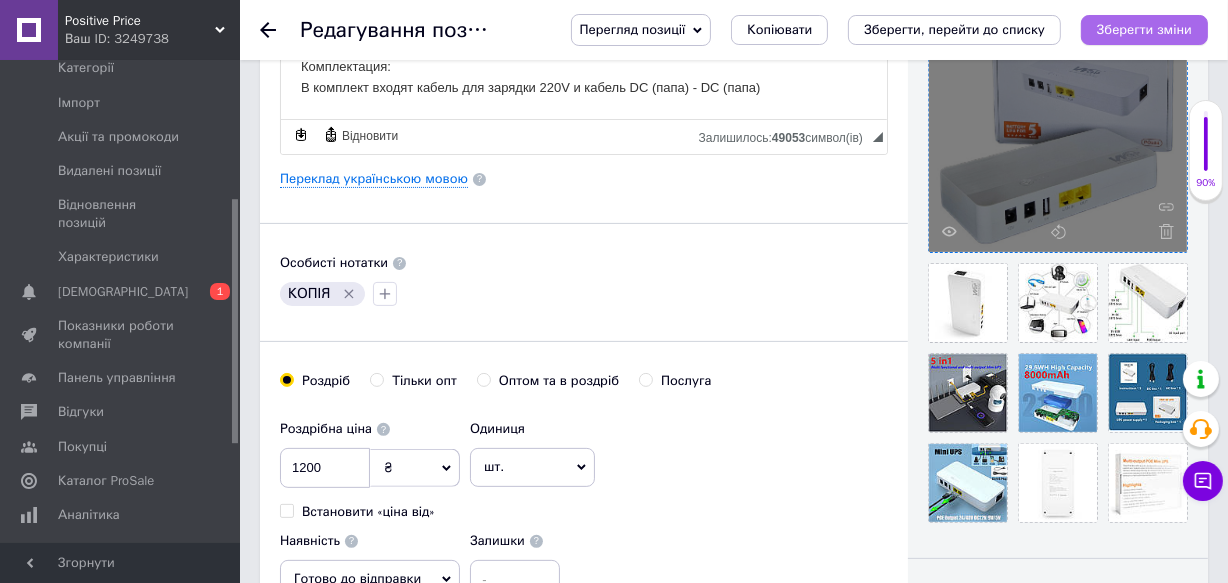 click on "Зберегти зміни" at bounding box center (1144, 29) 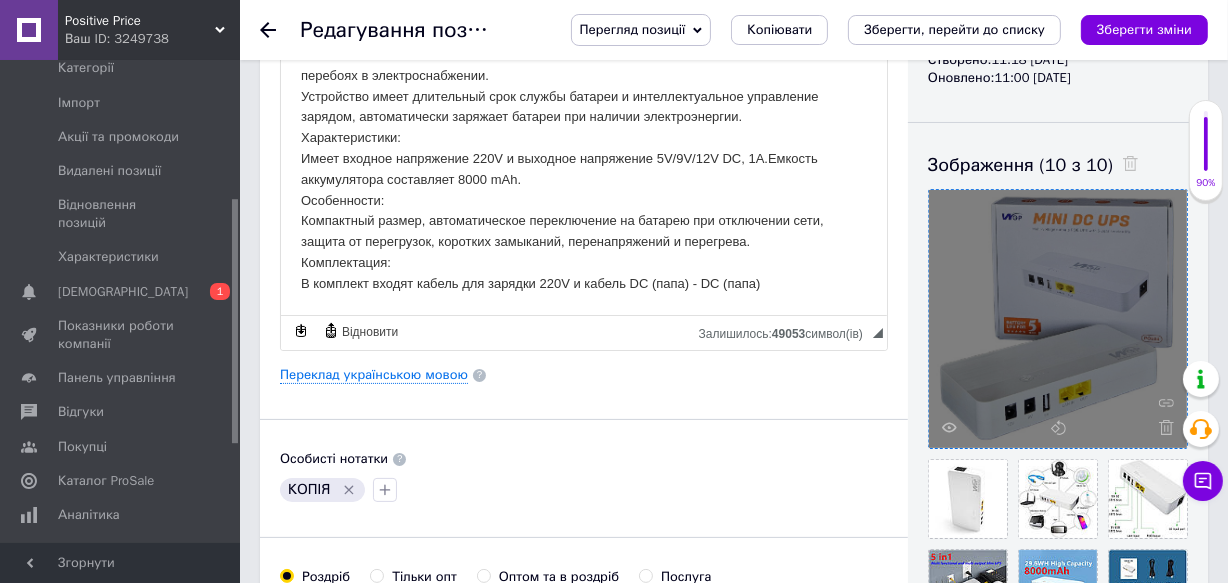 scroll, scrollTop: 272, scrollLeft: 0, axis: vertical 